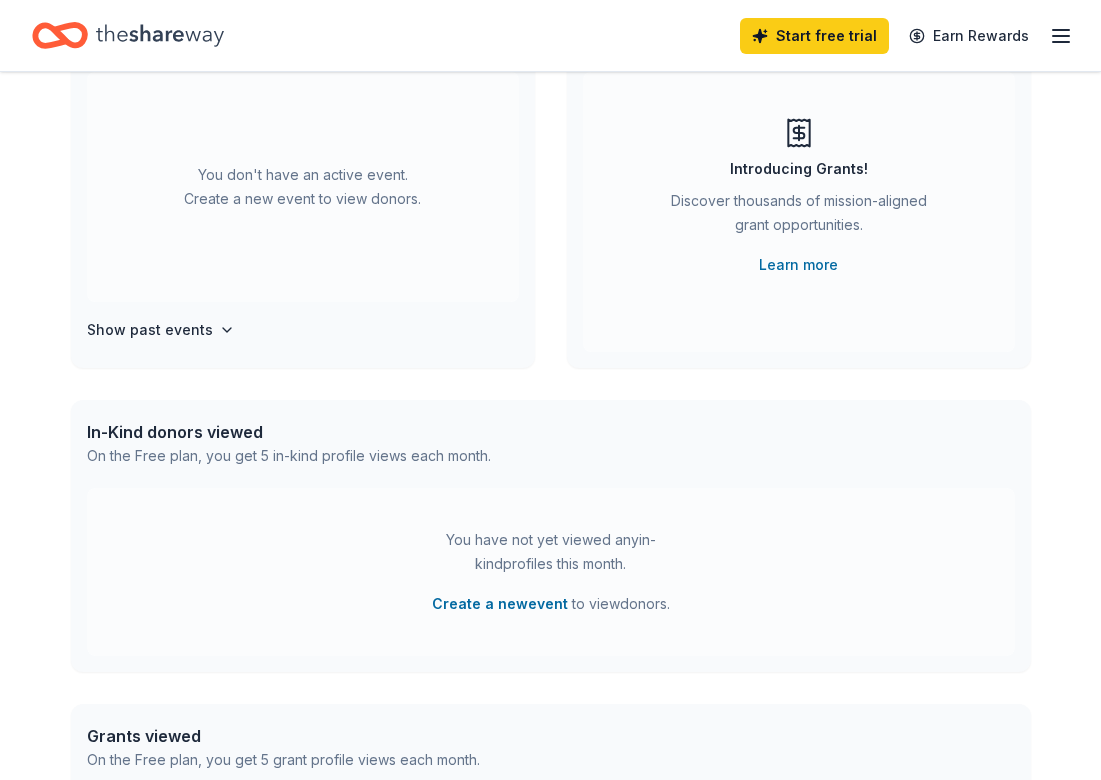 scroll, scrollTop: 100, scrollLeft: 0, axis: vertical 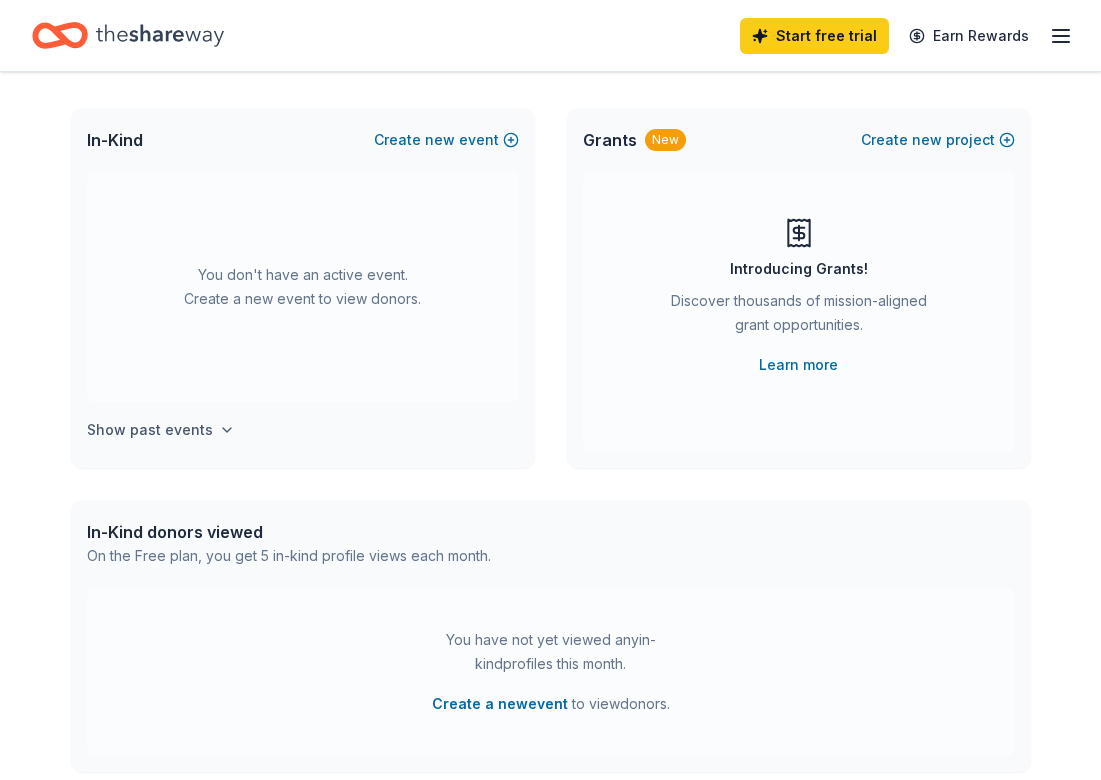 click on "Show past events" at bounding box center [150, 430] 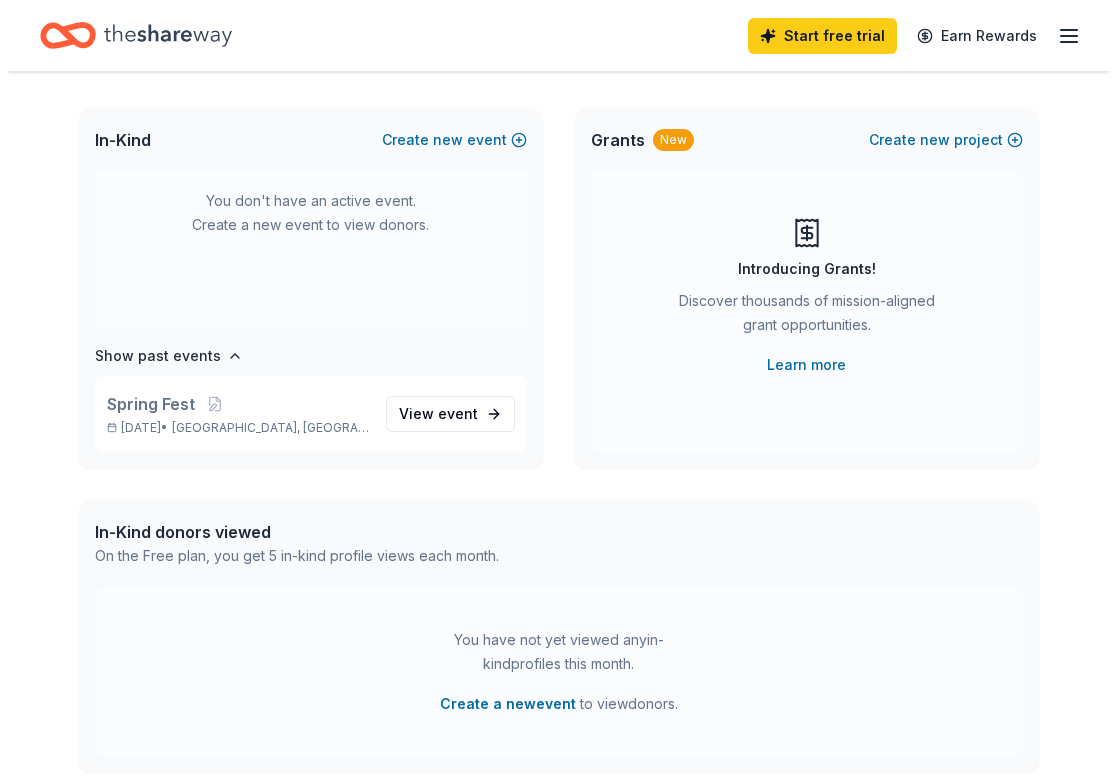 scroll, scrollTop: 0, scrollLeft: 0, axis: both 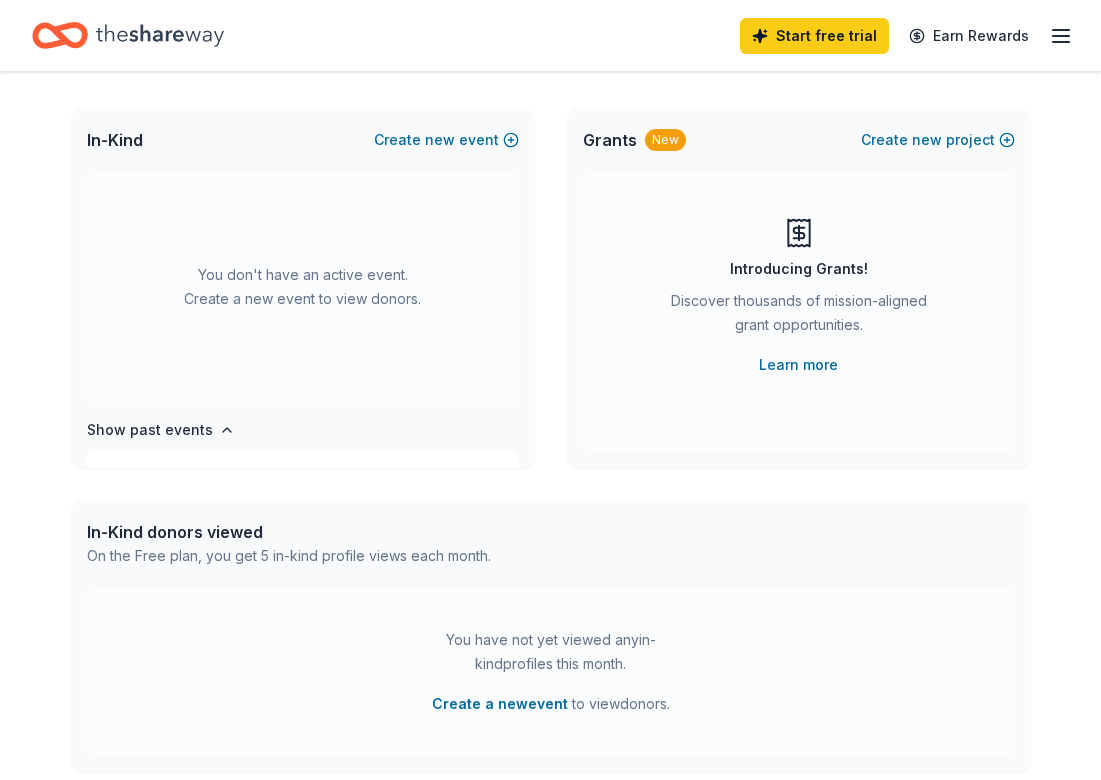 click on "In-Kind Create  new  event" at bounding box center [303, 140] 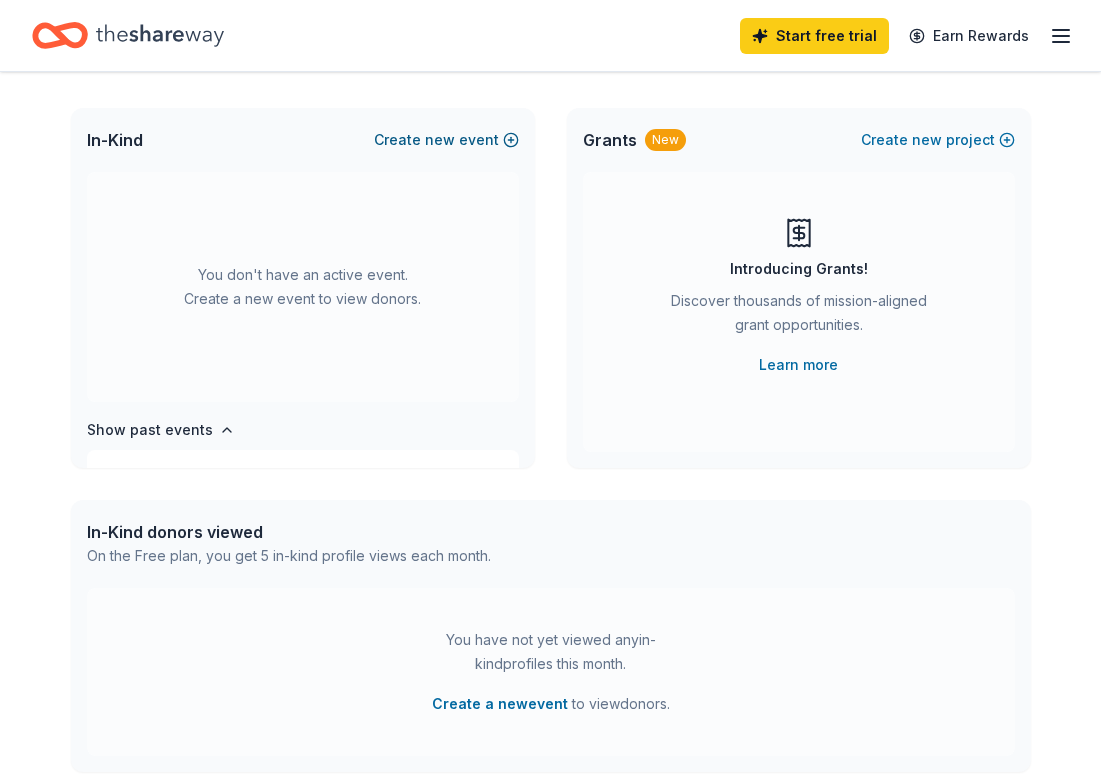 click on "new" at bounding box center [440, 140] 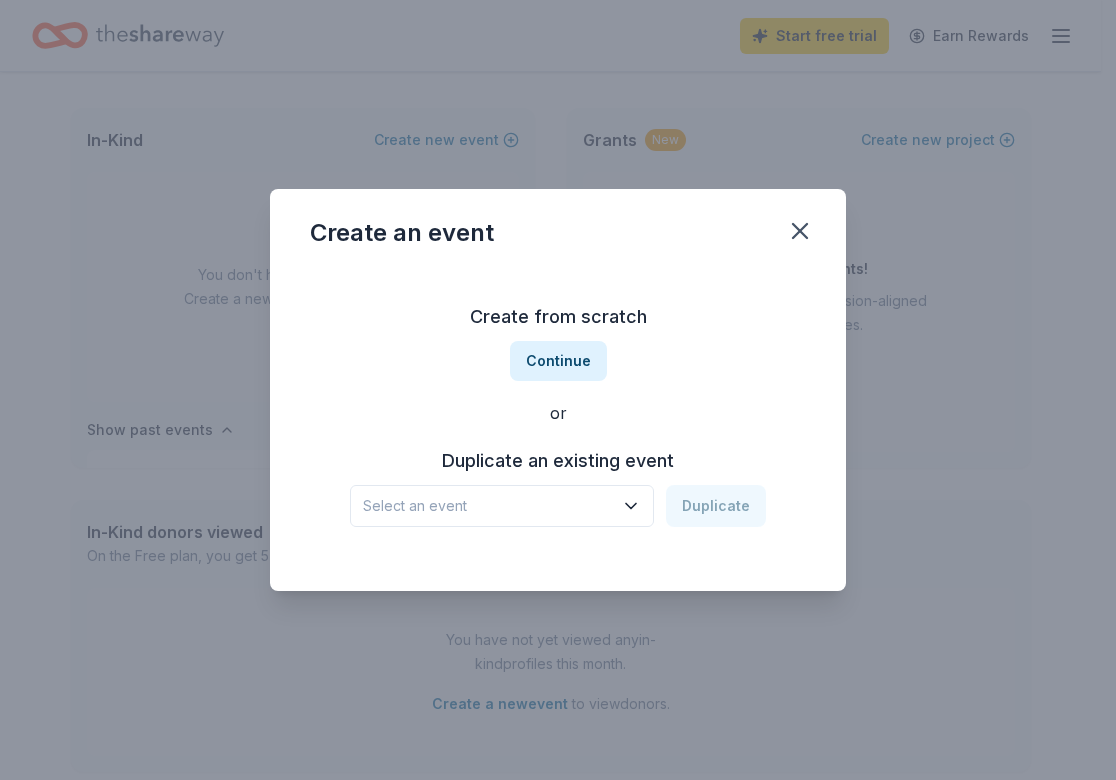 click on "Select an event" at bounding box center [502, 506] 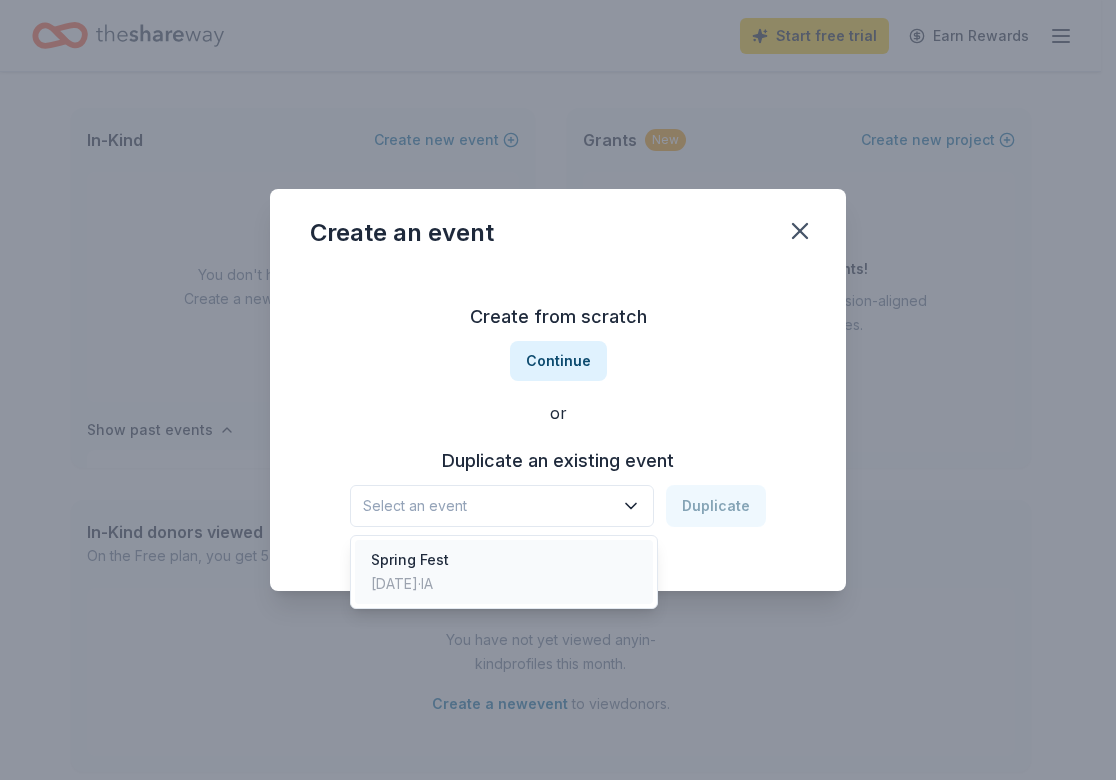 click on "May 15, 2025  ·  IA" at bounding box center [410, 584] 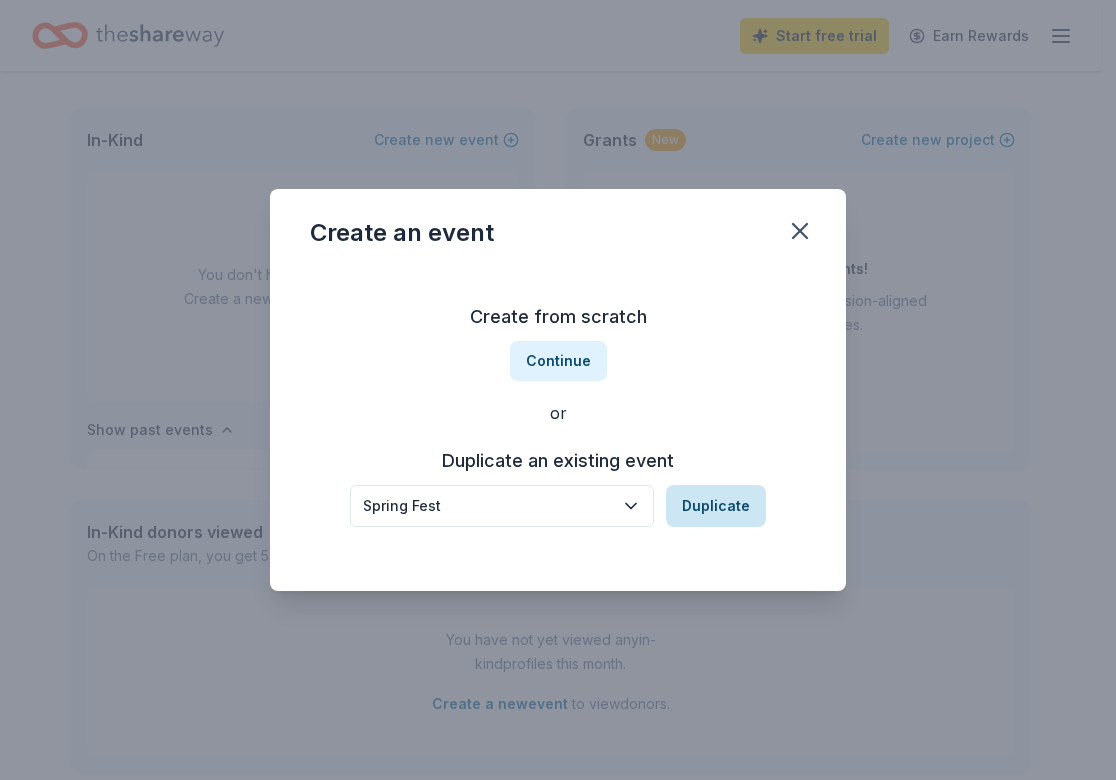 click on "Duplicate" at bounding box center [716, 506] 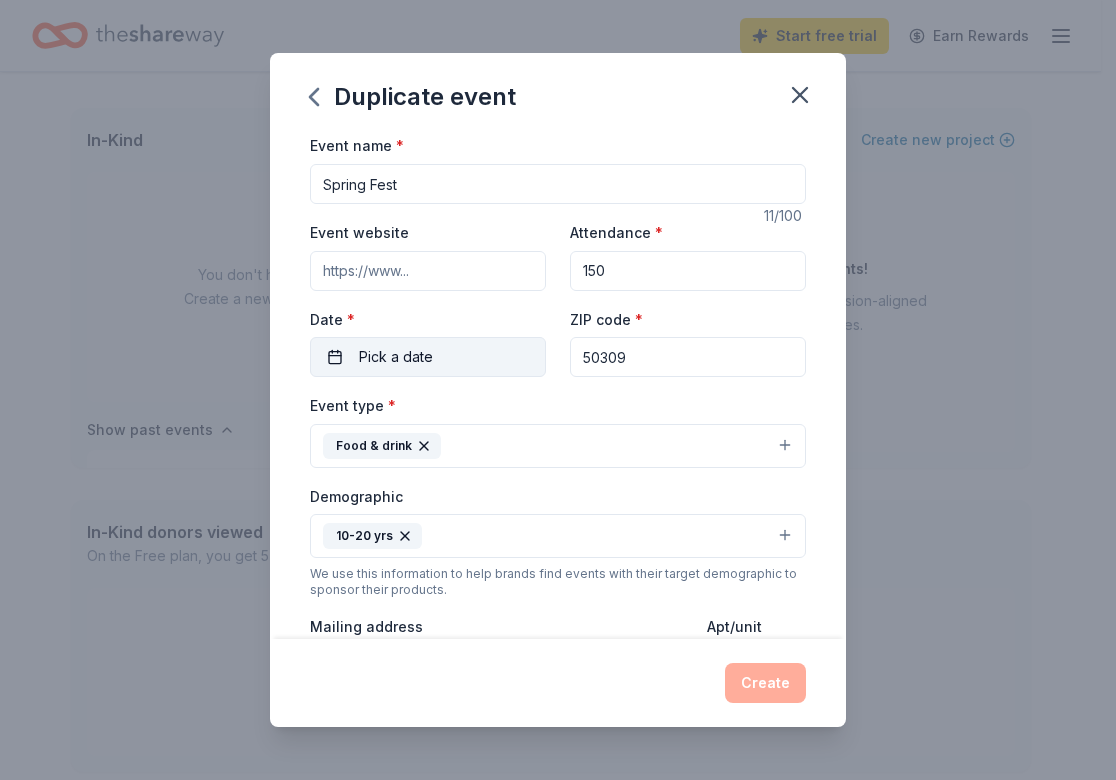 click on "Pick a date" at bounding box center (428, 357) 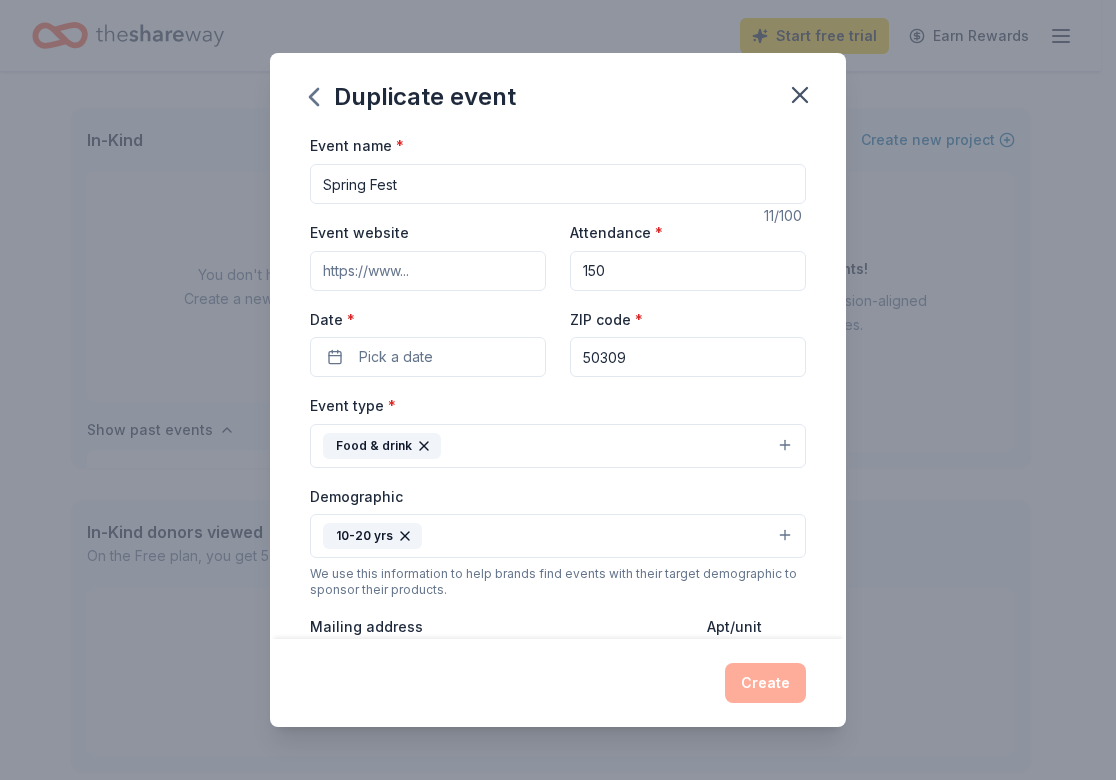 drag, startPoint x: 416, startPoint y: 185, endPoint x: 318, endPoint y: 181, distance: 98.0816 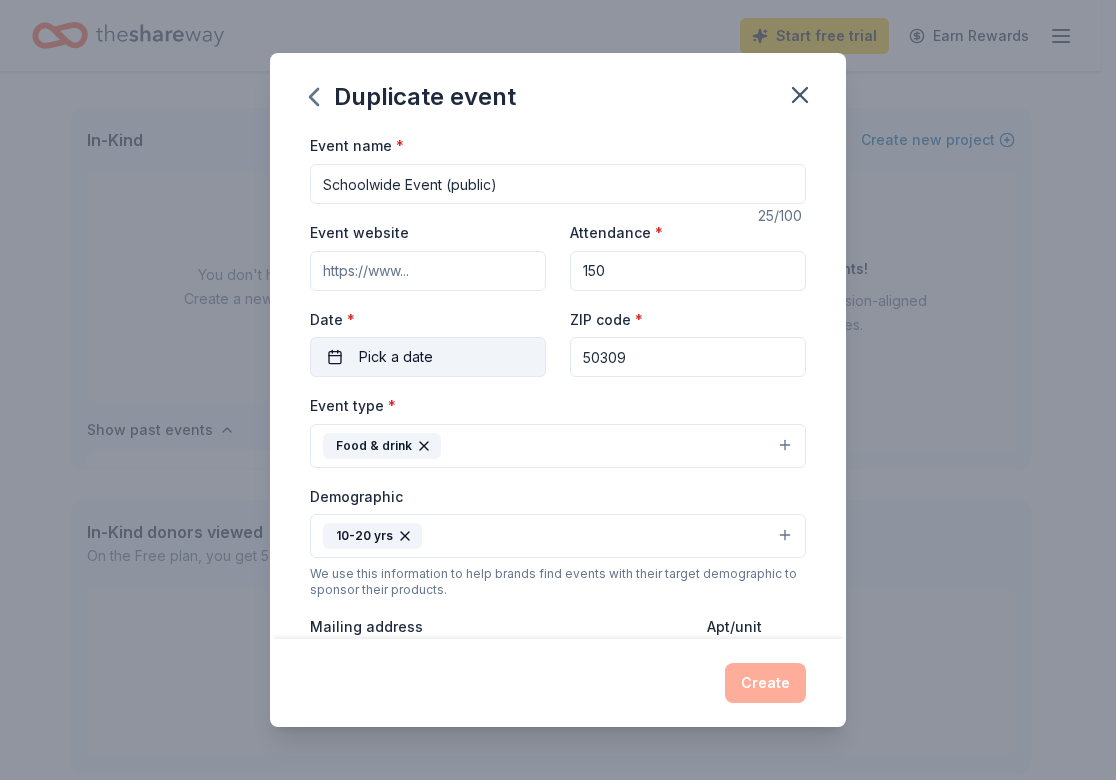 type on "Schoolwide Event (public)" 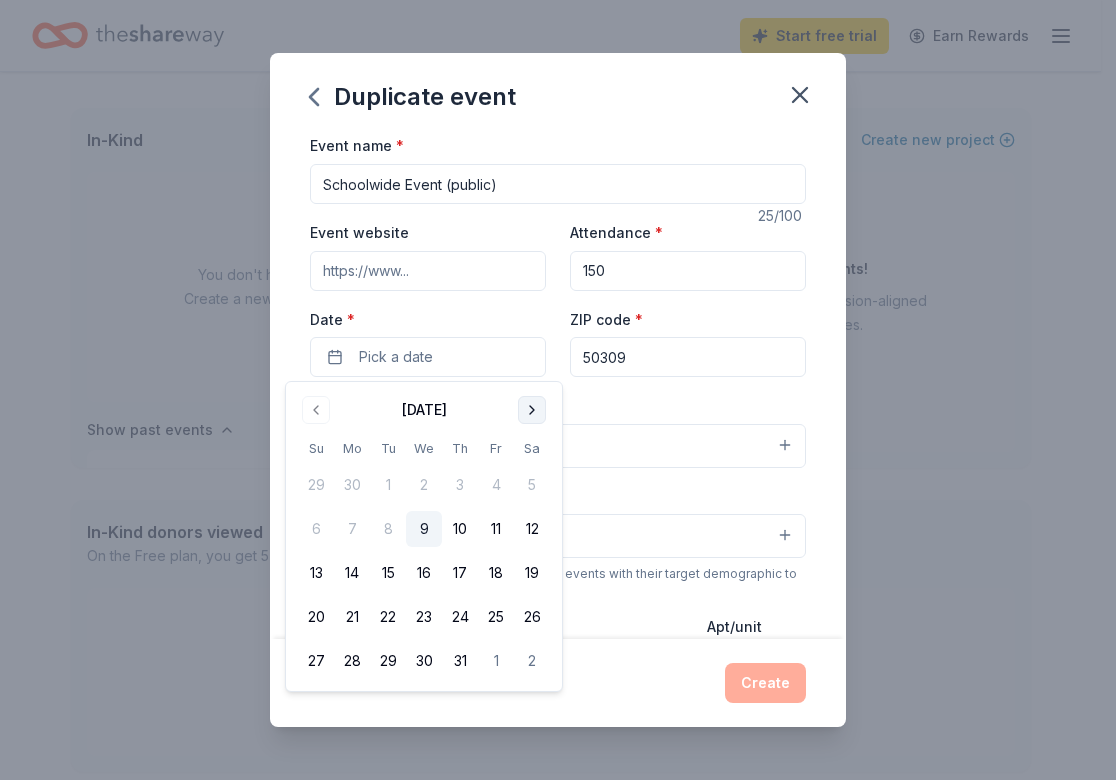 click at bounding box center (532, 410) 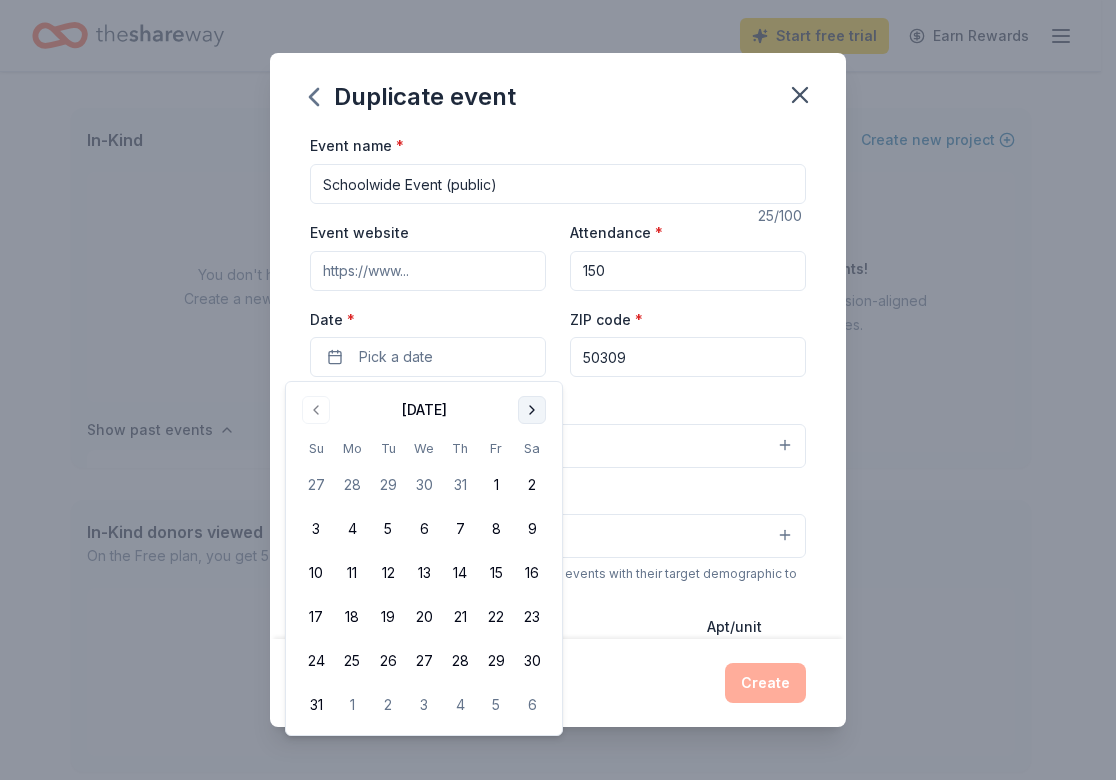 click at bounding box center (532, 410) 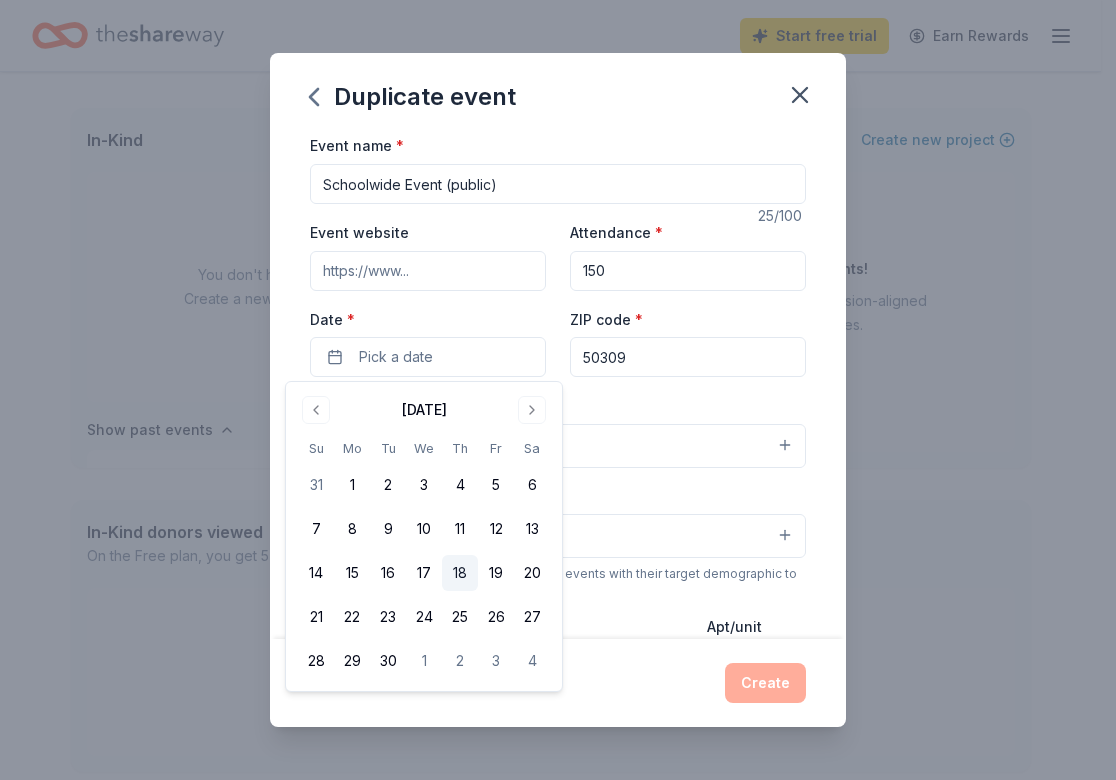 click on "18" at bounding box center [460, 573] 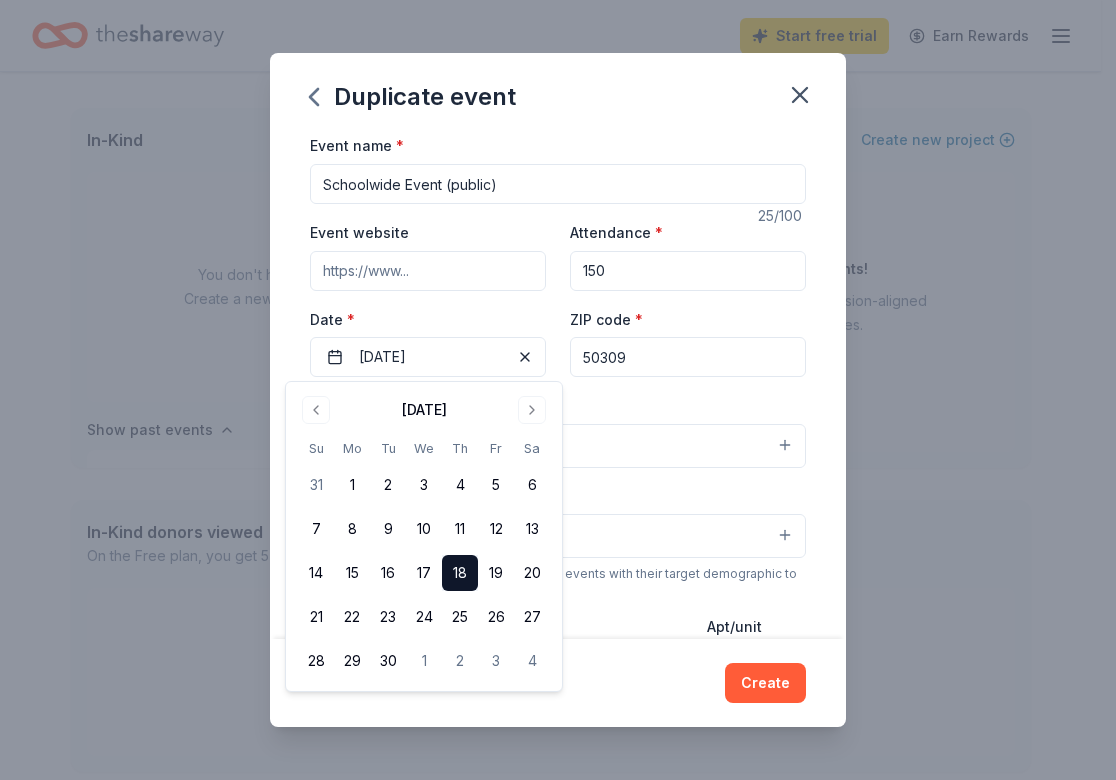 click on "Event name * Schoolwide Event (public) 25 /100 Event website Attendance * 150 Date * 09/18/2025 ZIP code * 50309 Event type * Food & drink Demographic 10-20 yrs We use this information to help brands find events with their target demographic to sponsor their products. Mailing address 1800 Grand Avenue, Des Moines, IA, 50309 Apt/unit Description Hello, I am contacting you from Des Moines Public Schools Virtual Campus.  I am the Art Teacher and Student Council sponsor.
We are seeking donations for our annual Spring Fest event or end of the year celebrations.  We plan to celebrate the end of the school year for our high school students and their families this month in person as well as host a virtual game night before Seniors graduate on the 24th.  At both event, we are planning to host Lotteria and have a raffle for prizes.  I am hoping that you will want to take part!   What are you looking for? * Auction & raffle Meals Snacks Desserts Alcohol Beverages Send me reminders Recurring event Copy donors Saved" at bounding box center [558, 385] 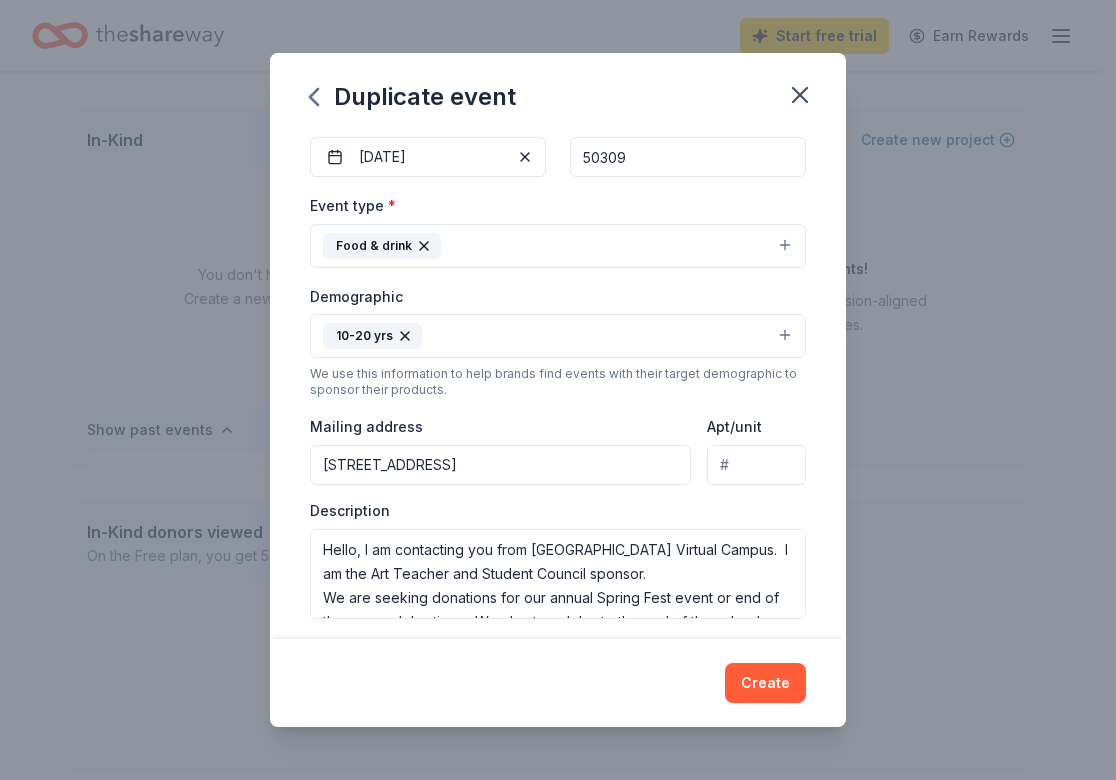 scroll, scrollTop: 300, scrollLeft: 0, axis: vertical 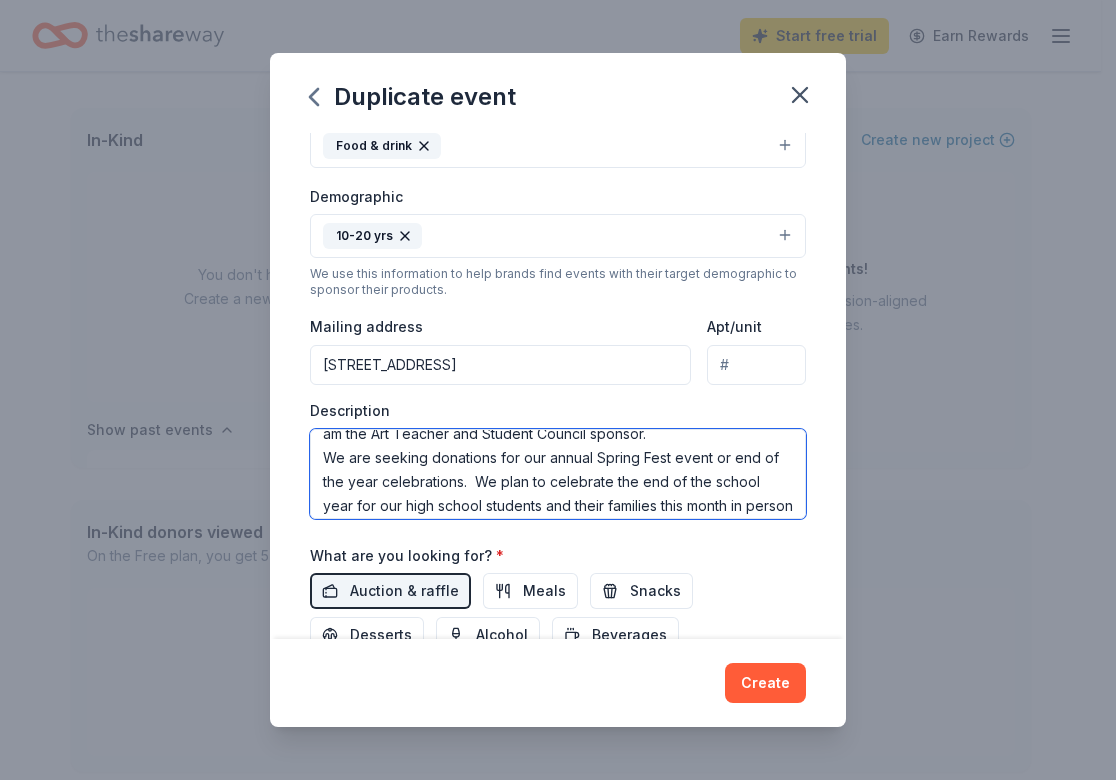 drag, startPoint x: 547, startPoint y: 456, endPoint x: 669, endPoint y: 448, distance: 122.26202 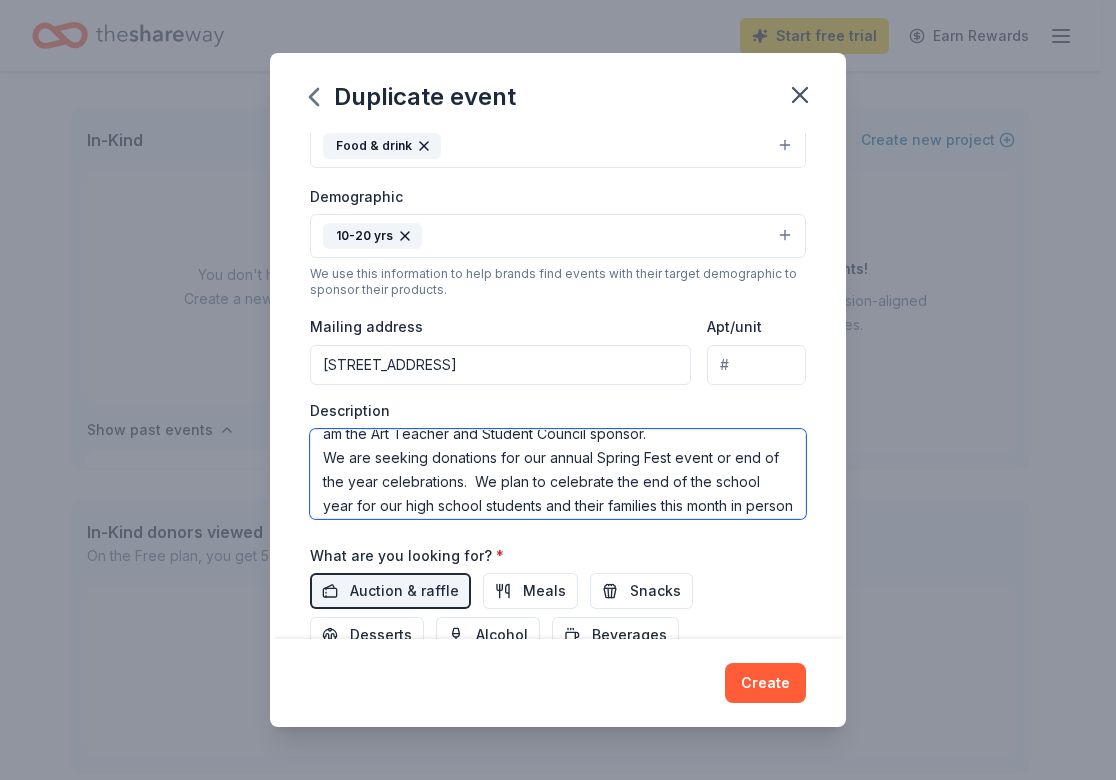 click on "Hello, I am contacting you from Des Moines Public Schools Virtual Campus.  I am the Art Teacher and Student Council sponsor.
We are seeking donations for our annual Spring Fest event or end of the year celebrations.  We plan to celebrate the end of the school year for our high school students and their families this month in person as well as host a virtual game night before Seniors graduate on the 24th.  At both event, we are planning to host Lotteria and have a raffle for prizes.  I am hoping that you will want to take part!" at bounding box center [558, 474] 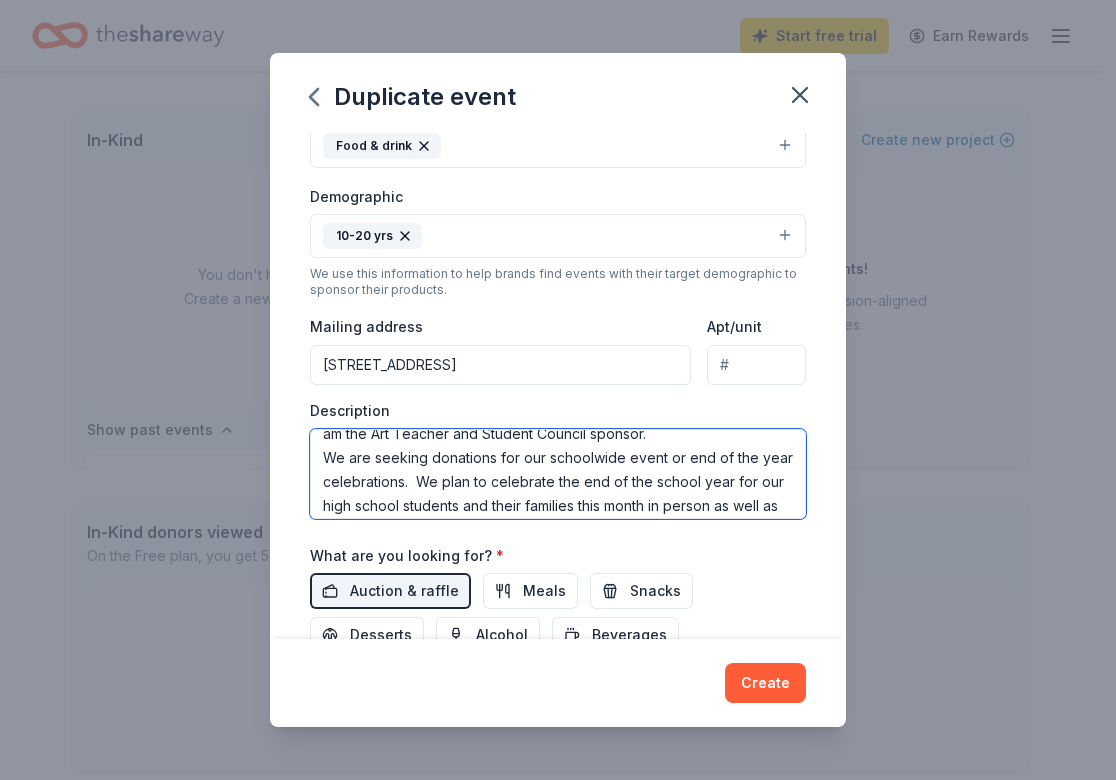 drag, startPoint x: 667, startPoint y: 457, endPoint x: 356, endPoint y: 489, distance: 312.64197 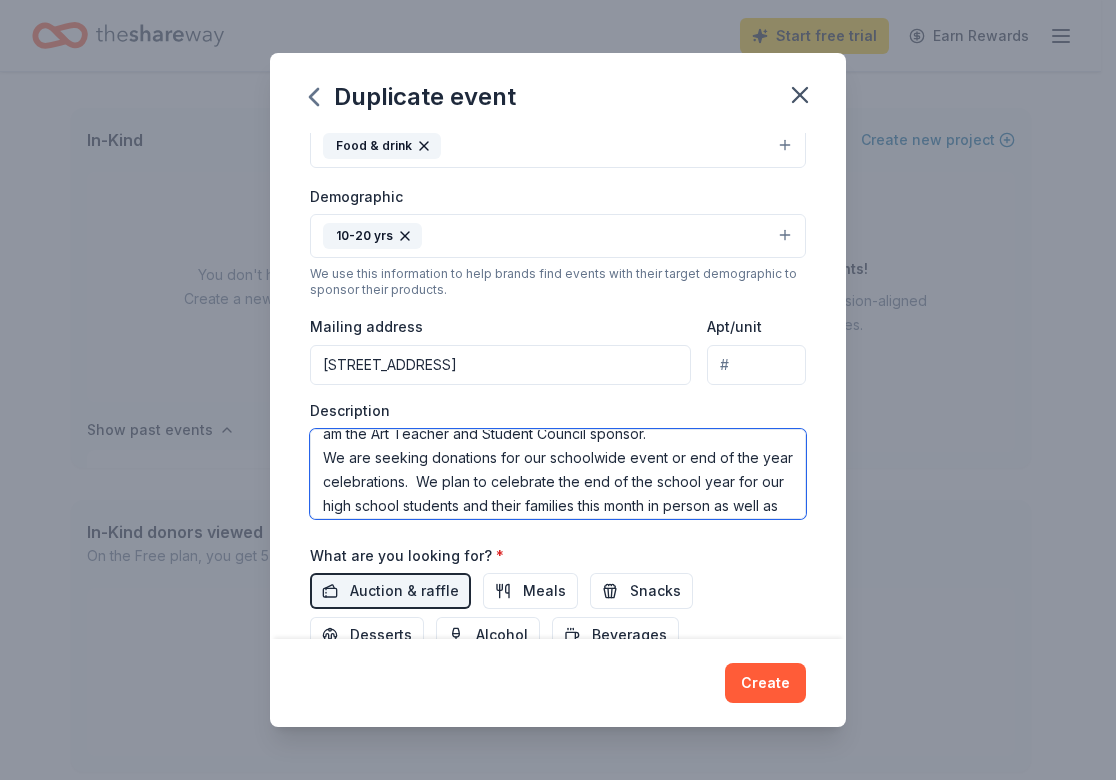 click on "Hello, I am contacting you from Des Moines Public Schools Virtual Campus.  I am the Art Teacher and Student Council sponsor.
We are seeking donations for our schoolwide event or end of the year celebrations.  We plan to celebrate the end of the school year for our high school students and their families this month in person as well as host a virtual game night before Seniors graduate on the 24th.  At both event, we are planning to host Lotteria and have a raffle for prizes.  I am hoping that you will want to take part!" at bounding box center [558, 474] 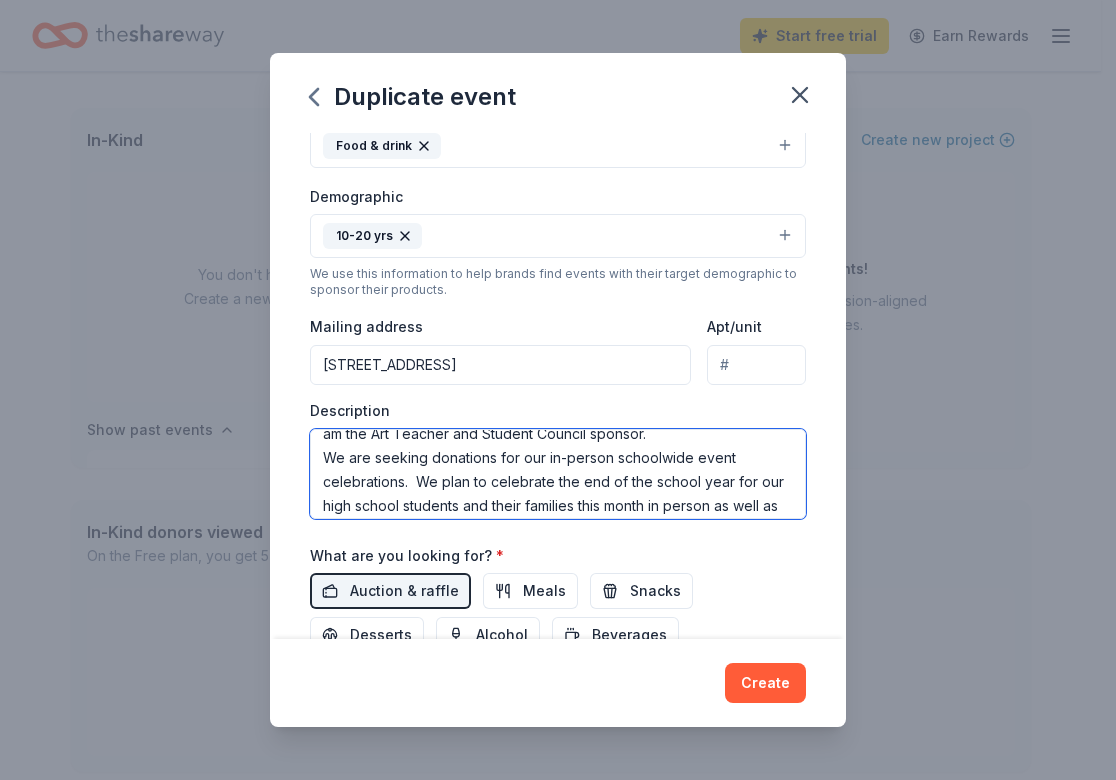 drag, startPoint x: 401, startPoint y: 484, endPoint x: 322, endPoint y: 491, distance: 79.30952 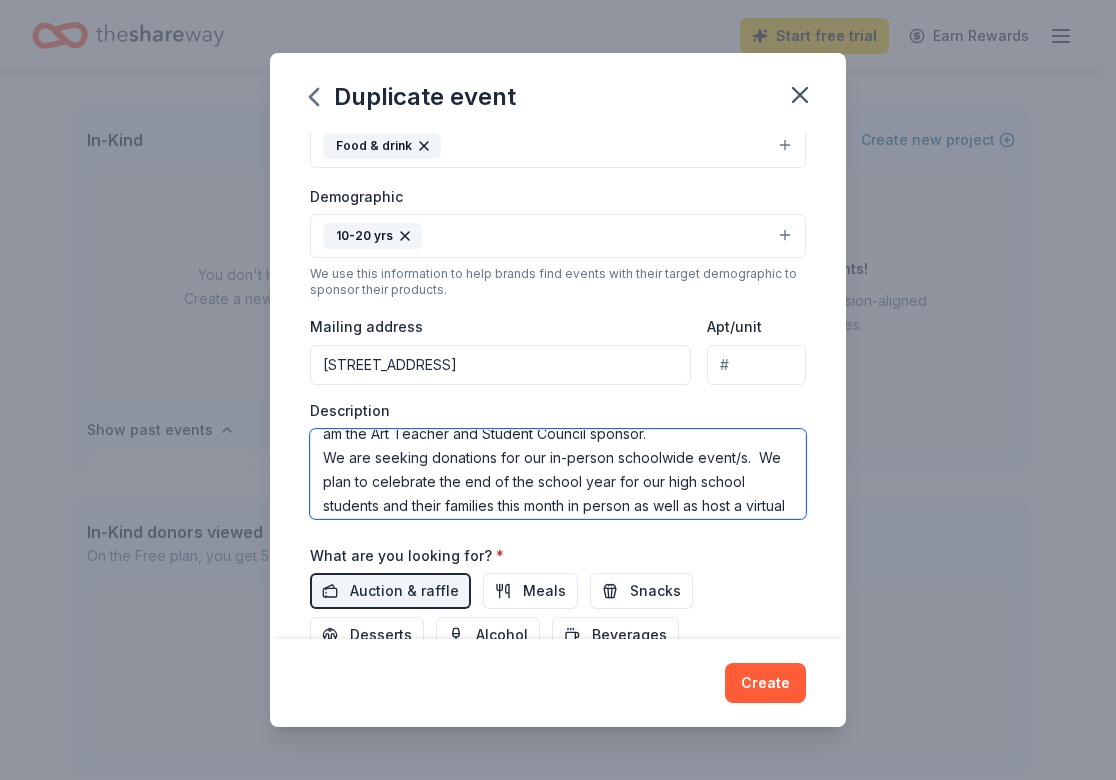 scroll, scrollTop: 55, scrollLeft: 0, axis: vertical 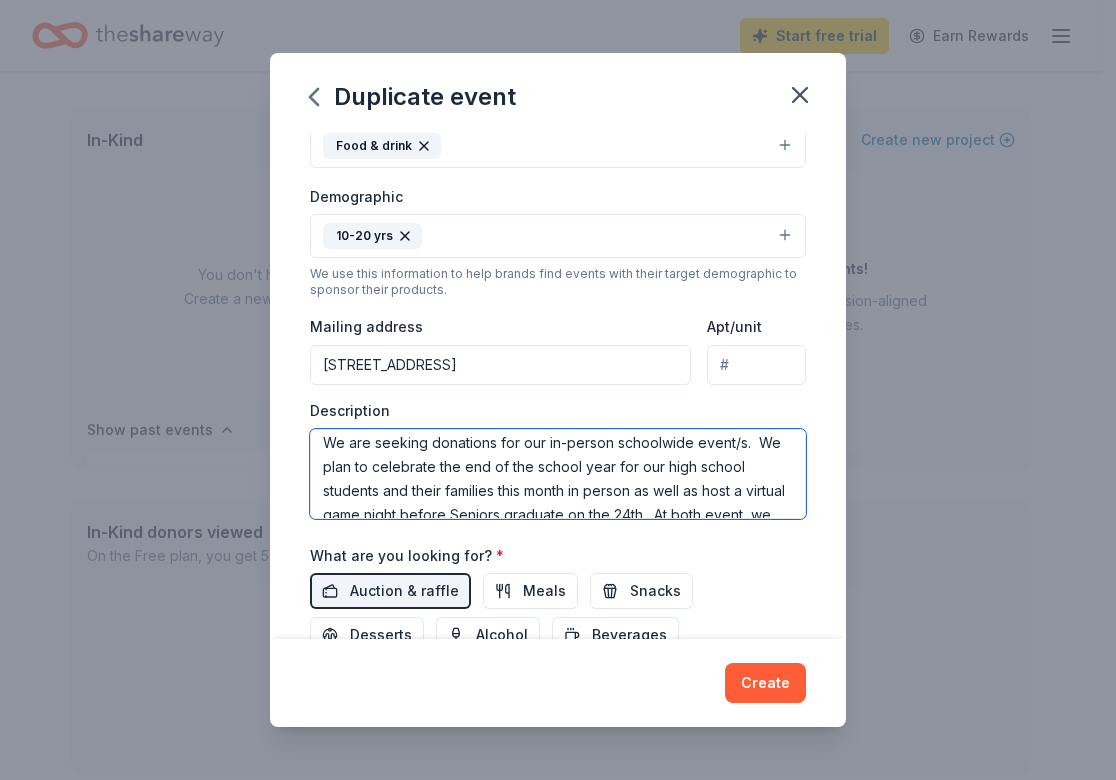 drag, startPoint x: 461, startPoint y: 476, endPoint x: 371, endPoint y: 495, distance: 91.983696 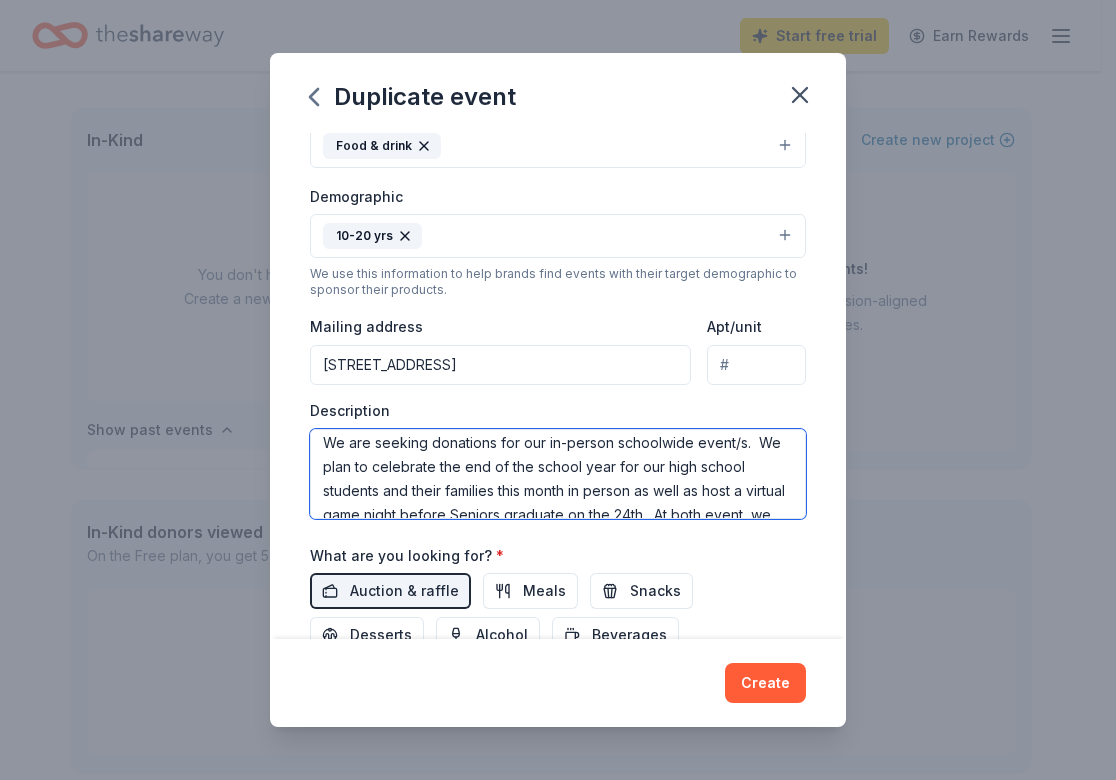 click on "Hello, I am contacting you from Des Moines Public Schools Virtual Campus.  I am the Art Teacher and Student Council sponsor.
We are seeking donations for our in-person schoolwide event/s.  We plan to celebrate the end of the school year for our high school students and their families this month in person as well as host a virtual game night before Seniors graduate on the 24th.  At both event, we are planning to host Lotteria and have a raffle for prizes.  I am hoping that you will want to take part!" at bounding box center [558, 474] 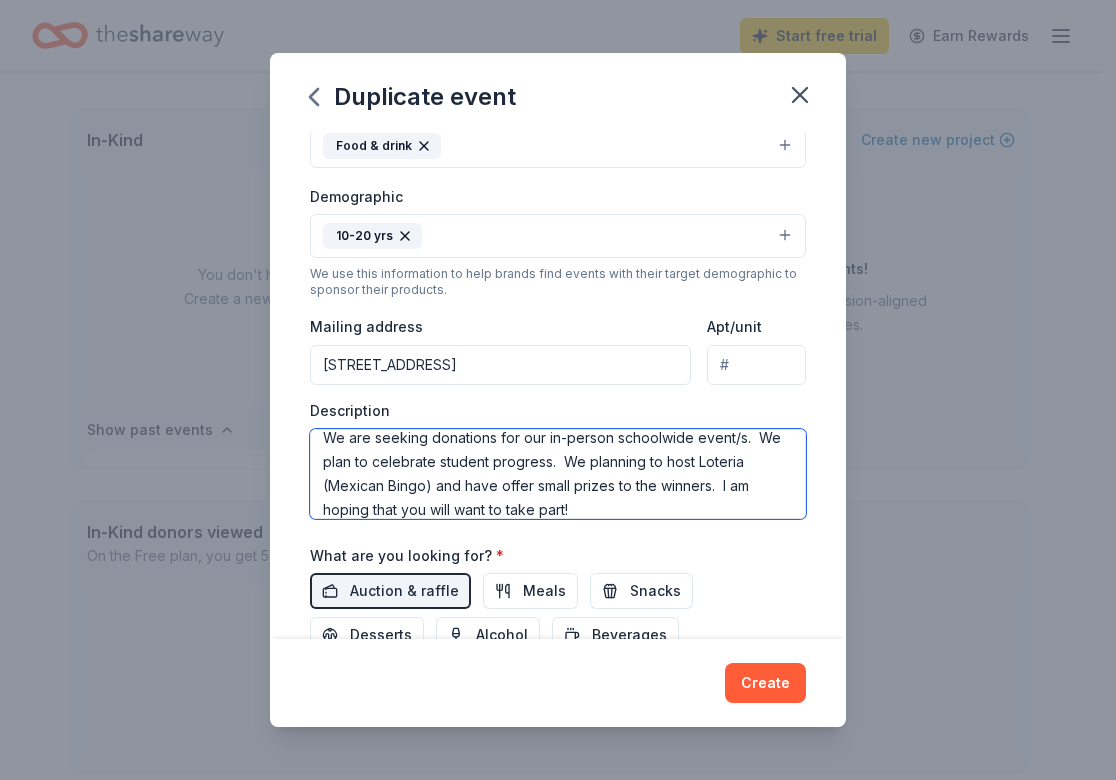 scroll, scrollTop: 72, scrollLeft: 0, axis: vertical 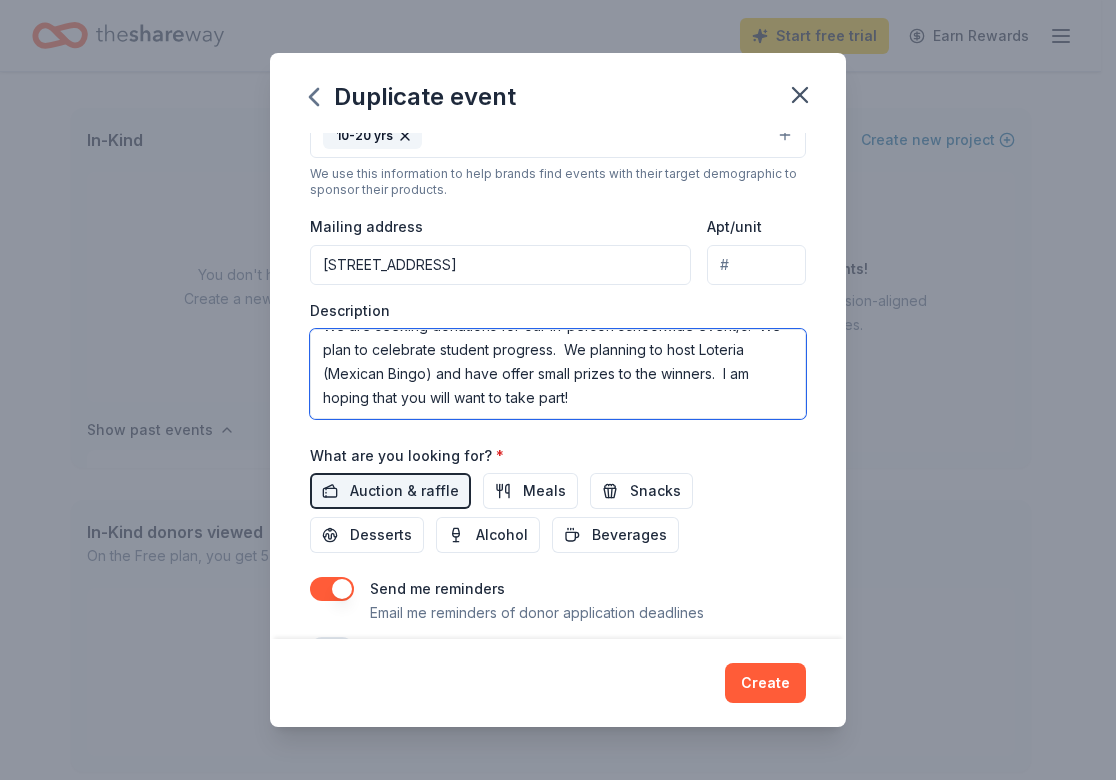 click on "Hello, I am contacting you from Des Moines Public Schools Virtual Campus.  I am the Art Teacher and Student Council sponsor.
We are seeking donations for our in-person schoolwide event/s.  We plan to celebrate student progress.  We planning to host Loteria (Mexican Bingo) and have offer small prizes to the winners.  I am hoping that you will want to take part!" at bounding box center (558, 374) 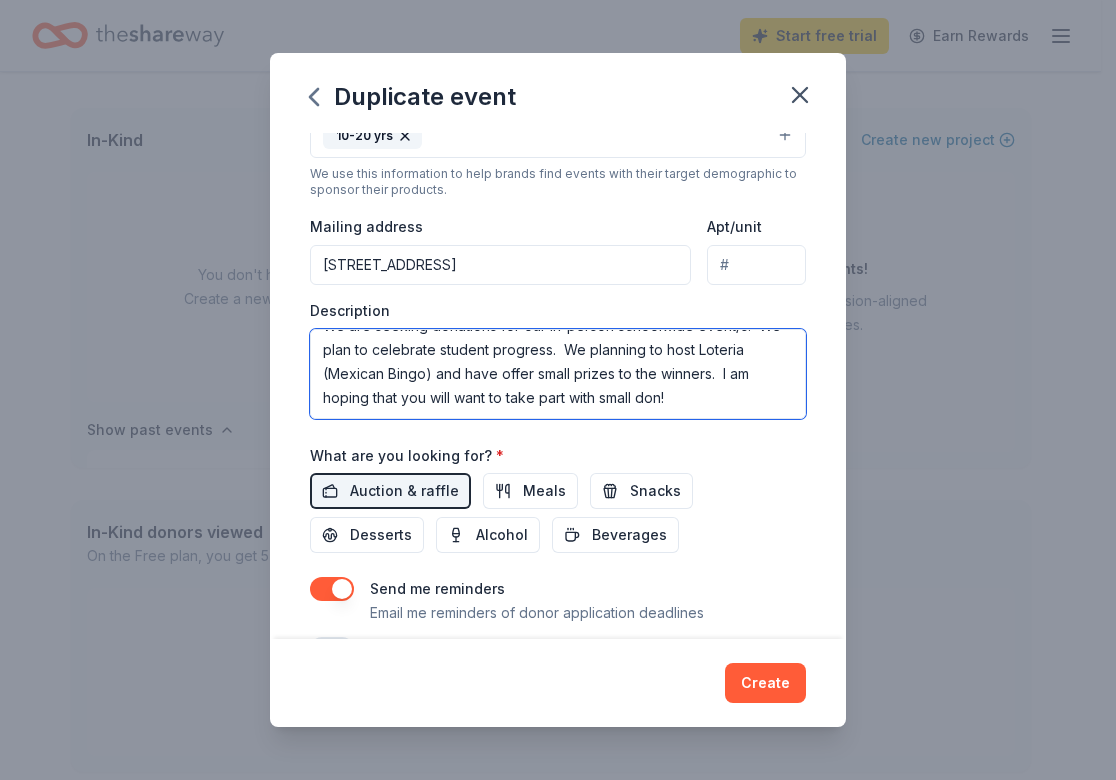 scroll, scrollTop: 84, scrollLeft: 0, axis: vertical 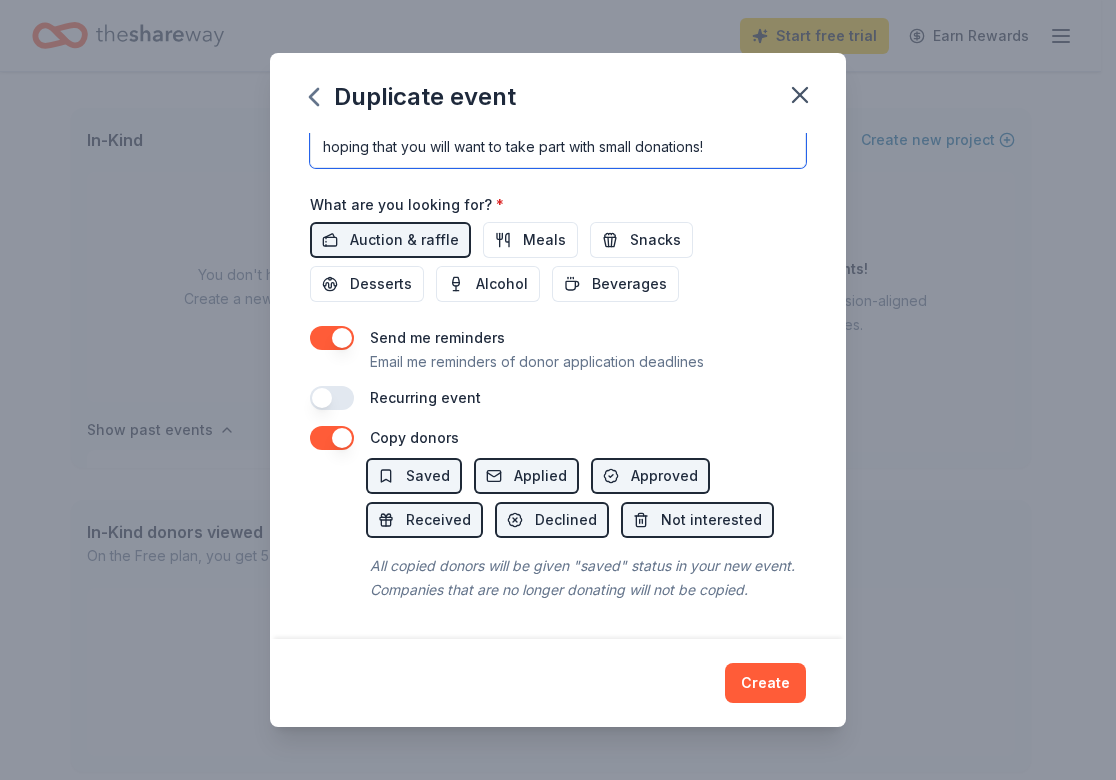 type on "Hello, I am contacting you from [GEOGRAPHIC_DATA] Virtual Campus.  I am the Art Teacher and Student Council sponsor.
We are seeking donations for our in-person schoolwide event/s.  We plan to celebrate student progress.  We planning to host Loteria (Mexican Bingo) and have offer small prizes to the winners.  I am hoping that you will want to take part with small donations!" 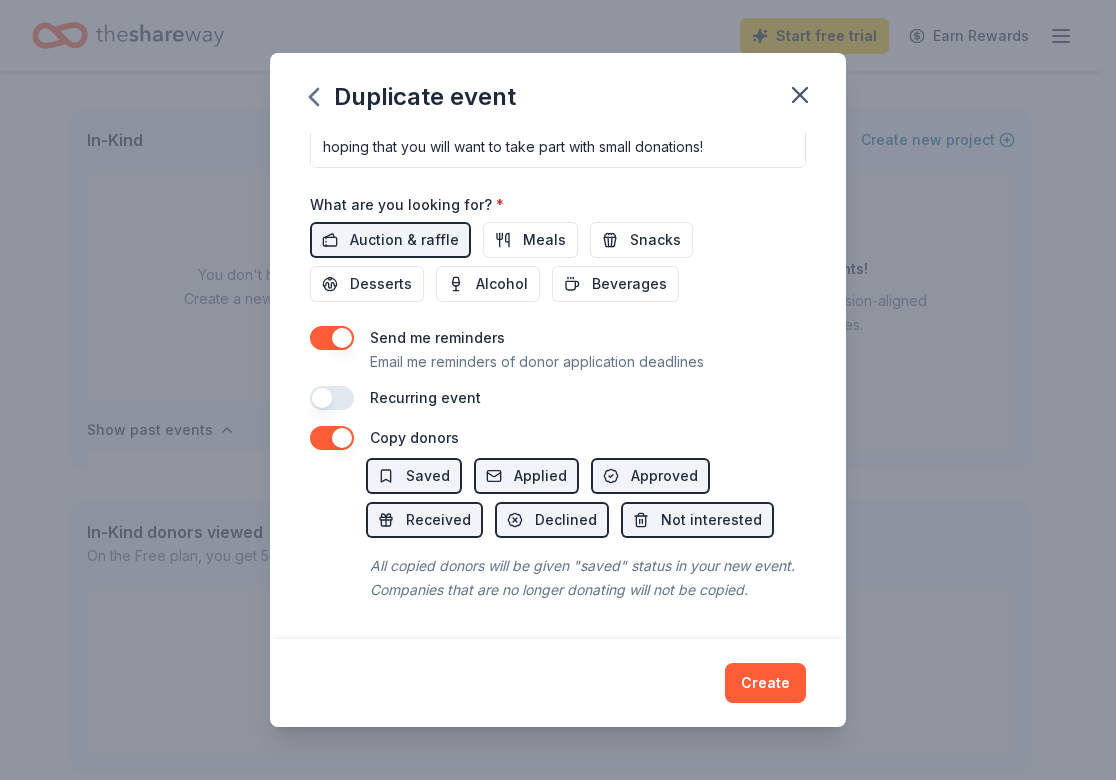 click at bounding box center [332, 398] 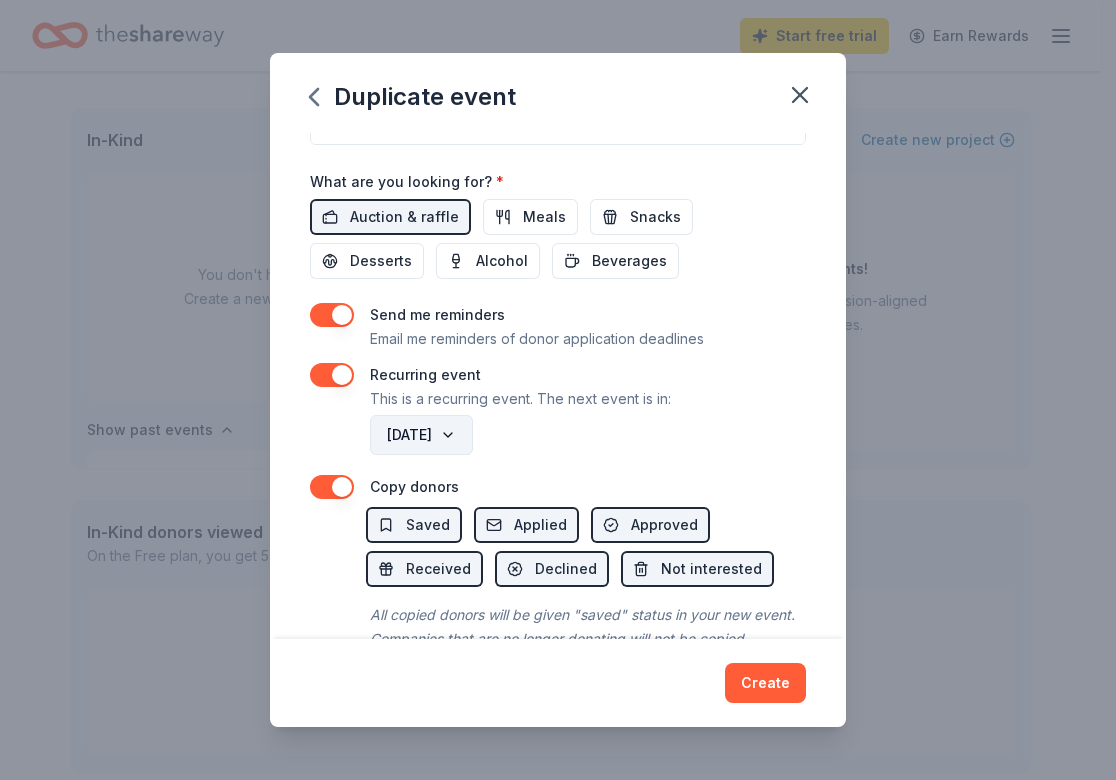 click on "September 2026" at bounding box center (421, 435) 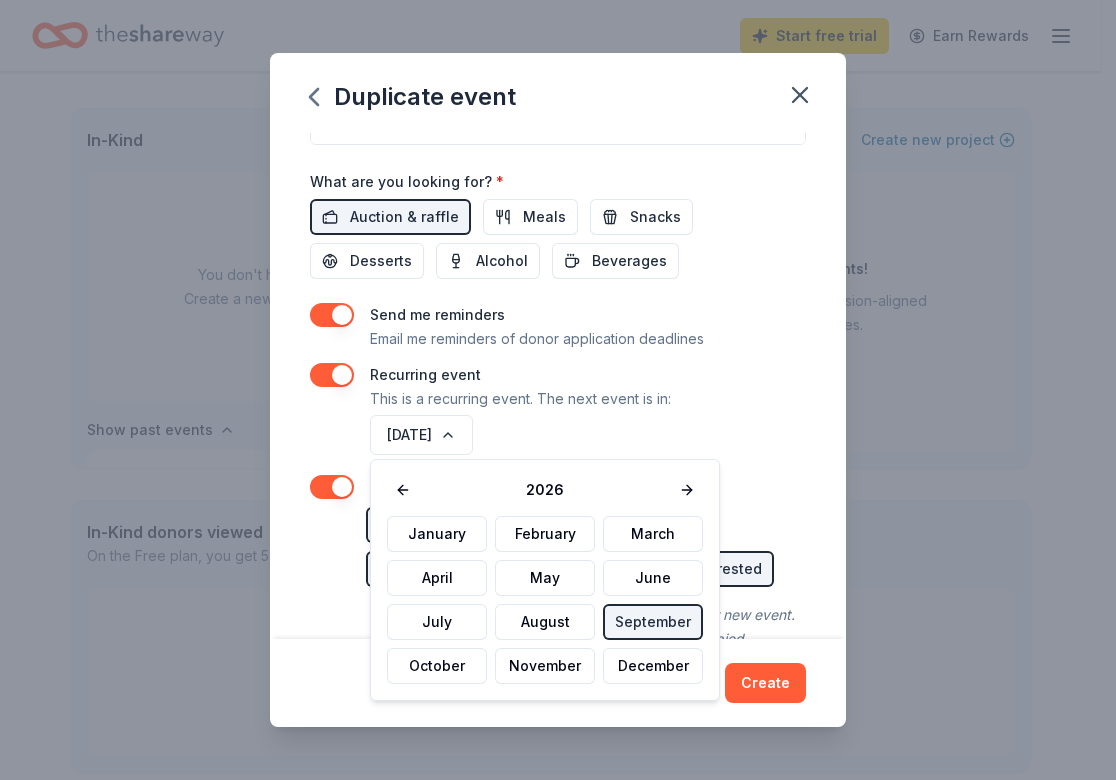 click on "September 2026" at bounding box center [586, 435] 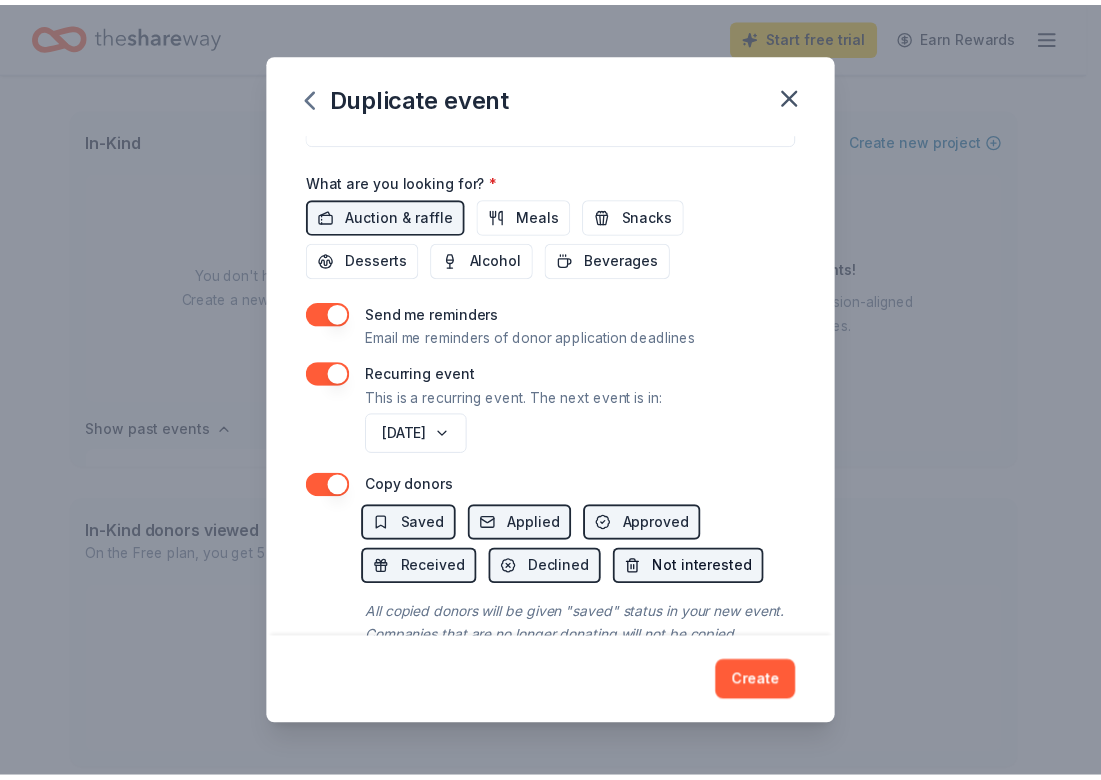 scroll, scrollTop: 746, scrollLeft: 0, axis: vertical 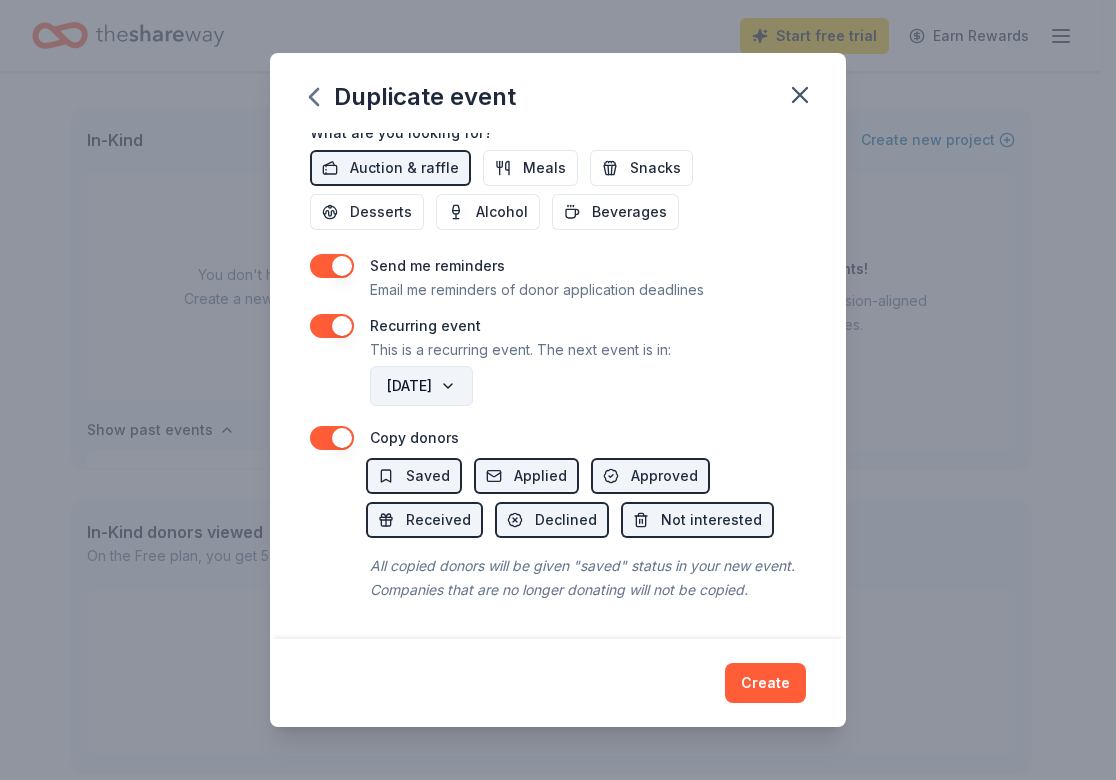 click on "September 2026" at bounding box center (421, 386) 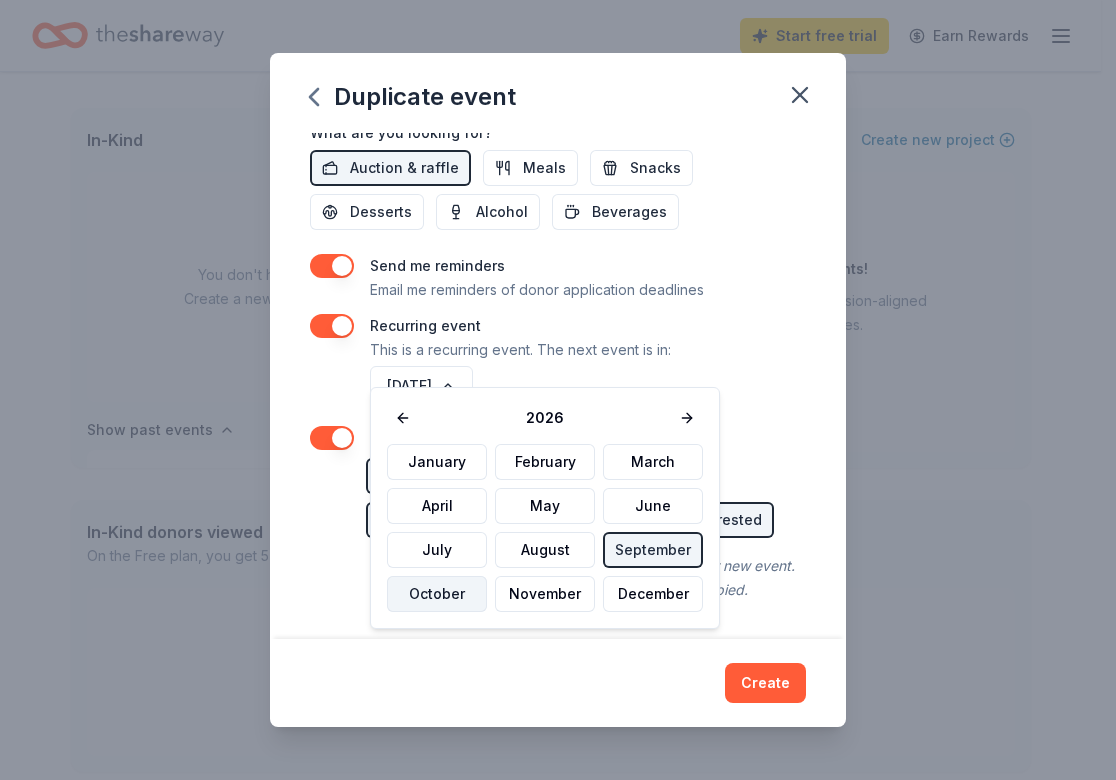 click on "October" at bounding box center [437, 594] 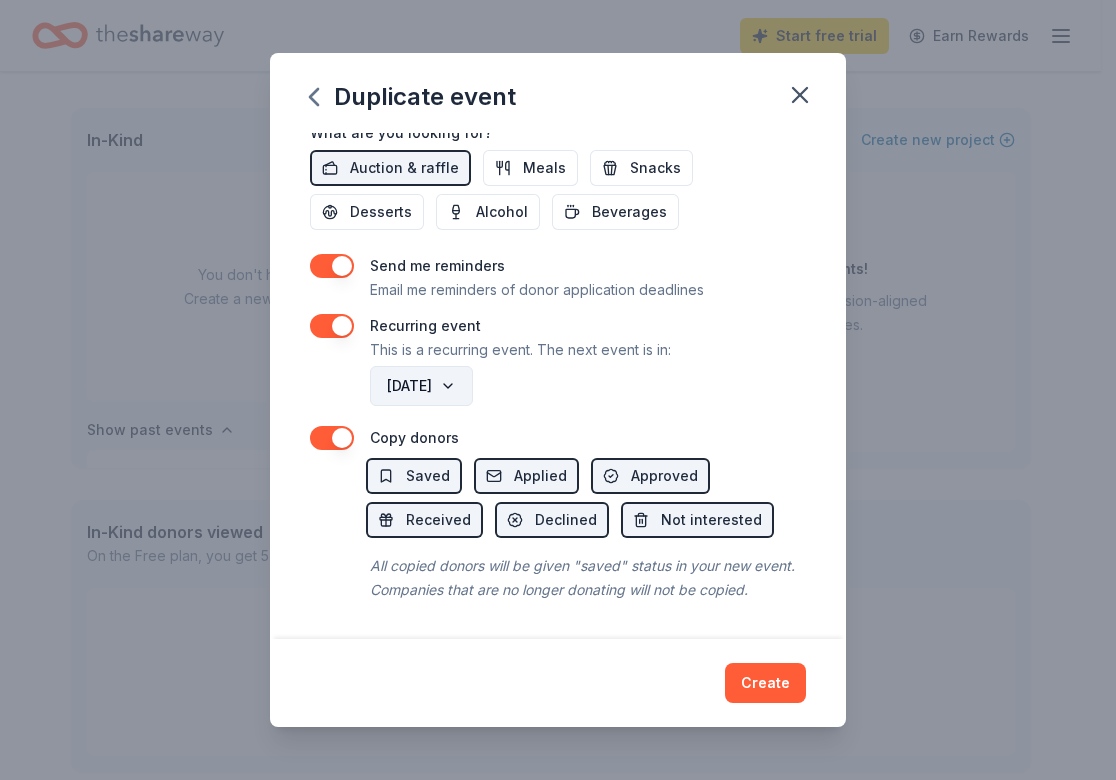 click on "October 2026" at bounding box center [421, 386] 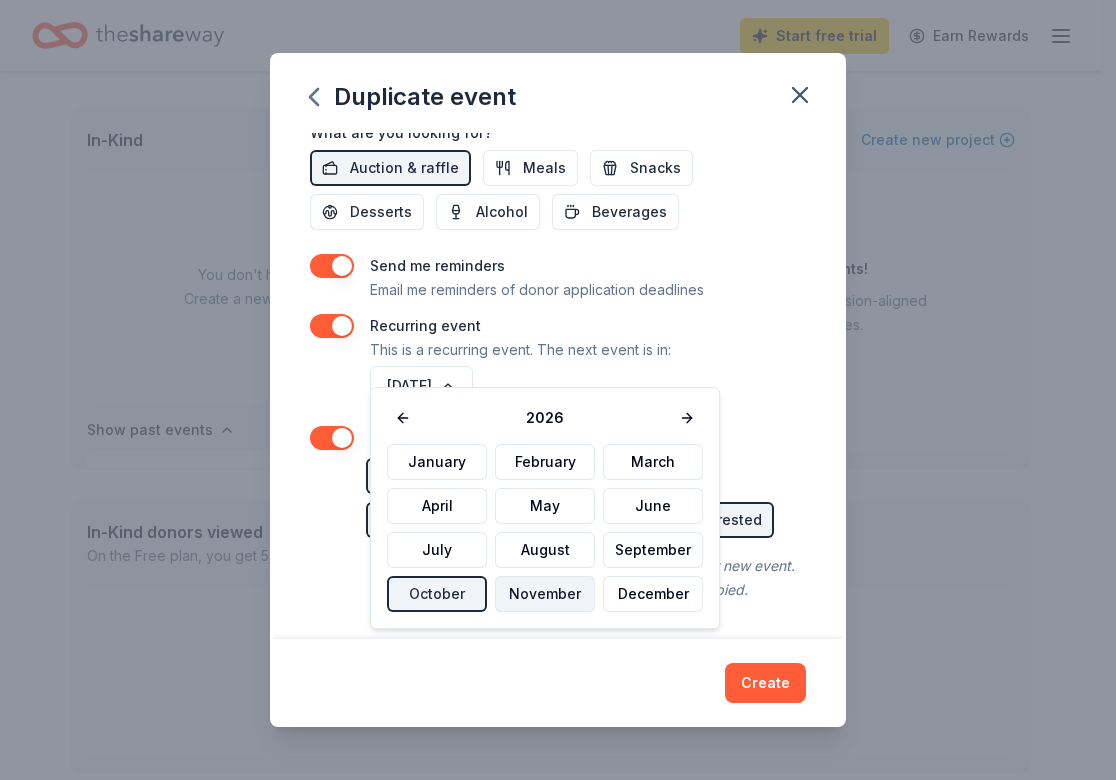 click on "November" at bounding box center [545, 594] 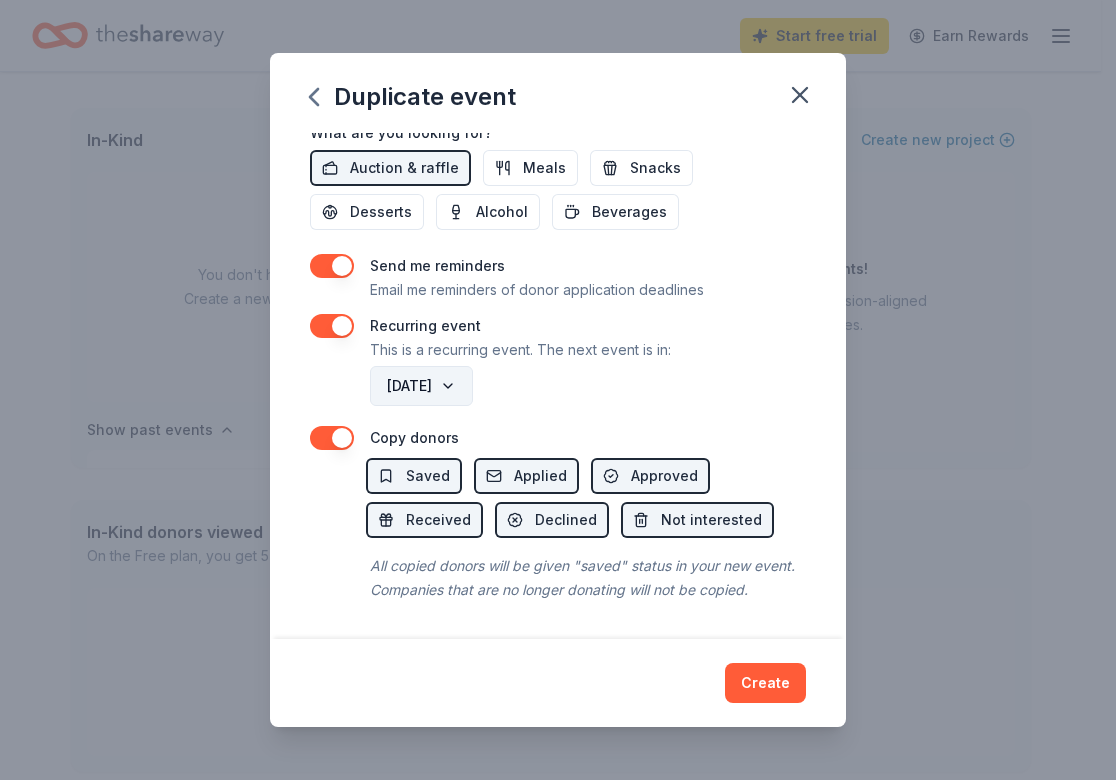 click on "November 2026" at bounding box center (421, 386) 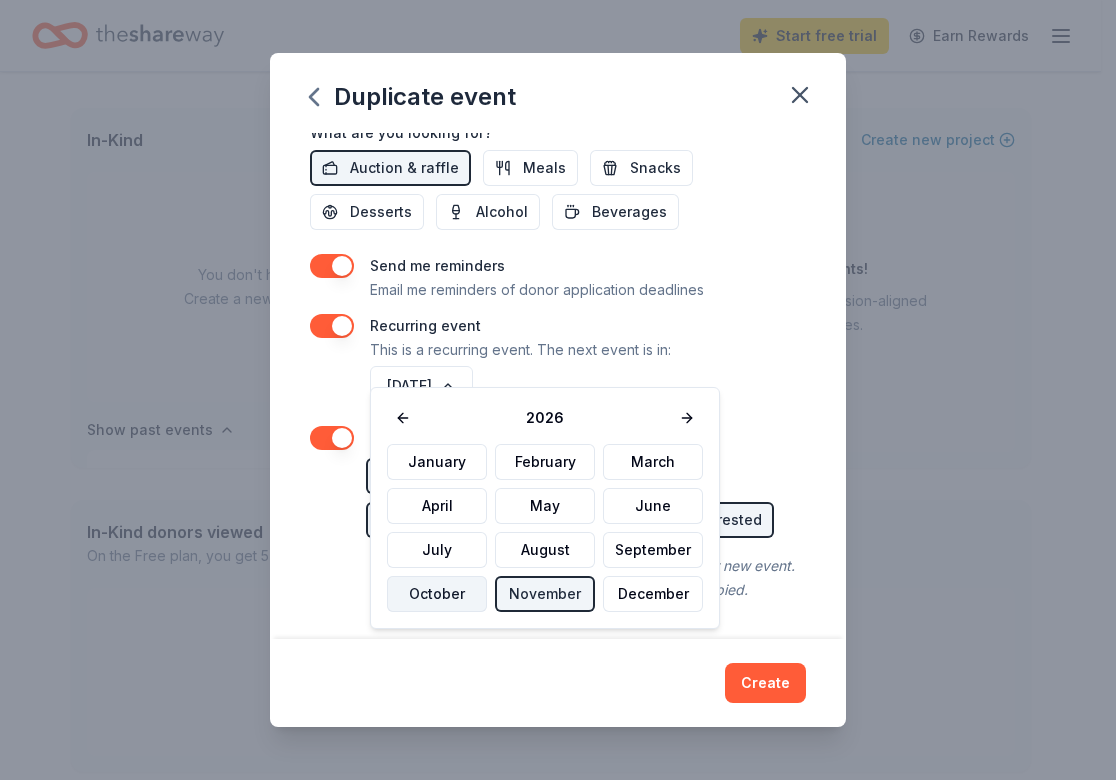 click on "October" at bounding box center (437, 594) 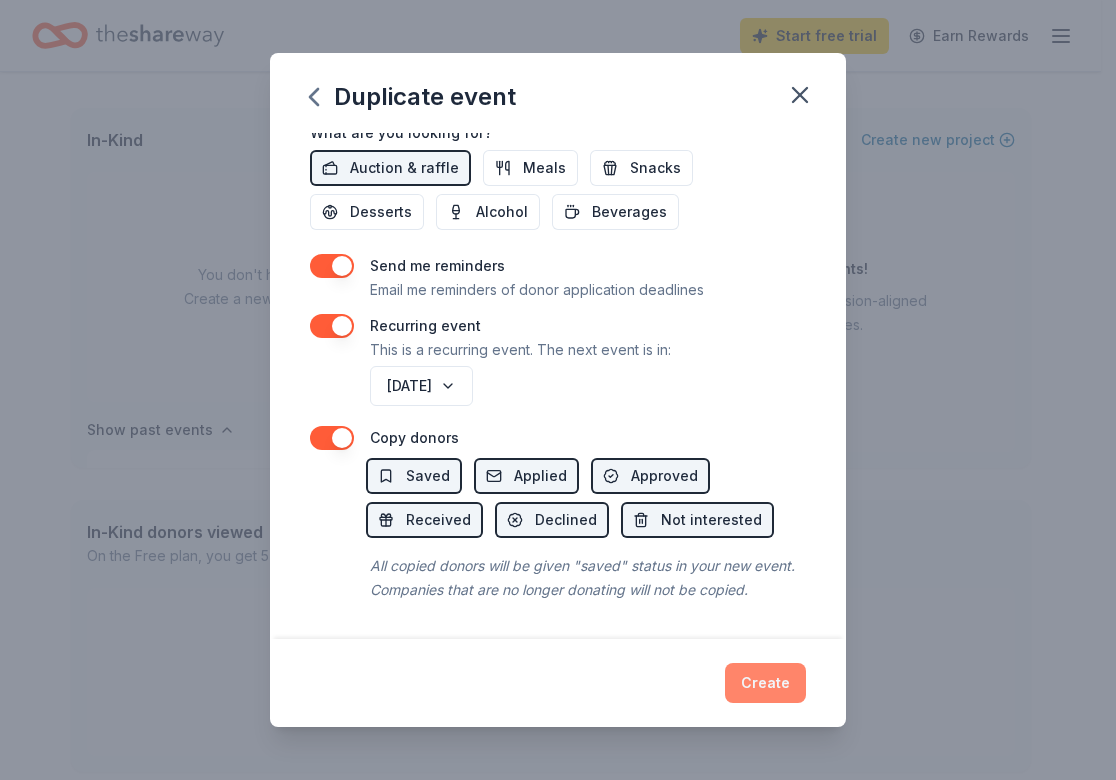 click on "Create" at bounding box center (765, 683) 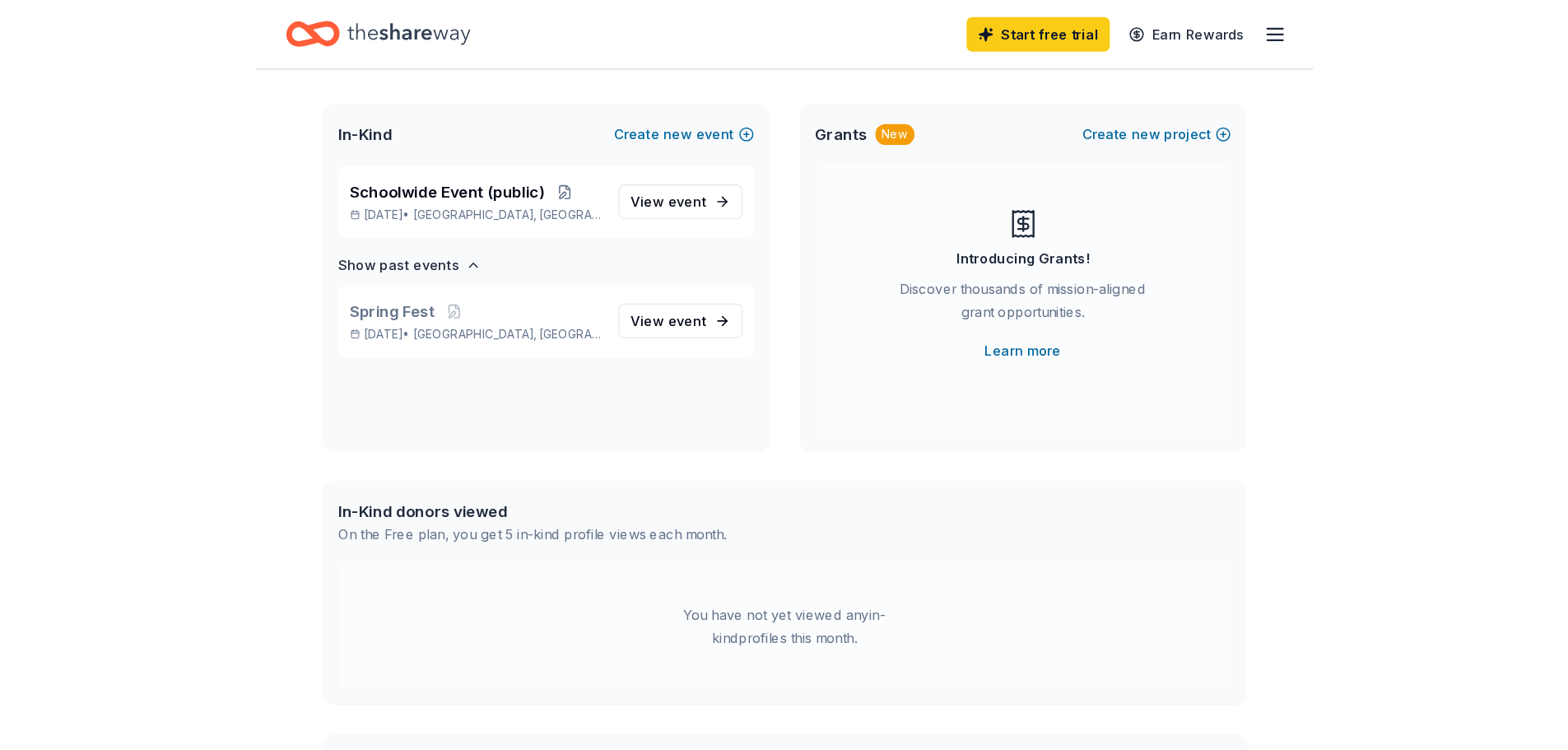 scroll, scrollTop: 0, scrollLeft: 0, axis: both 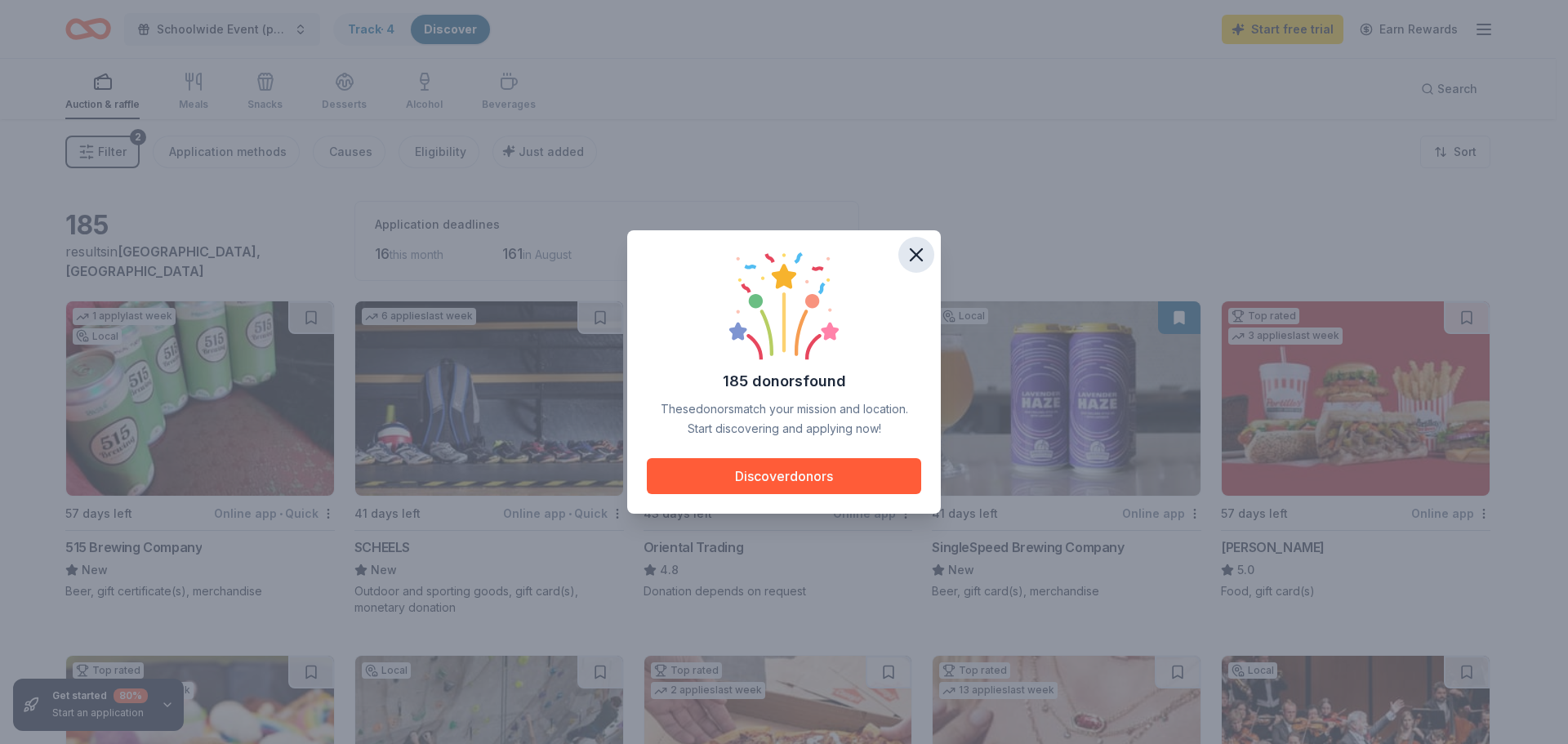 click 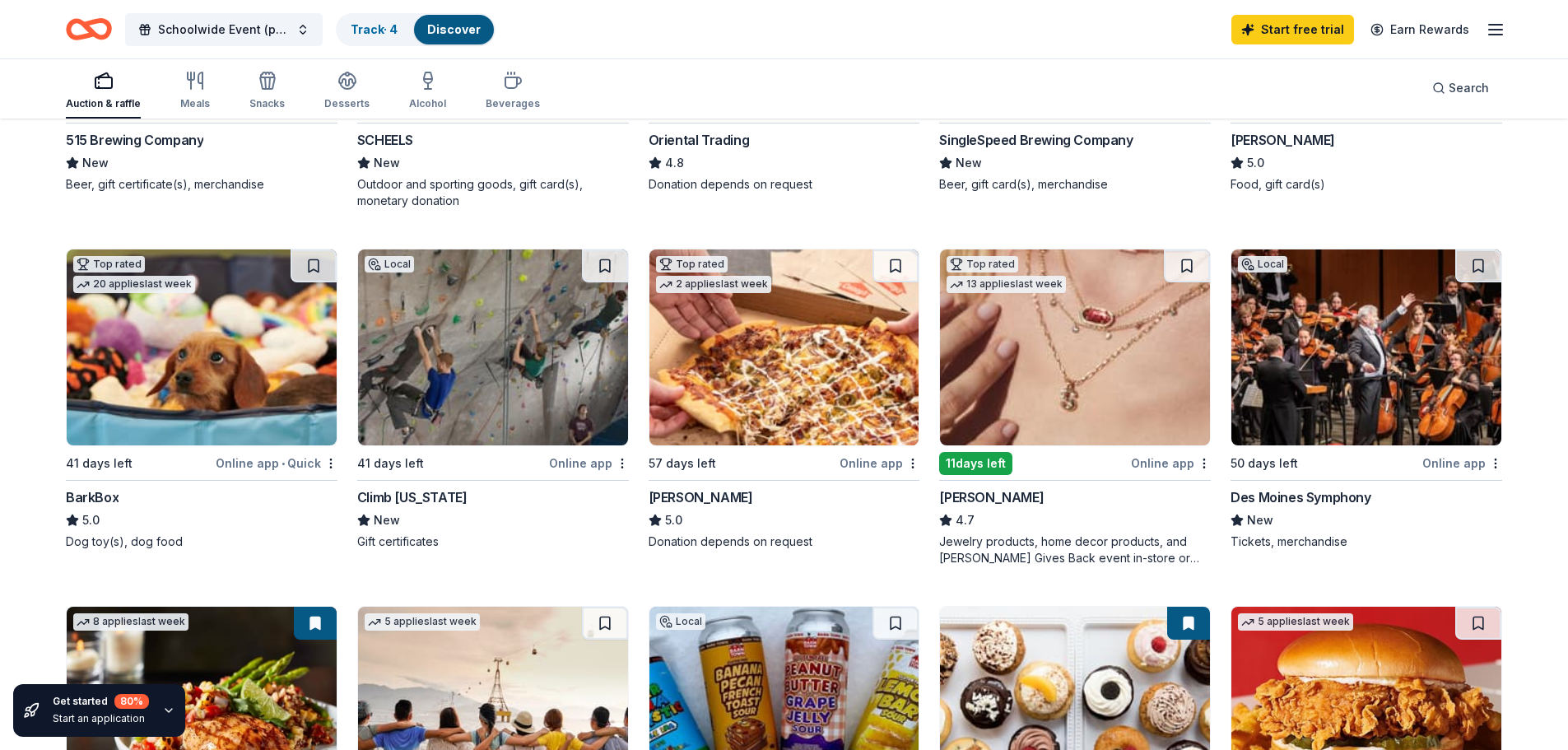 scroll, scrollTop: 494, scrollLeft: 0, axis: vertical 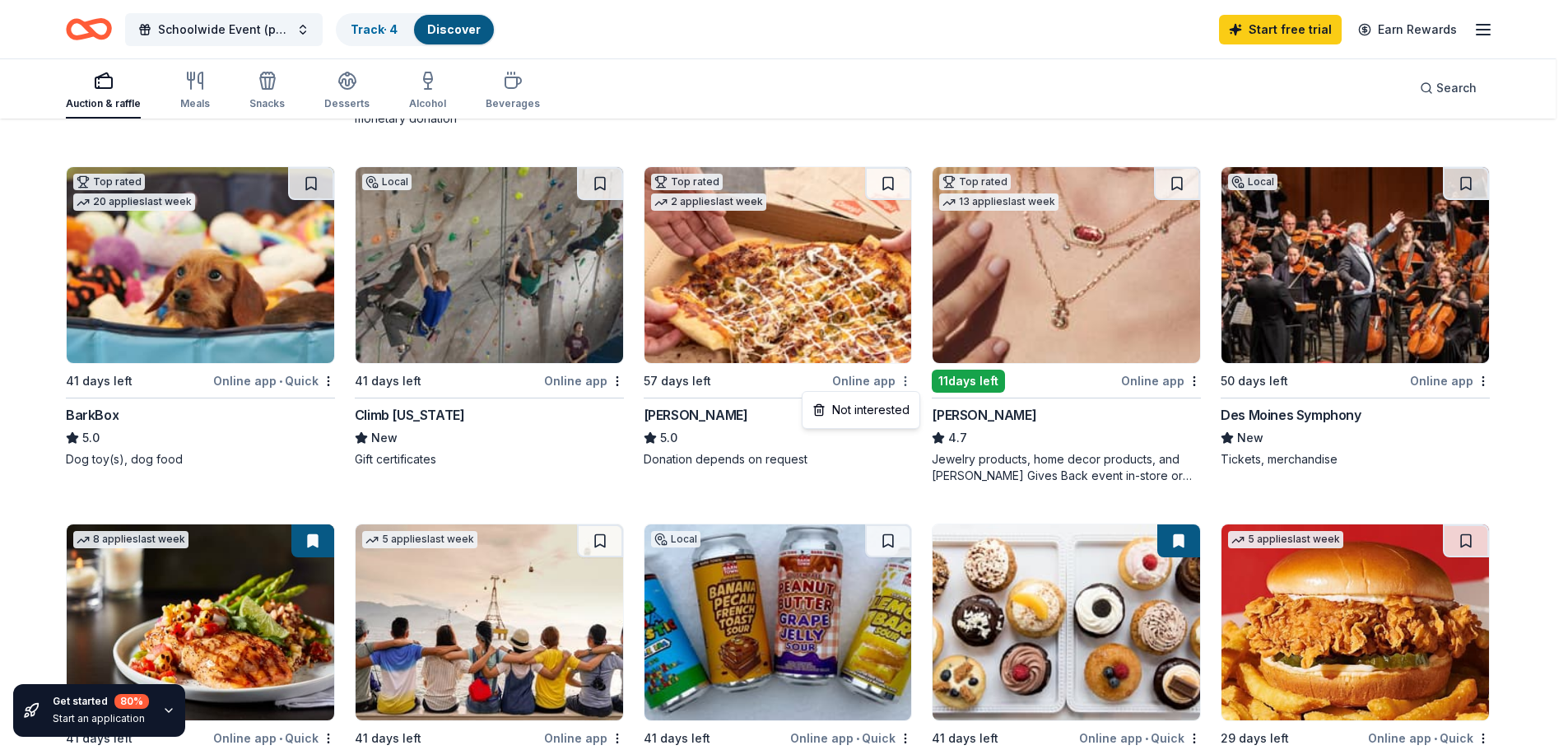 click on "Schoolwide Event (public) Track  · 4 Discover Start free  trial Earn Rewards Auction & raffle Meals Snacks Desserts Alcohol Beverages Search Get started 80 % Start an application 185 results  in  Des Moines, IA Application deadlines 16  this month 161  in August 8  in September 10  passed 1   apply  last week Local 57 days left Online app • Quick 515 Brewing Company New Beer, gift certificate(s), merchandise 6   applies  last week 41 days left Online app • Quick SCHEELS New Outdoor and sporting goods, gift card(s), monetary donation Top rated 14   applies  last week 43 days left Online app Oriental Trading 4.8 Donation depends on request Local 41 days left Online app SingleSpeed Brewing Company New Beer, gift card(s), merchandise Top rated 3   applies  last week 57 days left Online app Portillo's 5.0 Food, gift card(s) Top rated 20   applies  last week 41 days left Online app • Quick BarkBox 5.0 Dog toy(s), dog food Local 41 days left Online app Climb Iowa New Gift certificates Top rated 2   applies 13" at bounding box center [784, -119] 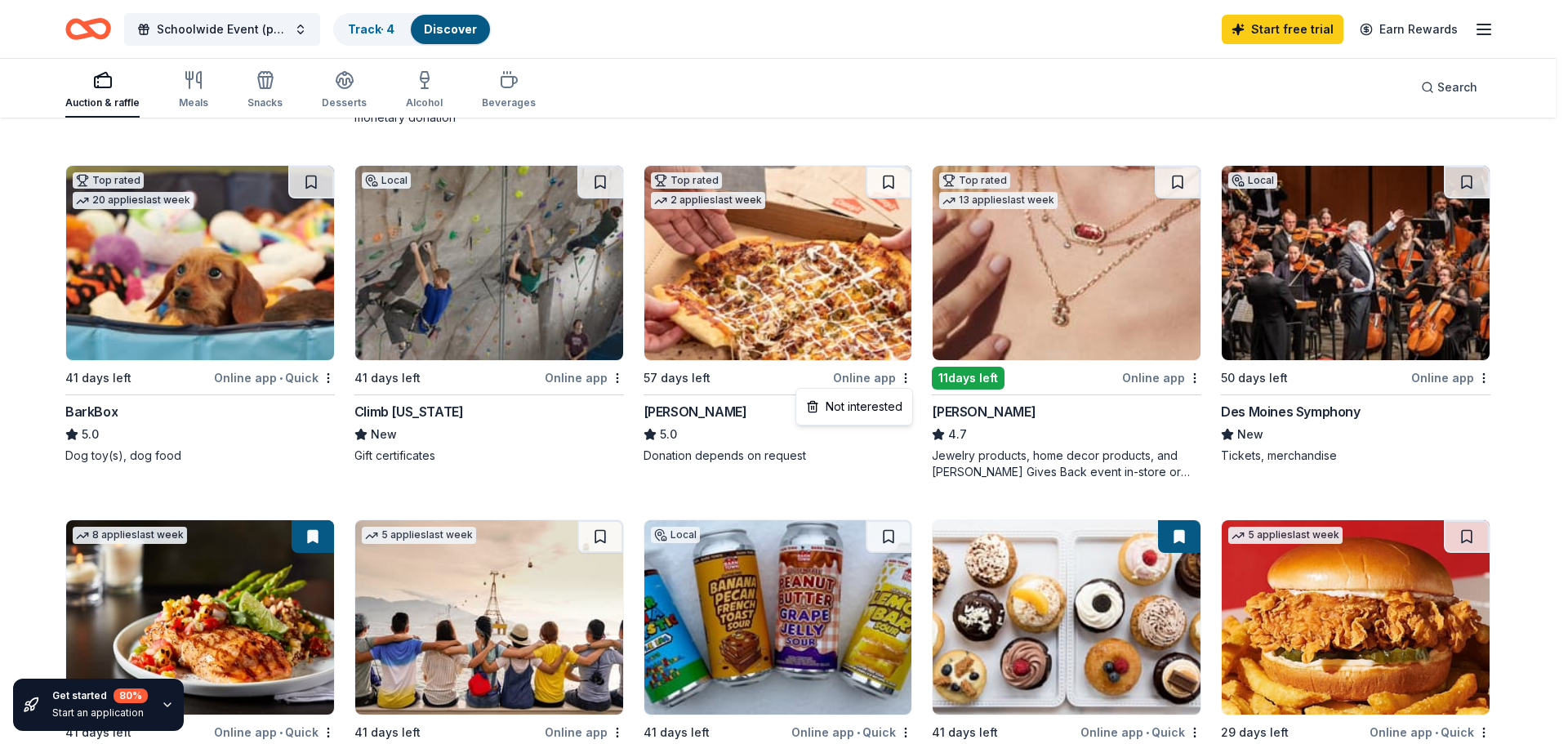 click on "Schoolwide Event (public) Track  · 4 Discover Start free  trial Earn Rewards Auction & raffle Meals Snacks Desserts Alcohol Beverages Search Get started 80 % Start an application 185 results  in  Des Moines, IA Application deadlines 16  this month 161  in August 8  in September 10  passed 1   apply  last week Local 57 days left Online app • Quick 515 Brewing Company New Beer, gift certificate(s), merchandise 6   applies  last week 41 days left Online app • Quick SCHEELS New Outdoor and sporting goods, gift card(s), monetary donation Top rated 14   applies  last week 43 days left Online app Oriental Trading 4.8 Donation depends on request Local 41 days left Online app SingleSpeed Brewing Company New Beer, gift card(s), merchandise Top rated 3   applies  last week 57 days left Online app Portillo's 5.0 Food, gift card(s) Top rated 20   applies  last week 41 days left Online app • Quick BarkBox 5.0 Dog toy(s), dog food Local 41 days left Online app Climb Iowa New Gift certificates Top rated 2   applies 13" at bounding box center (784, -118) 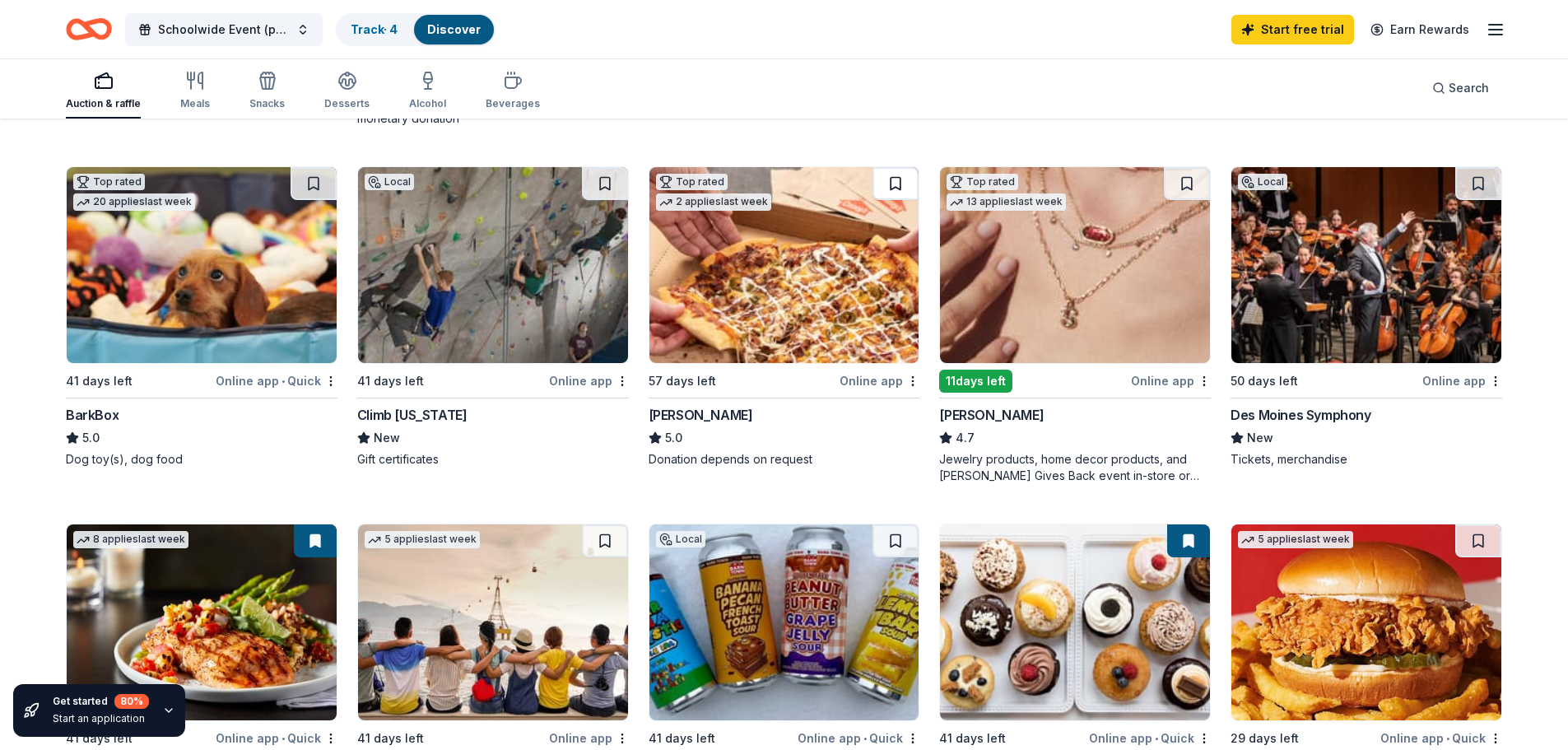 click at bounding box center (896, 184) 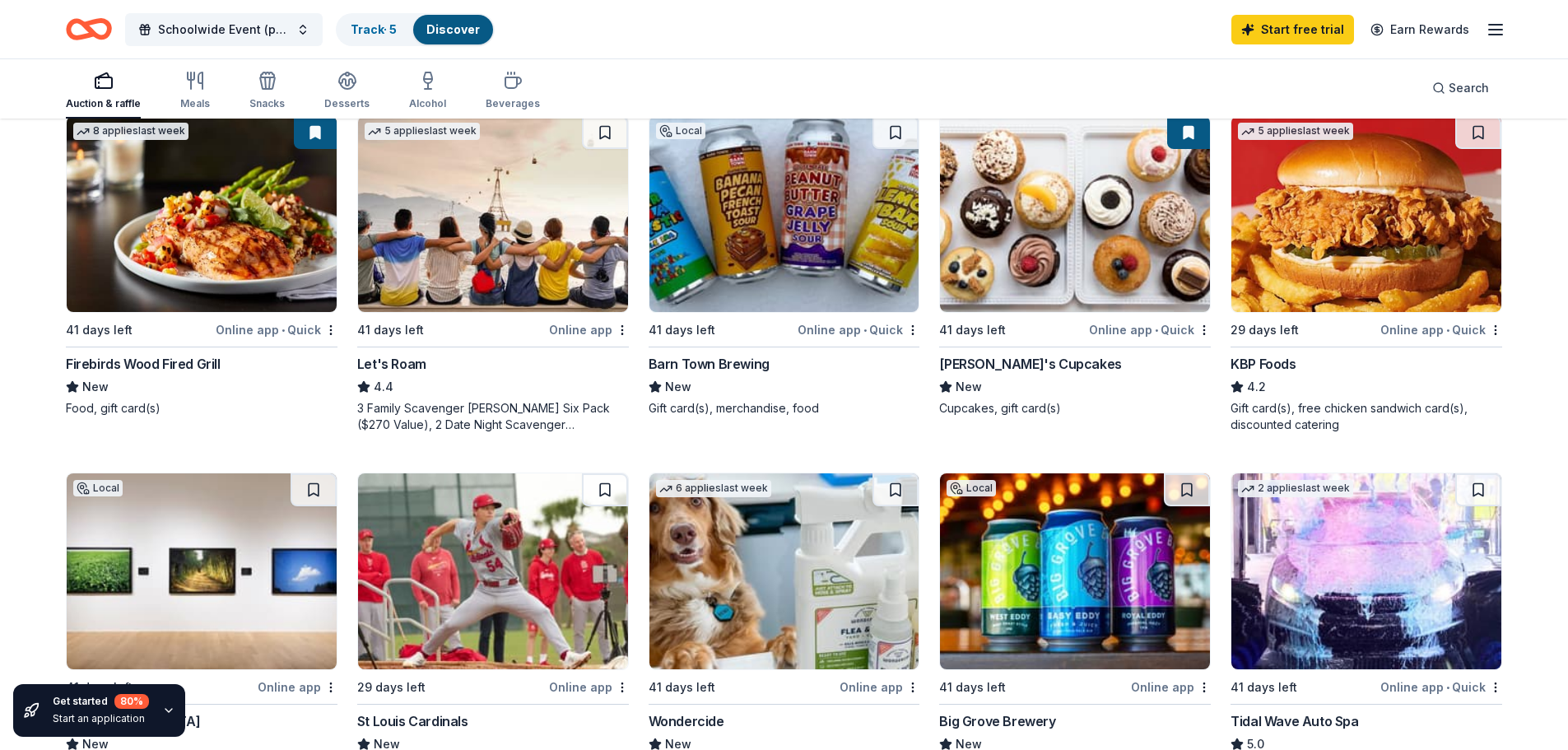 scroll, scrollTop: 906, scrollLeft: 0, axis: vertical 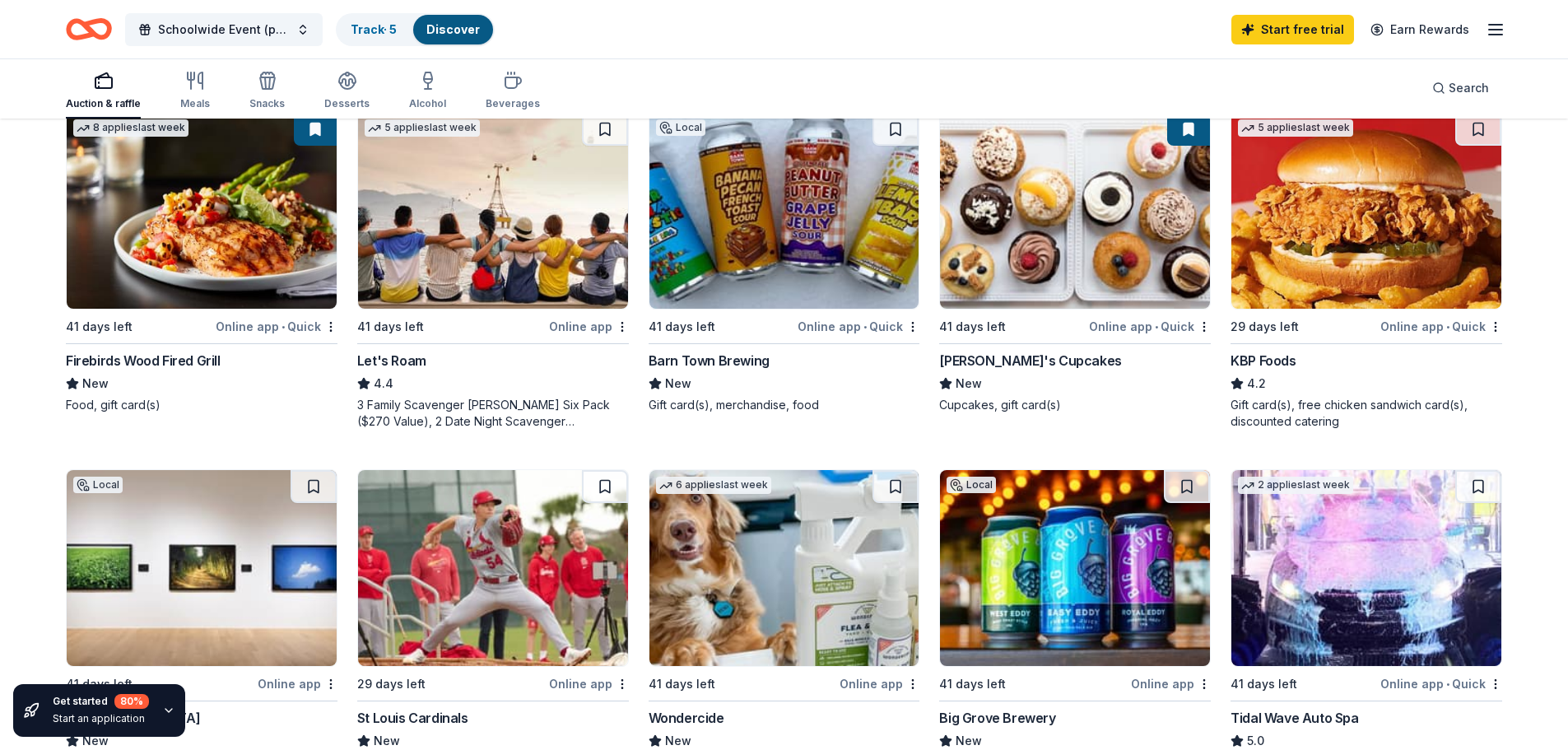 click at bounding box center [1189, 129] 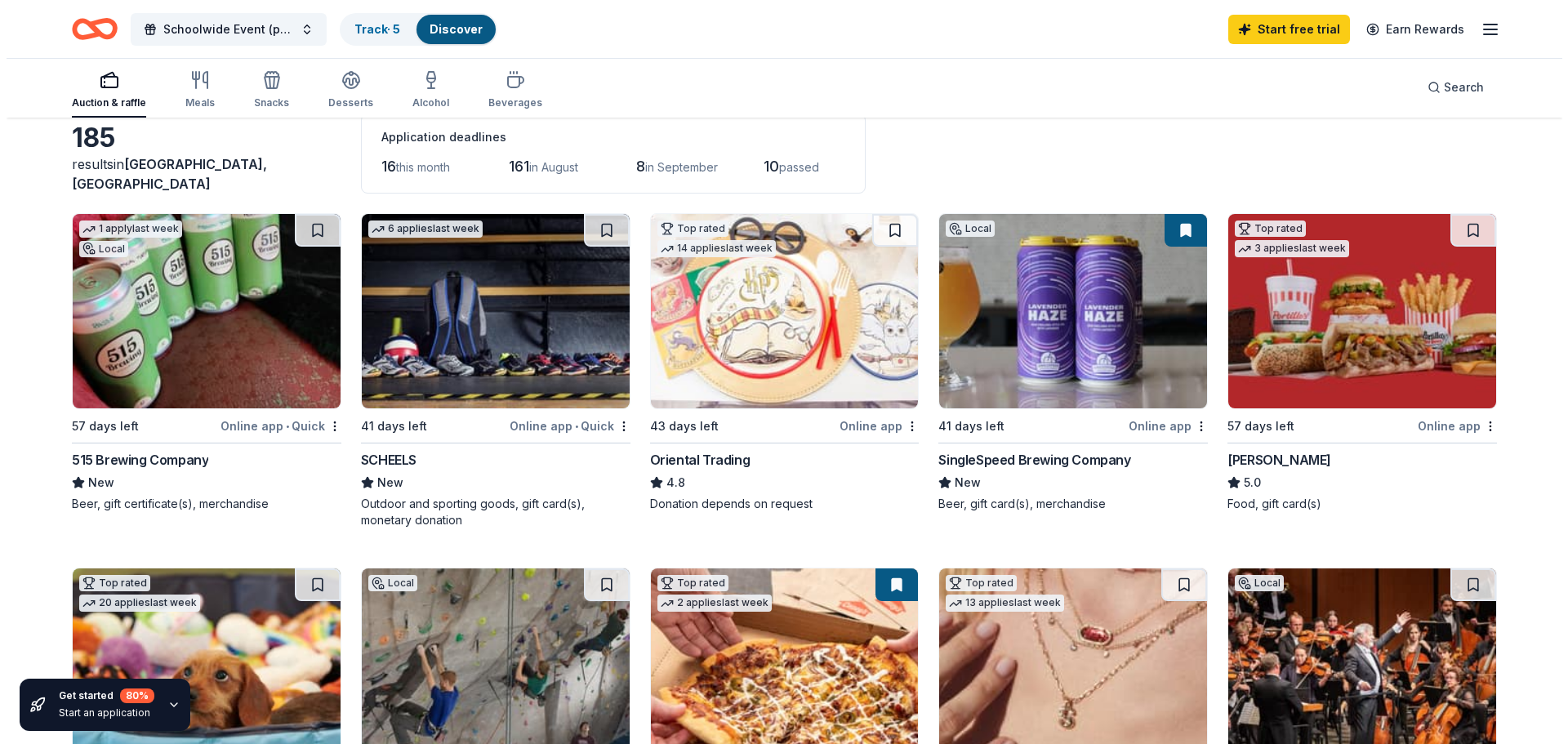scroll, scrollTop: 0, scrollLeft: 0, axis: both 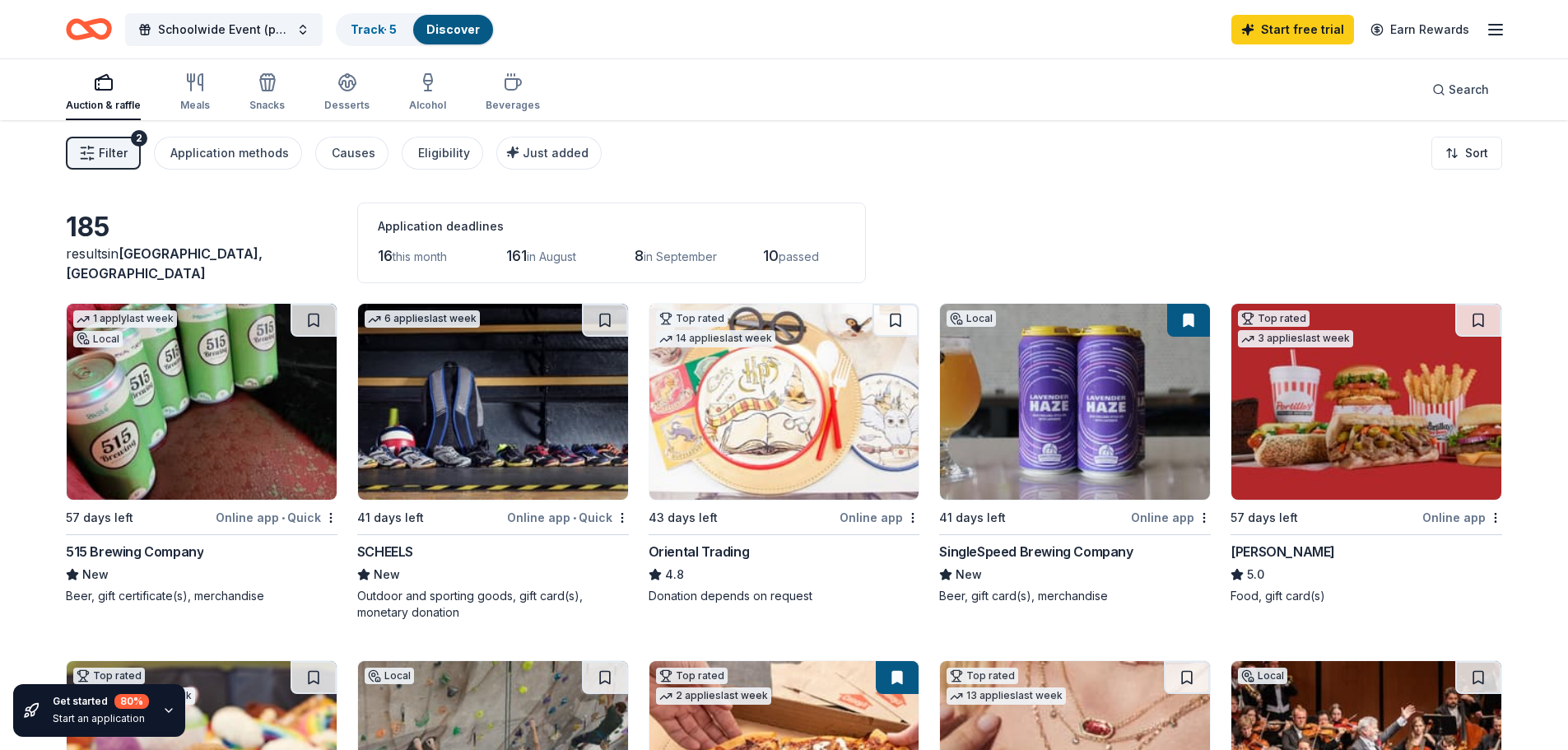 click 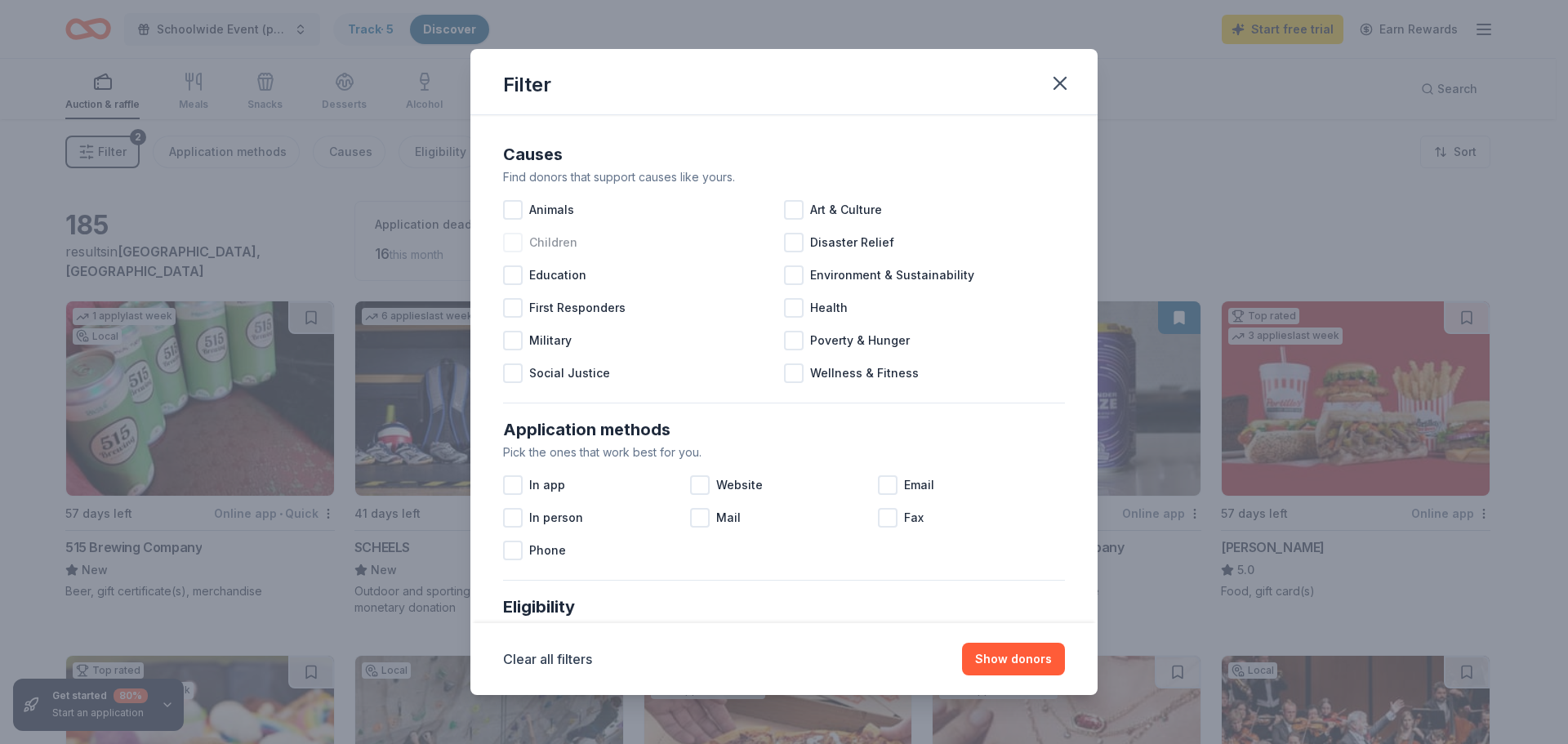 click at bounding box center [513, 243] 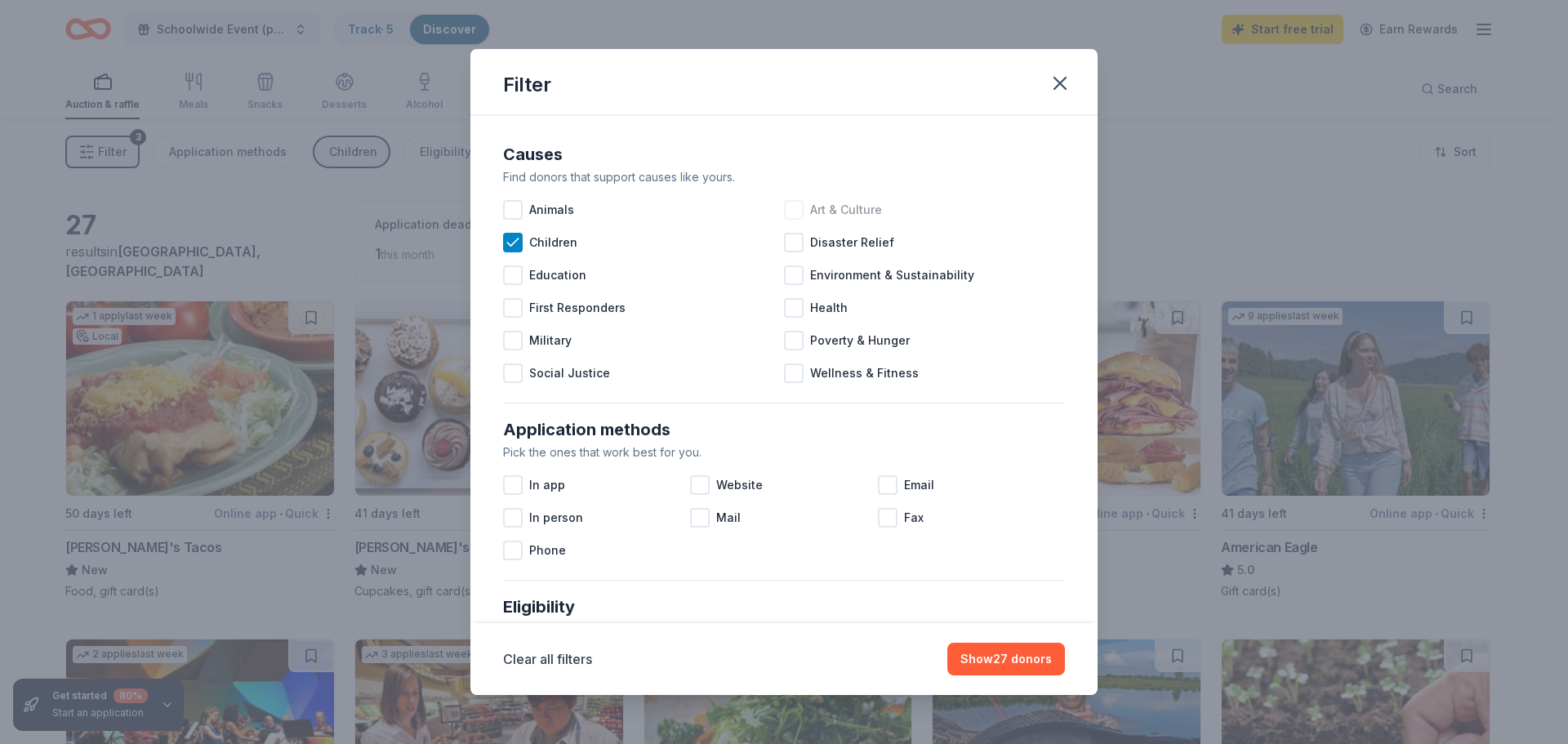 click at bounding box center (794, 210) 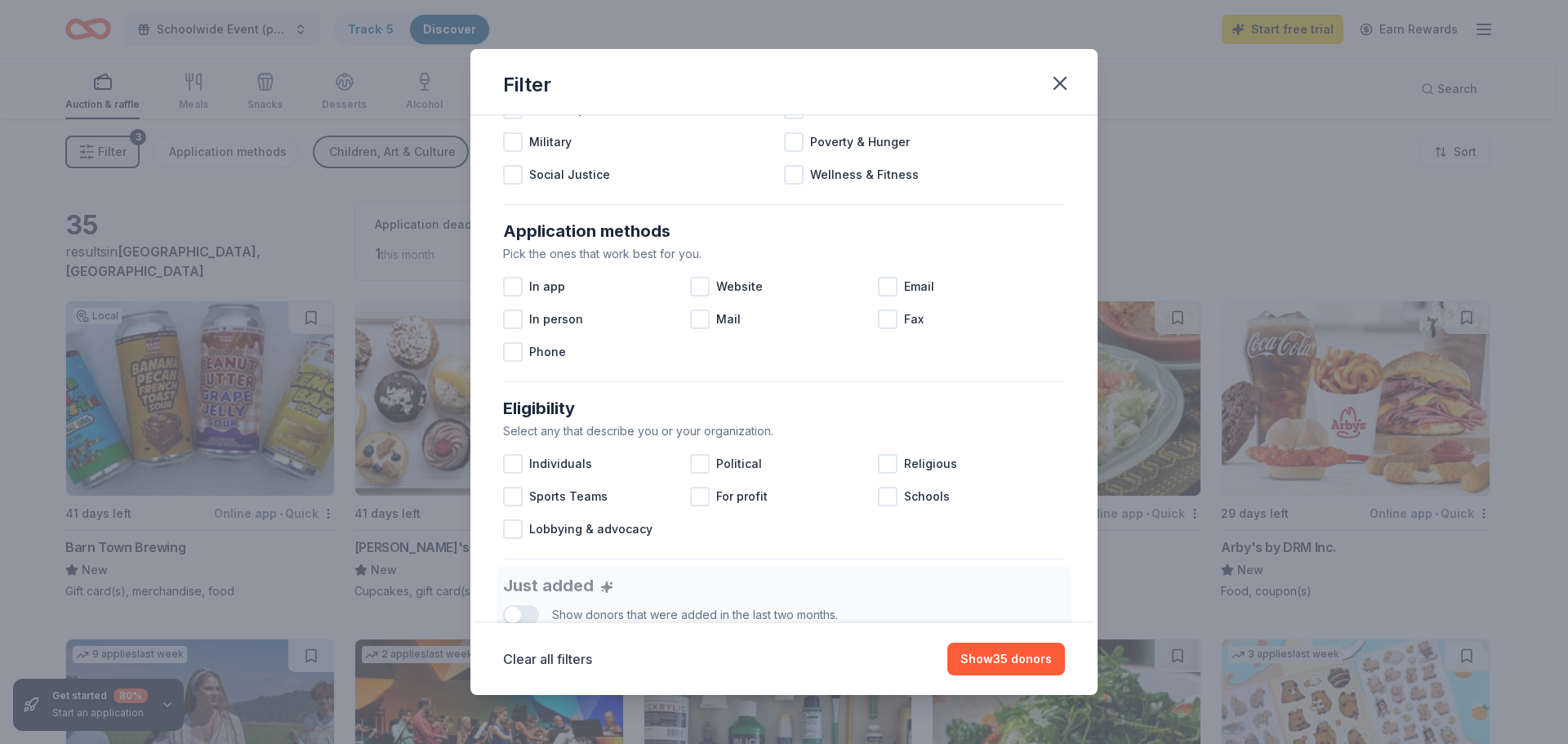 scroll, scrollTop: 163, scrollLeft: 0, axis: vertical 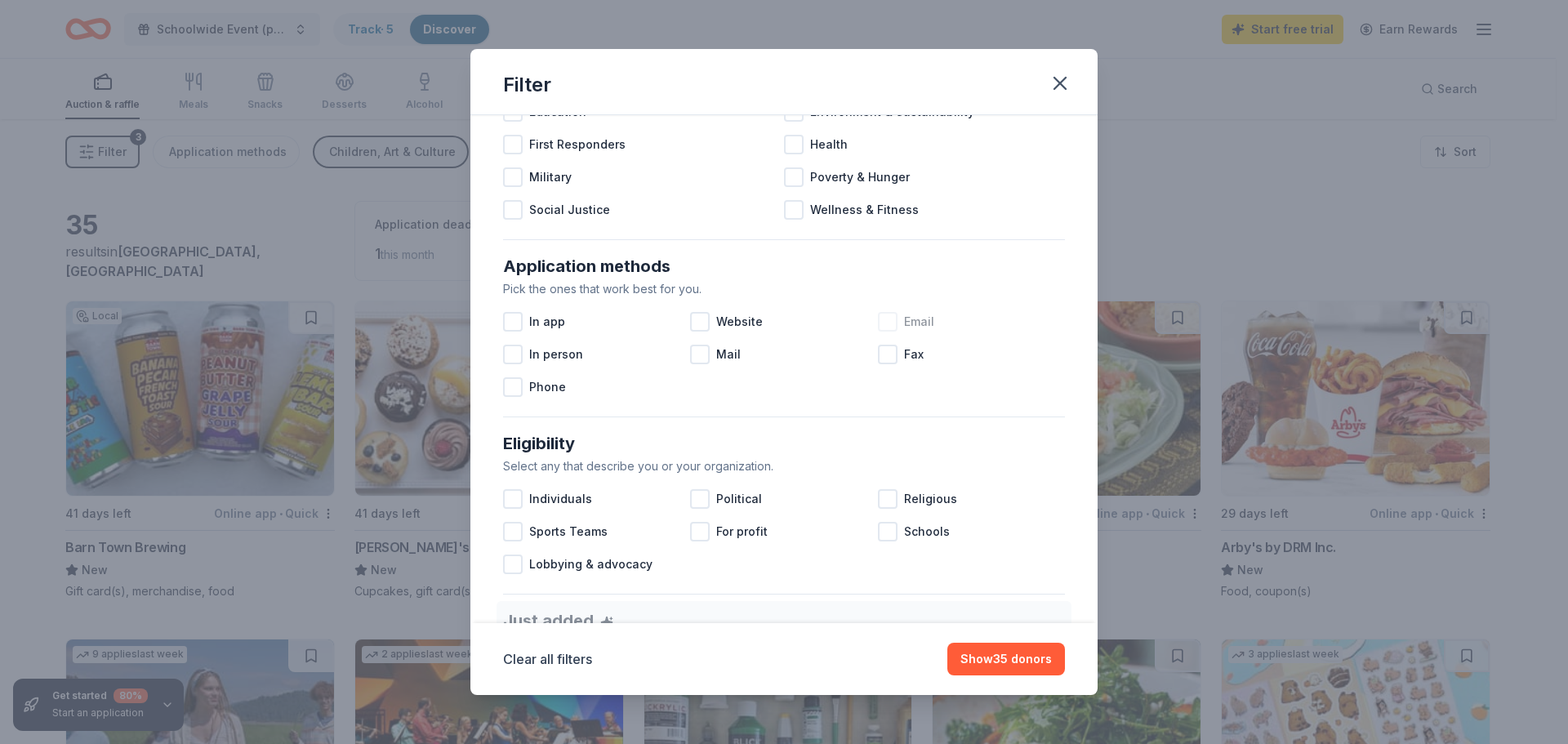 click at bounding box center [888, 322] 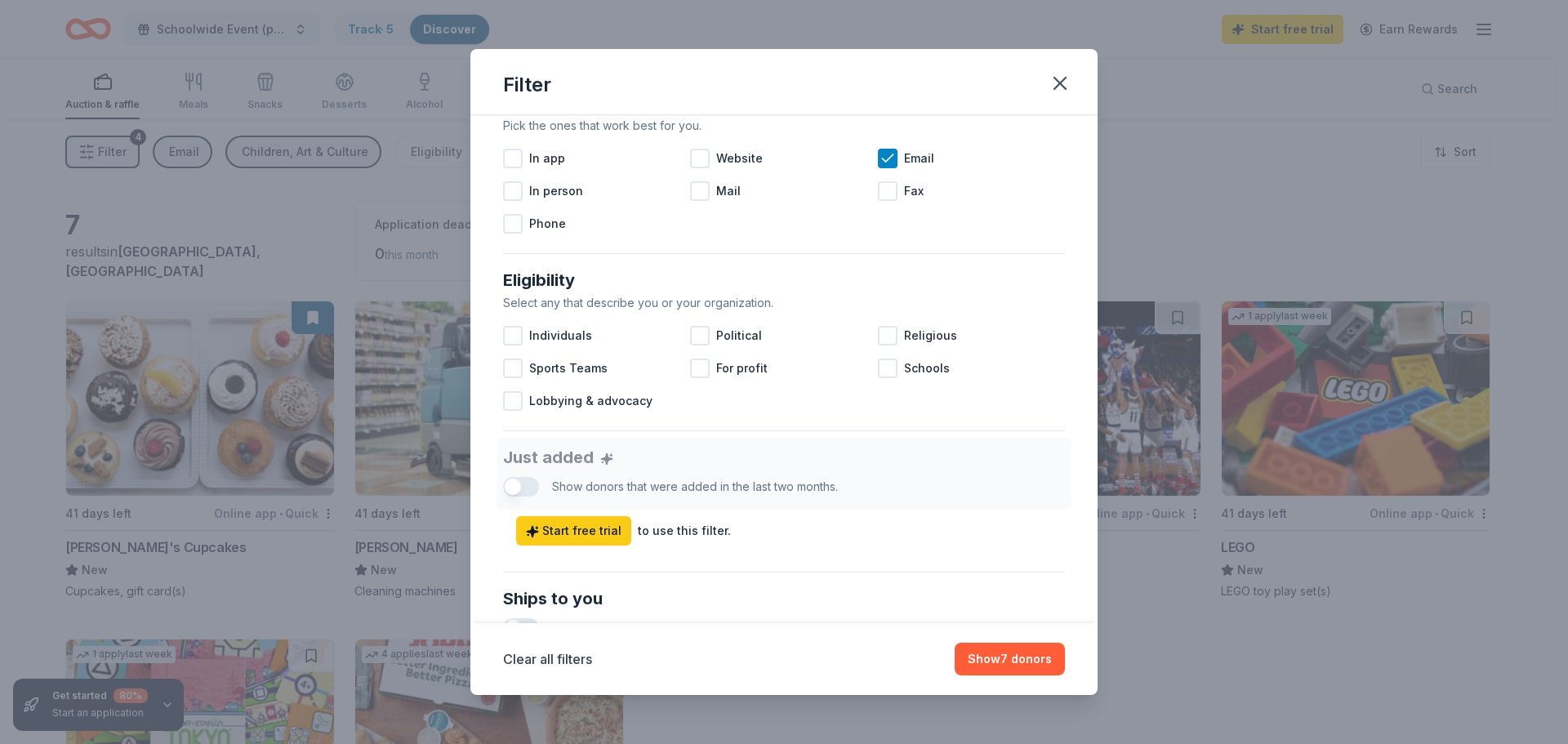 scroll, scrollTop: 408, scrollLeft: 0, axis: vertical 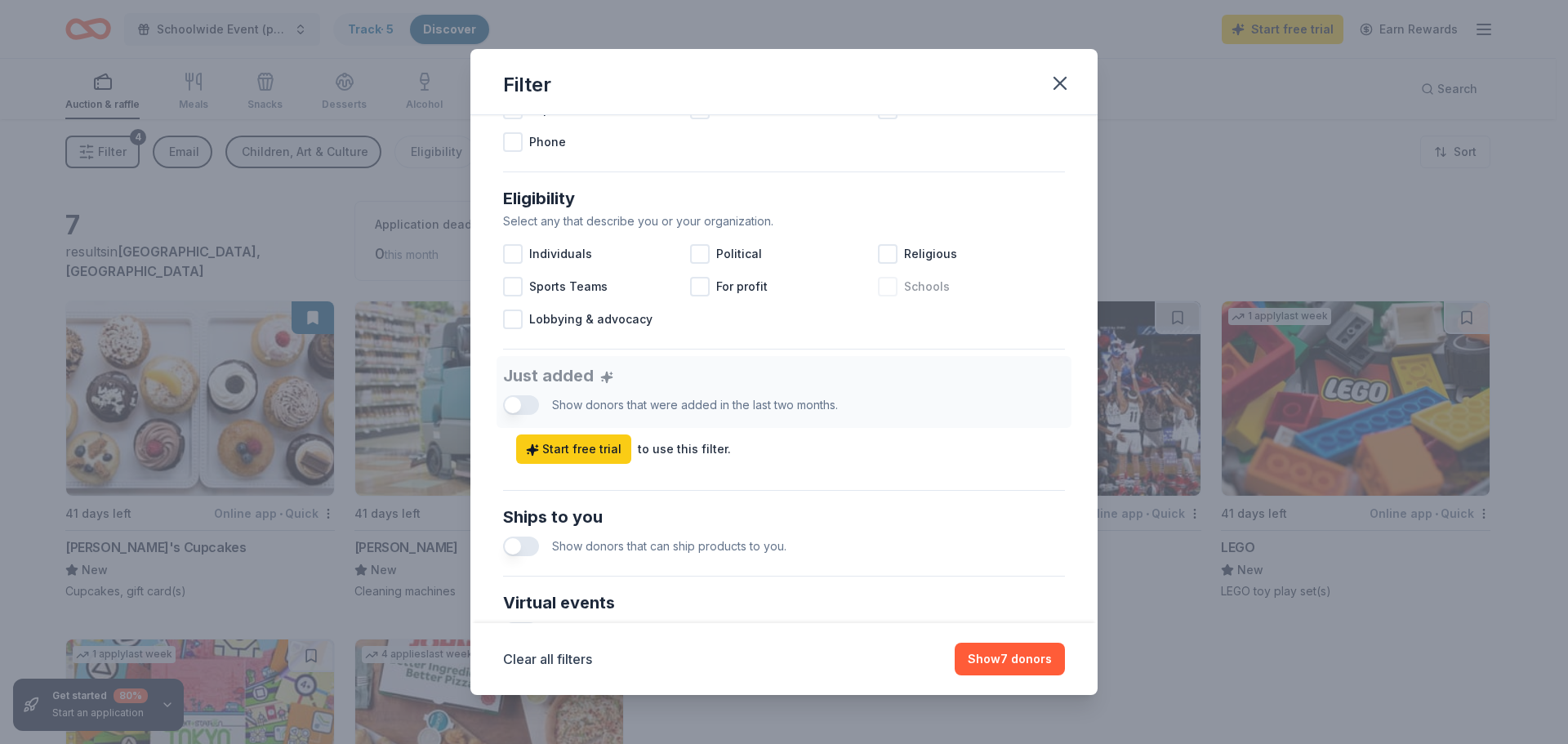 click at bounding box center (888, 287) 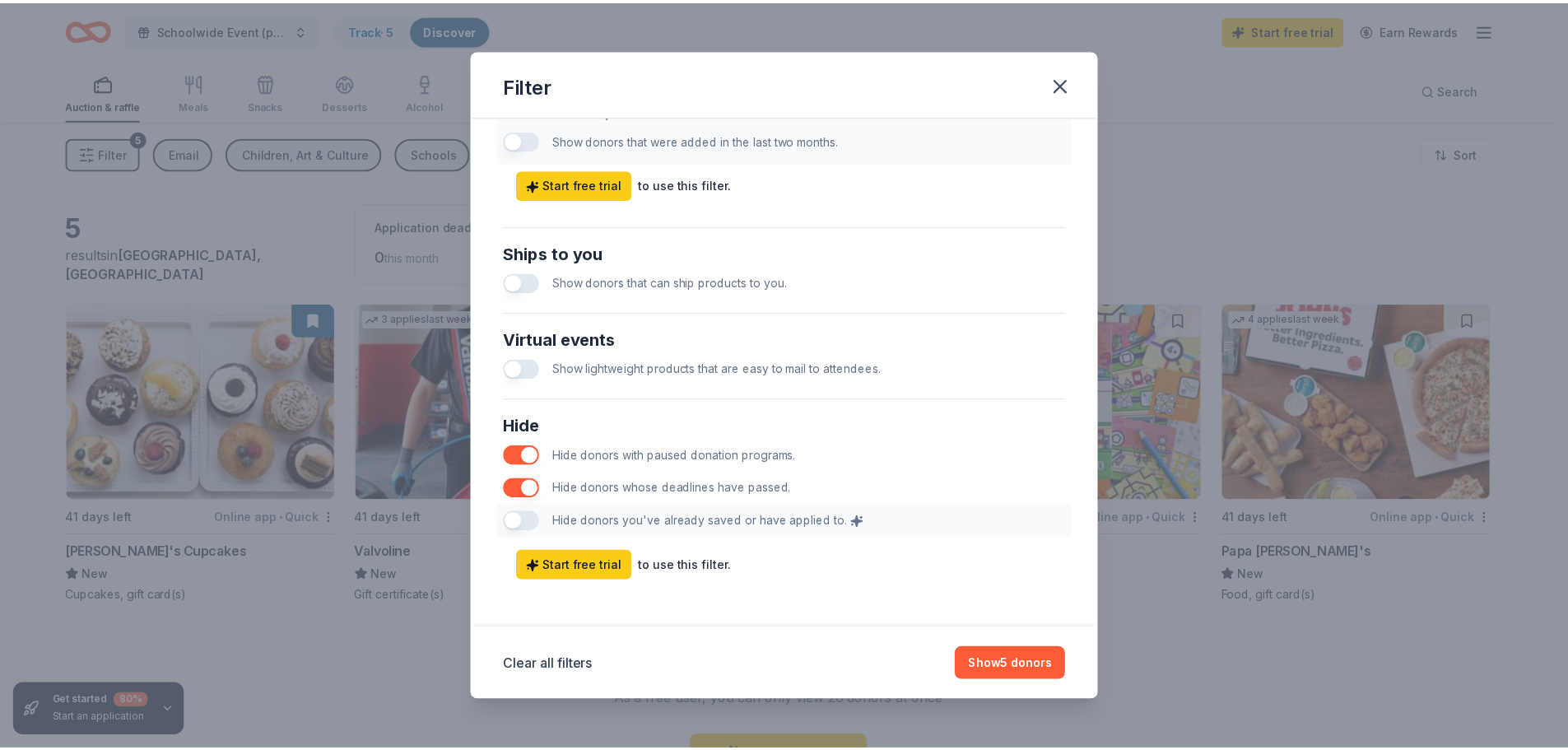 scroll, scrollTop: 685, scrollLeft: 0, axis: vertical 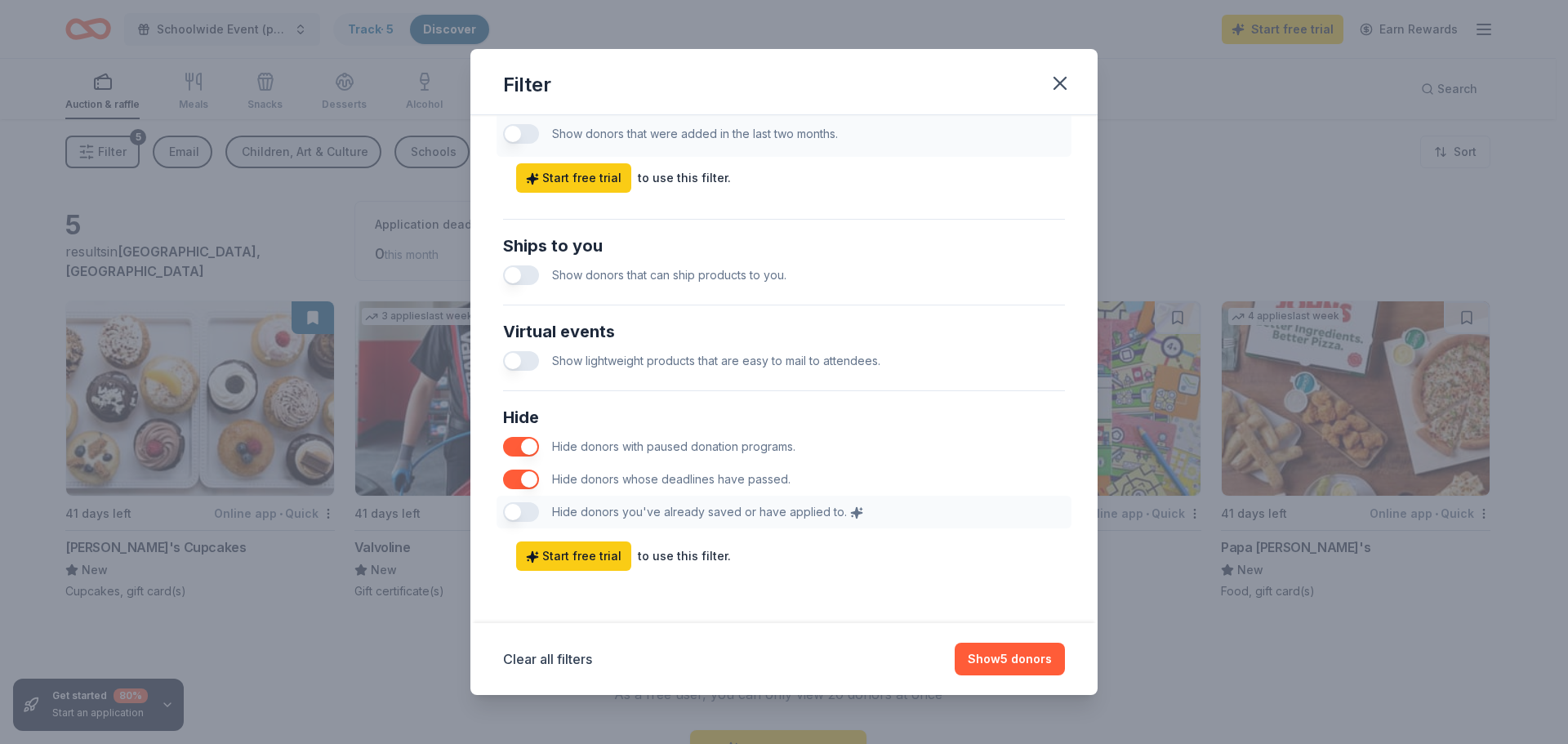 drag, startPoint x: 586, startPoint y: 363, endPoint x: 540, endPoint y: 354, distance: 46.872167 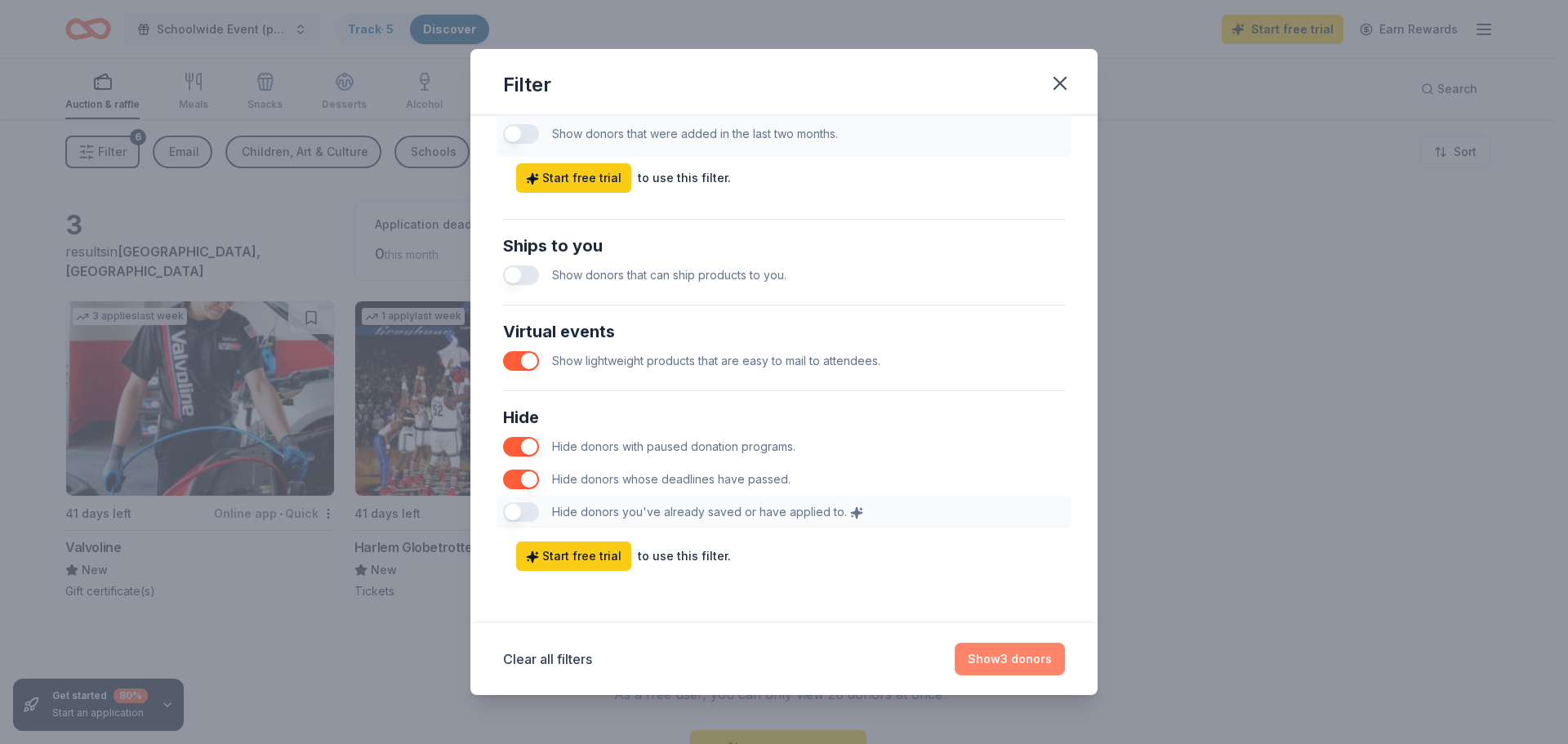click on "Show  3   donors" at bounding box center (1009, 659) 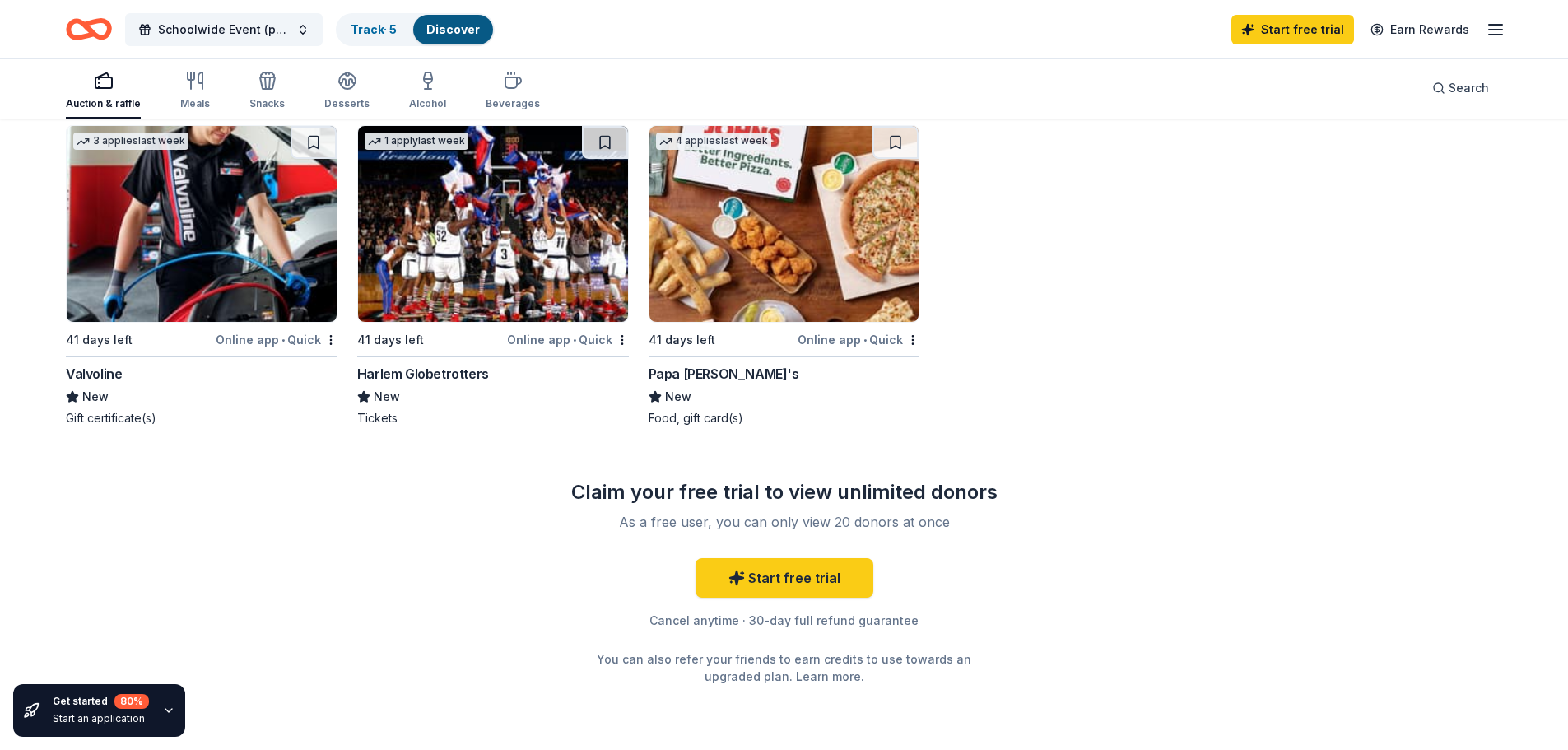 scroll, scrollTop: 82, scrollLeft: 0, axis: vertical 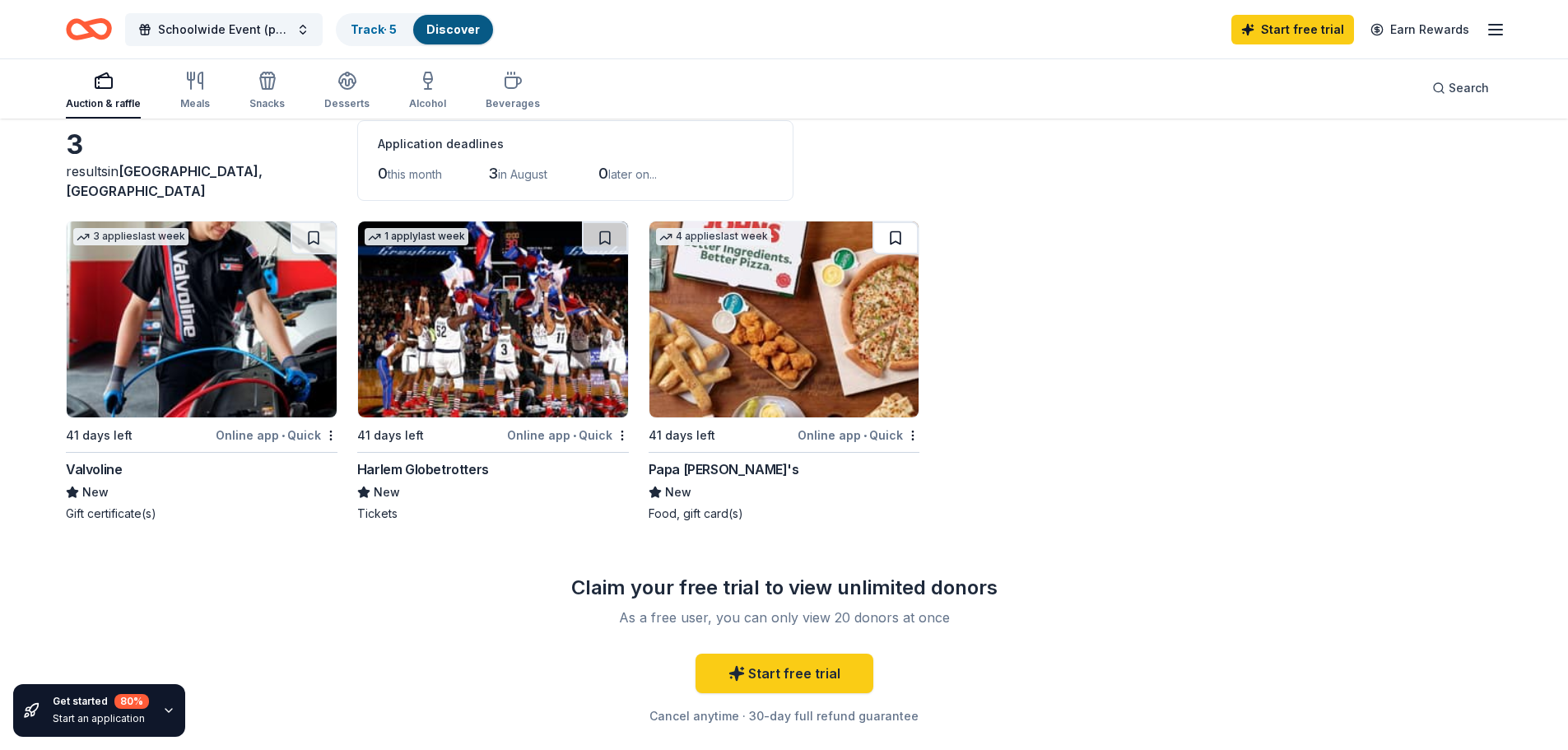click at bounding box center [896, 238] 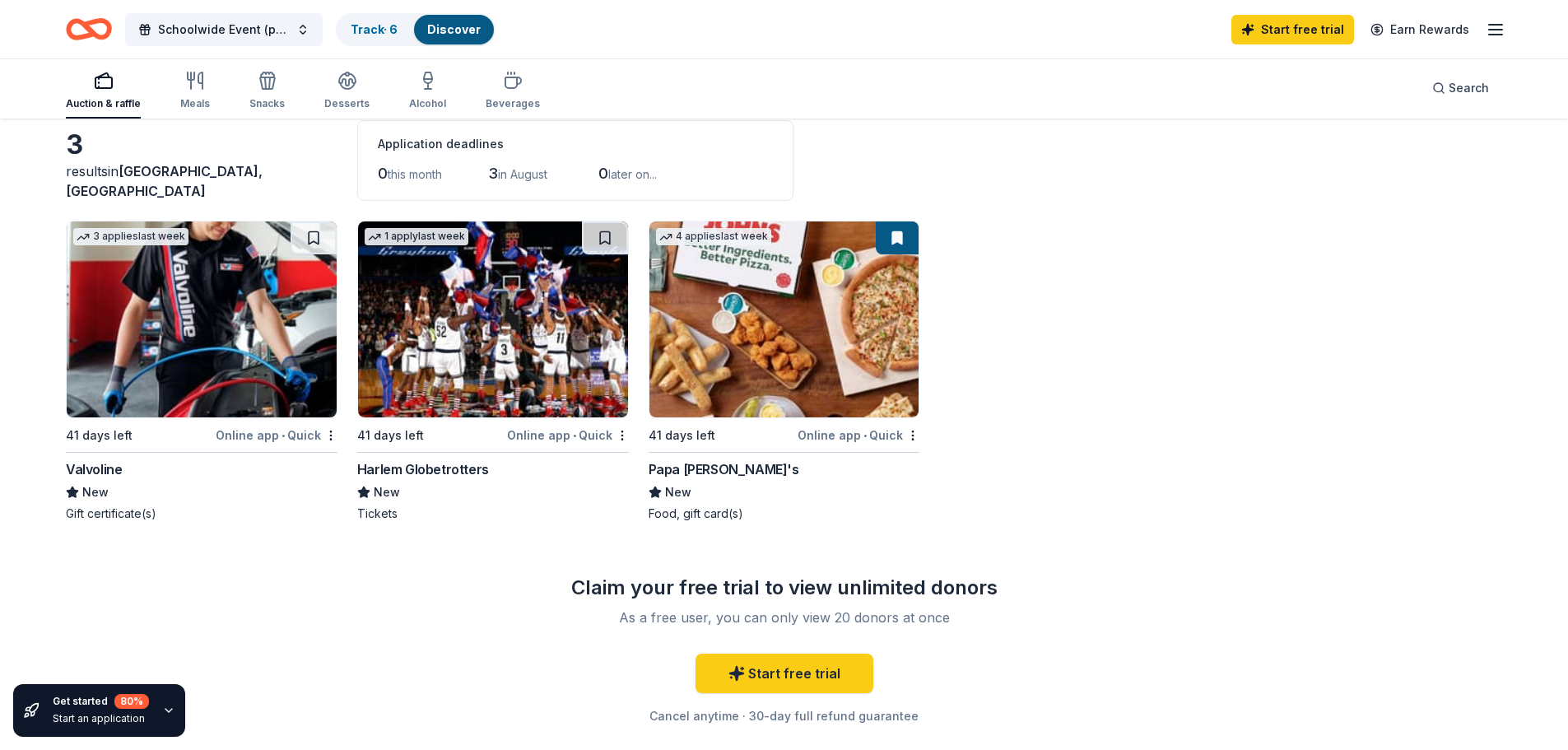 click on "•" at bounding box center [865, 436] 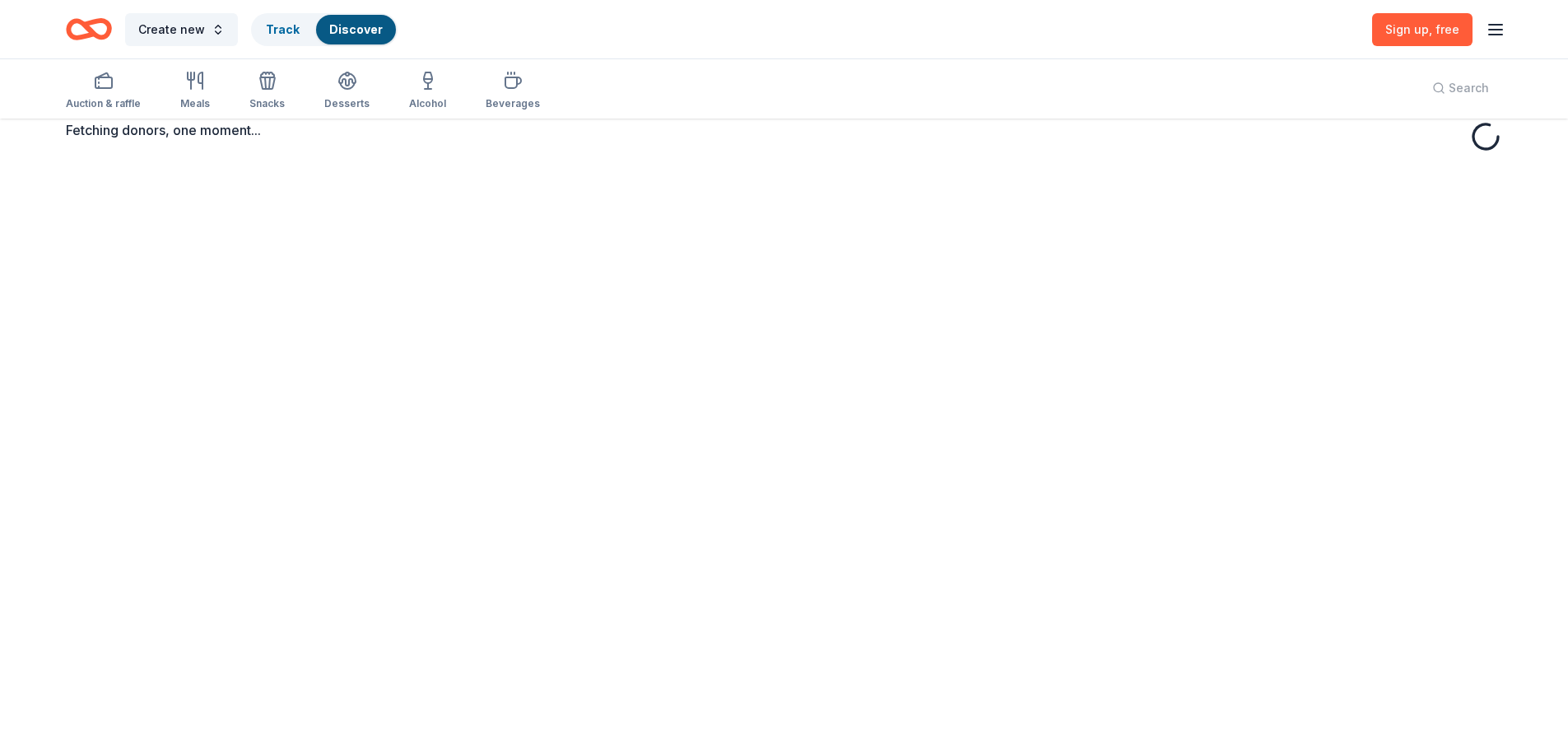 scroll, scrollTop: 0, scrollLeft: 0, axis: both 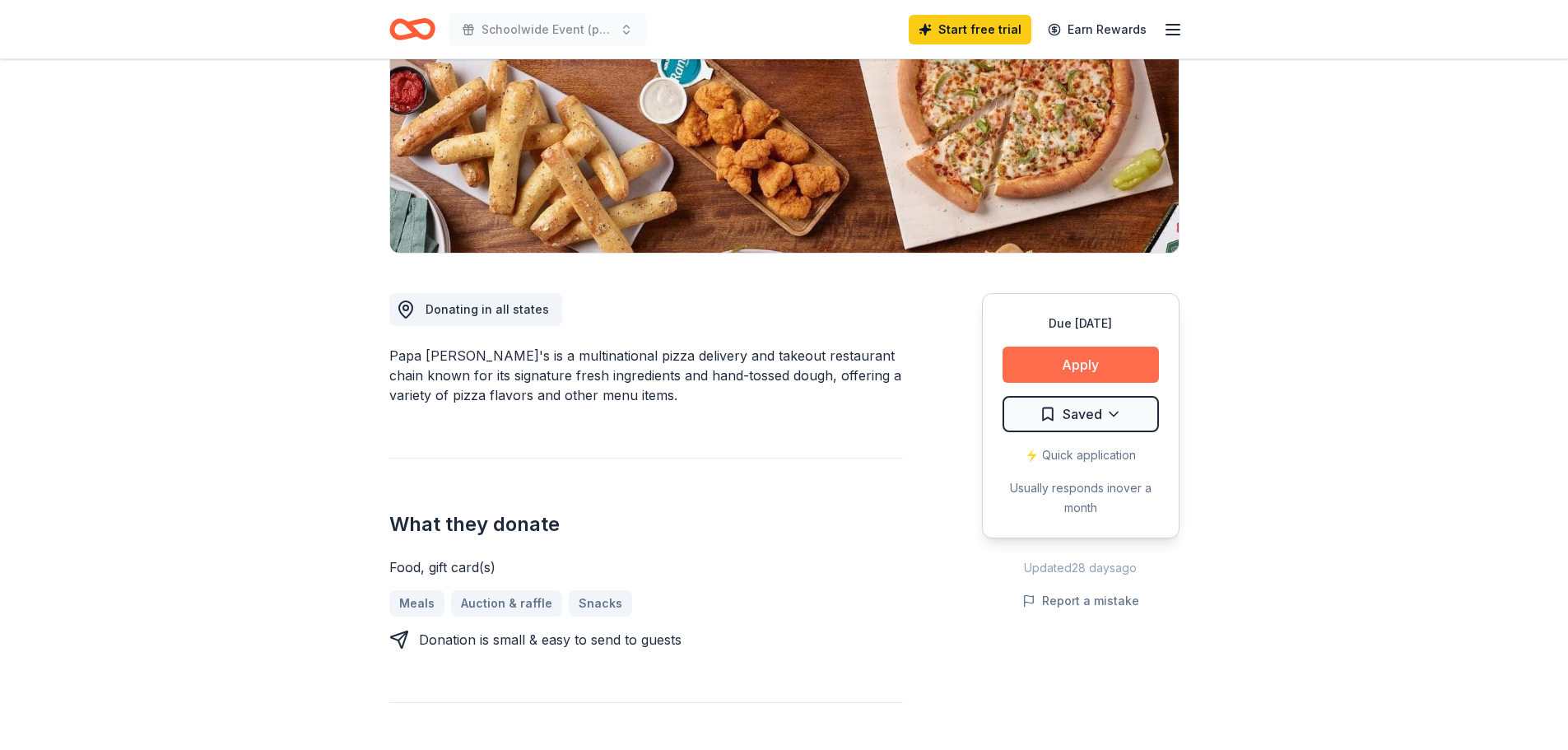 click on "Apply" at bounding box center (1081, 365) 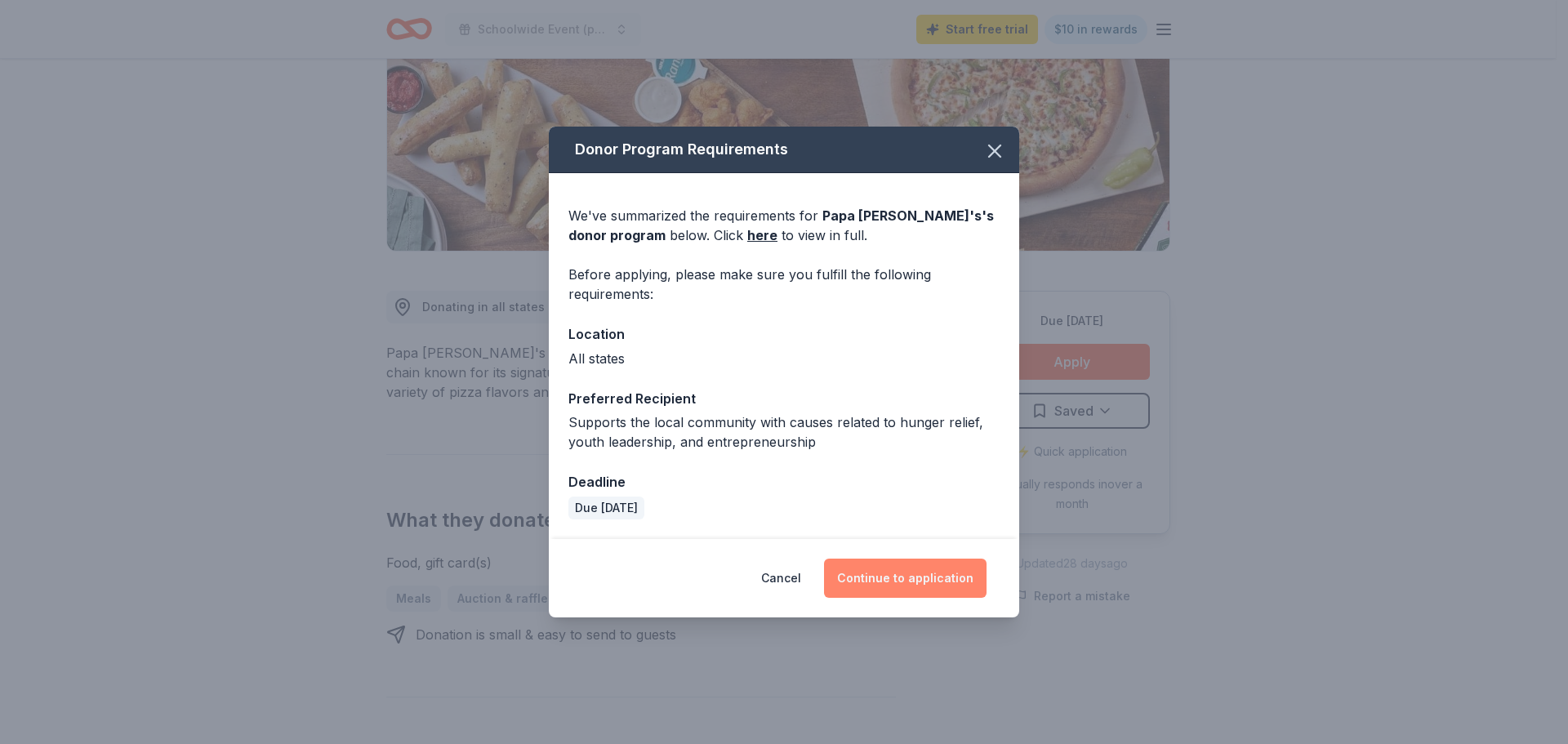 click on "Continue to application" at bounding box center [905, 578] 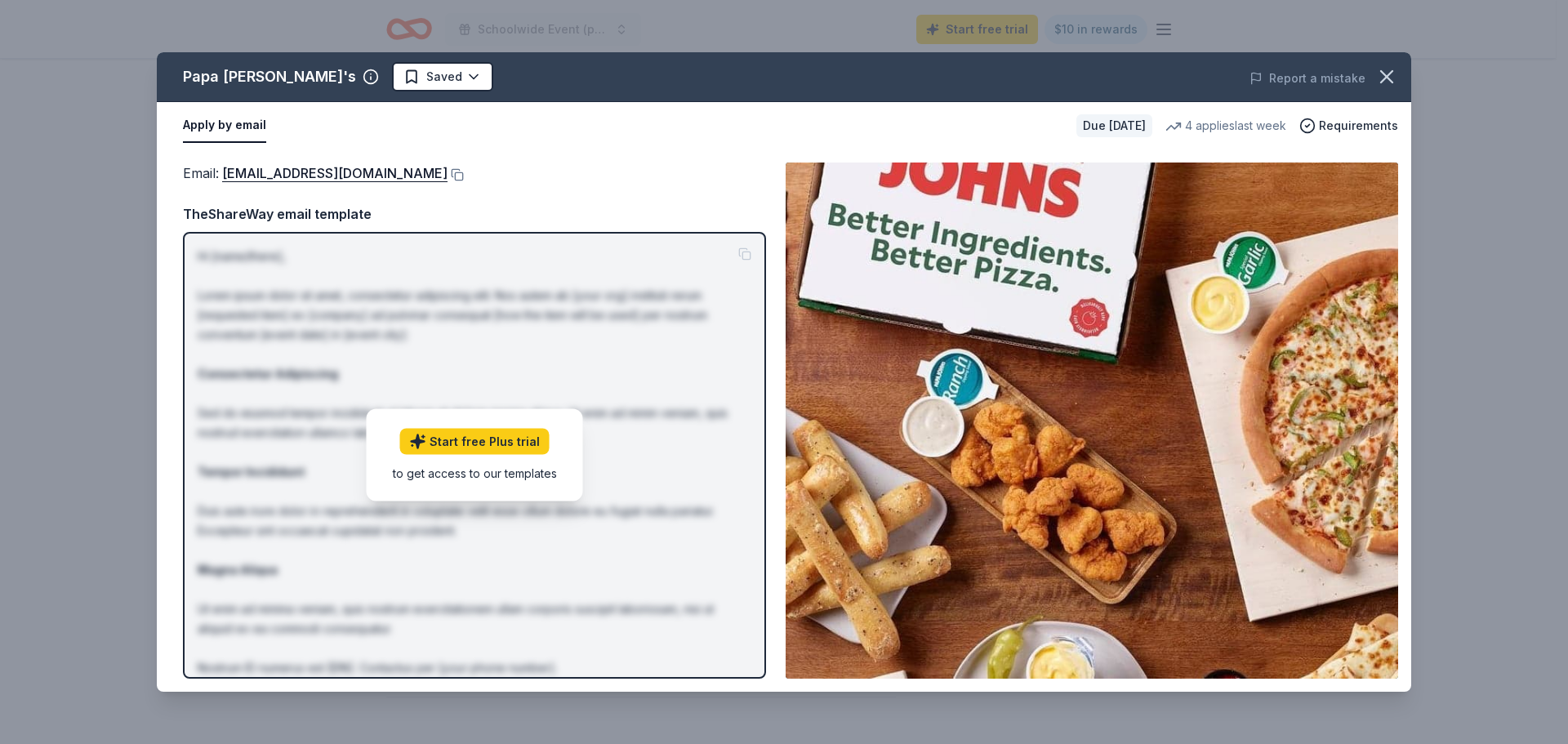 click on "Email : foundation@papajohns.com" at bounding box center (474, 173) 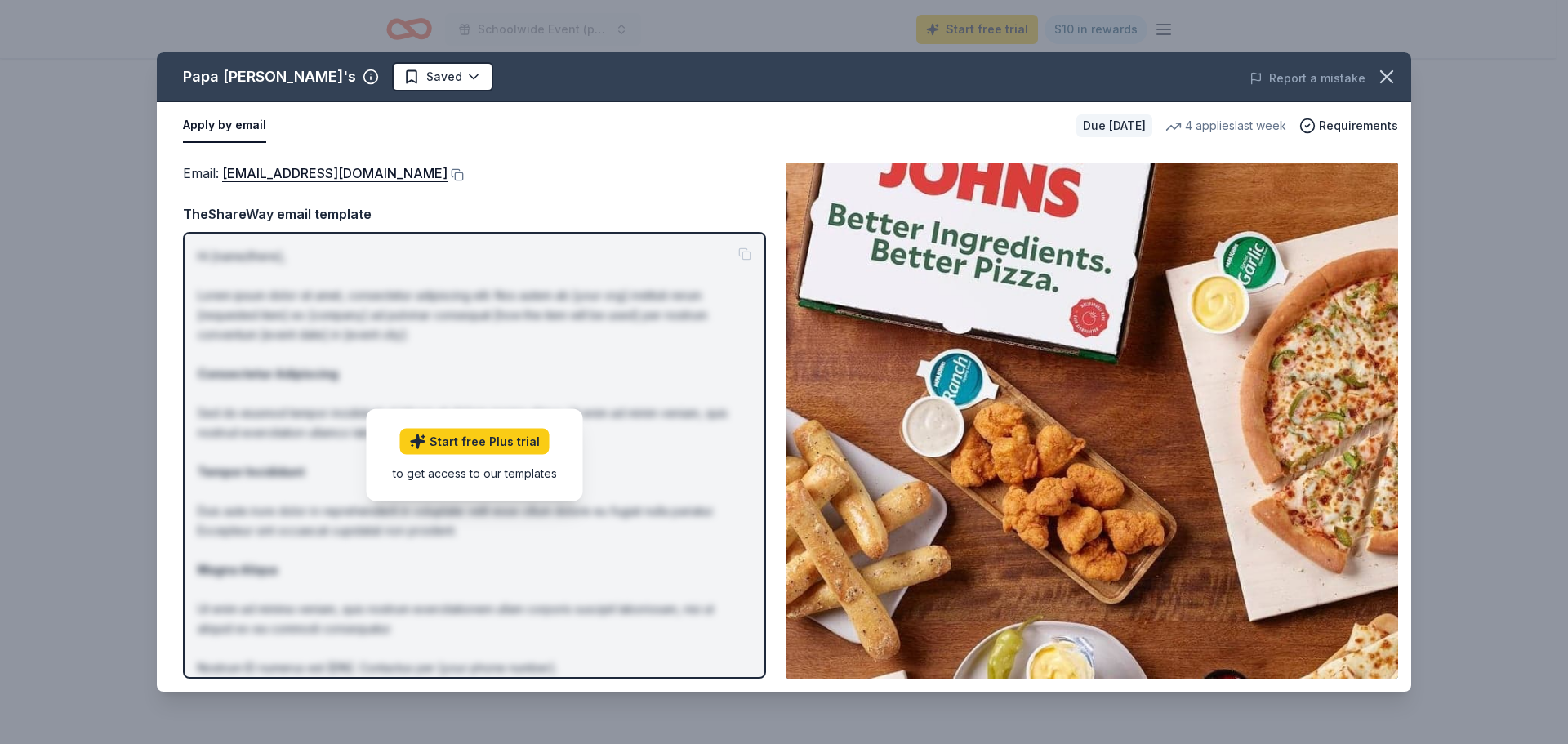 click on "Email : foundation@papajohns.com" at bounding box center (474, 173) 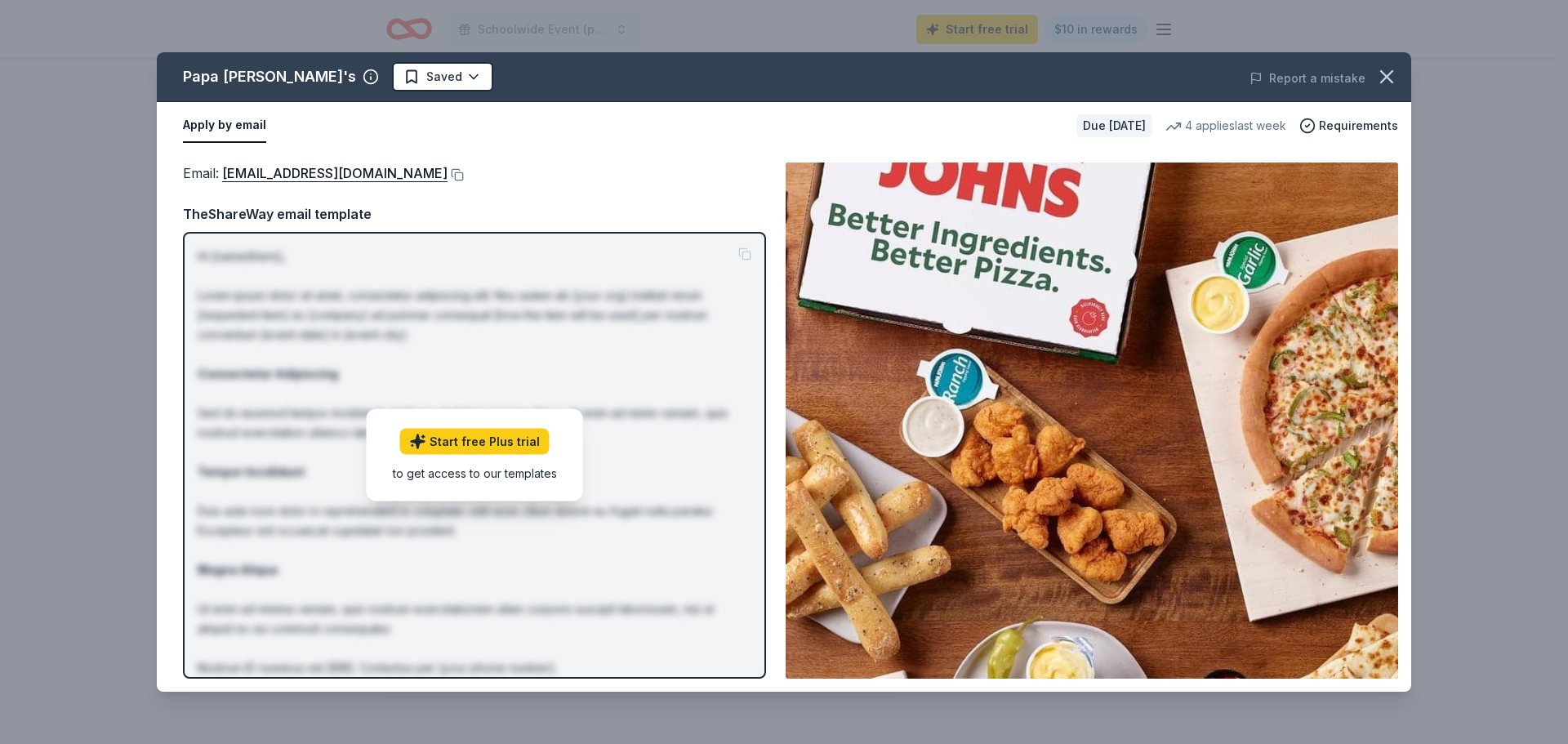 click on "Email : foundation@papajohns.com" at bounding box center [474, 173] 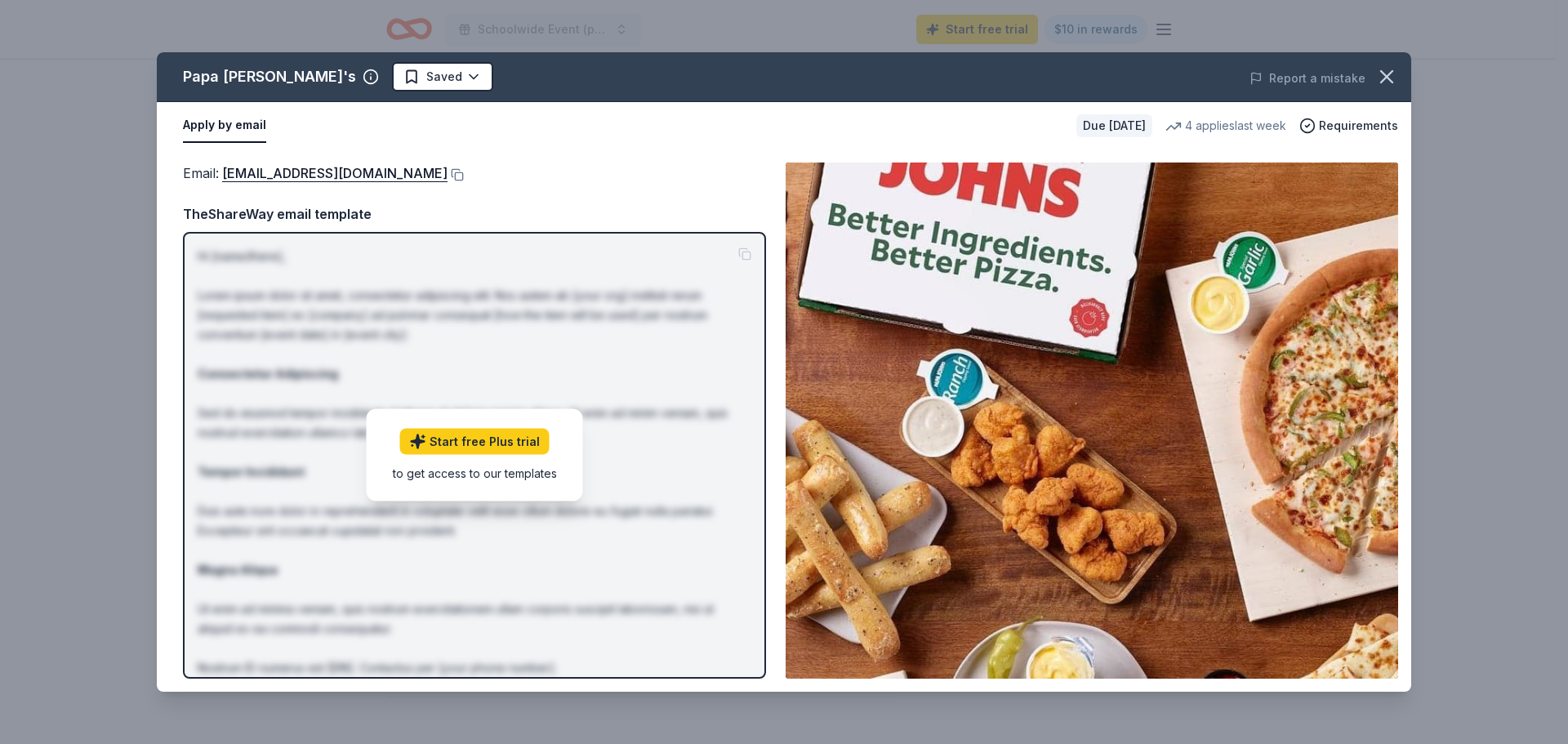 drag, startPoint x: 290, startPoint y: 176, endPoint x: 572, endPoint y: 158, distance: 282.57388 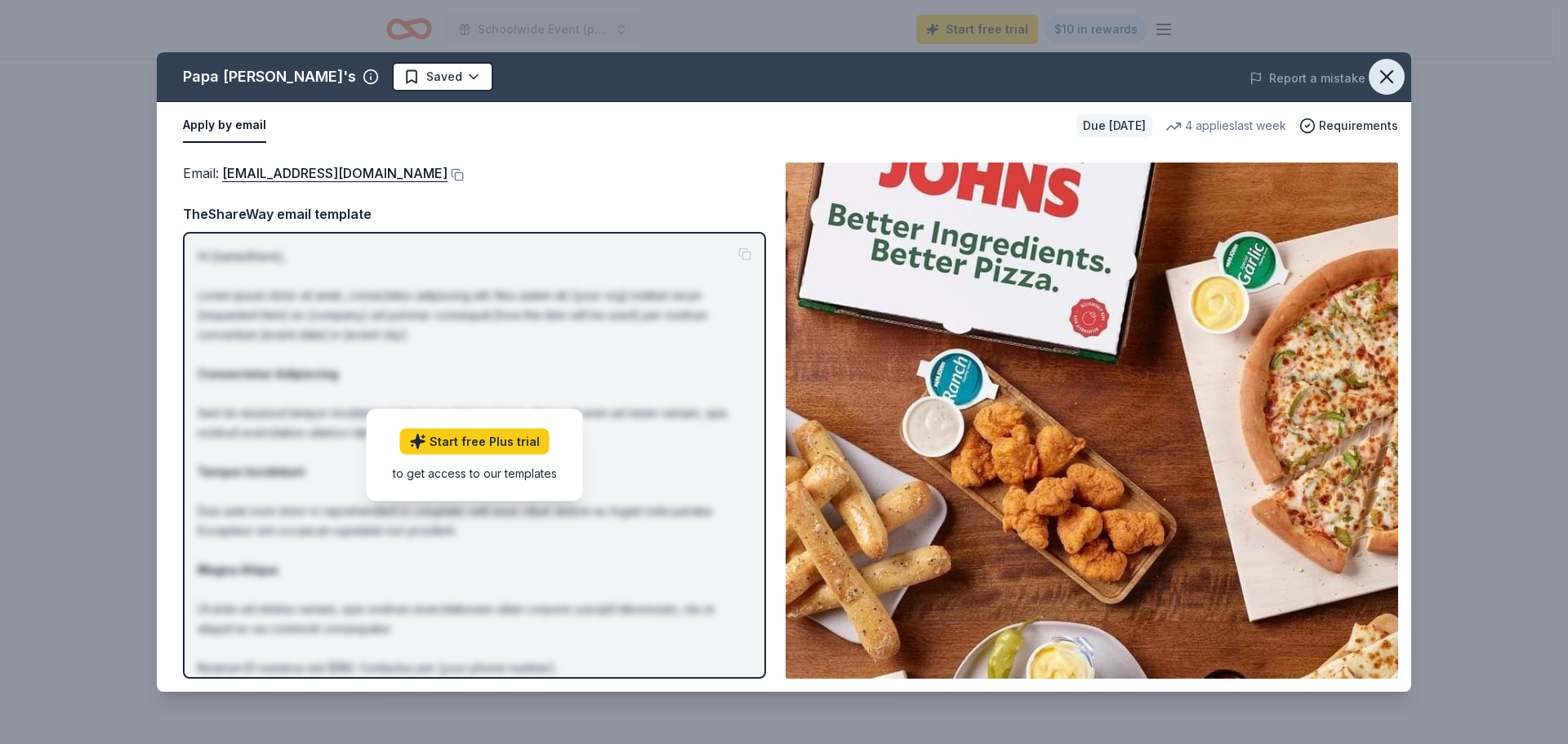 click 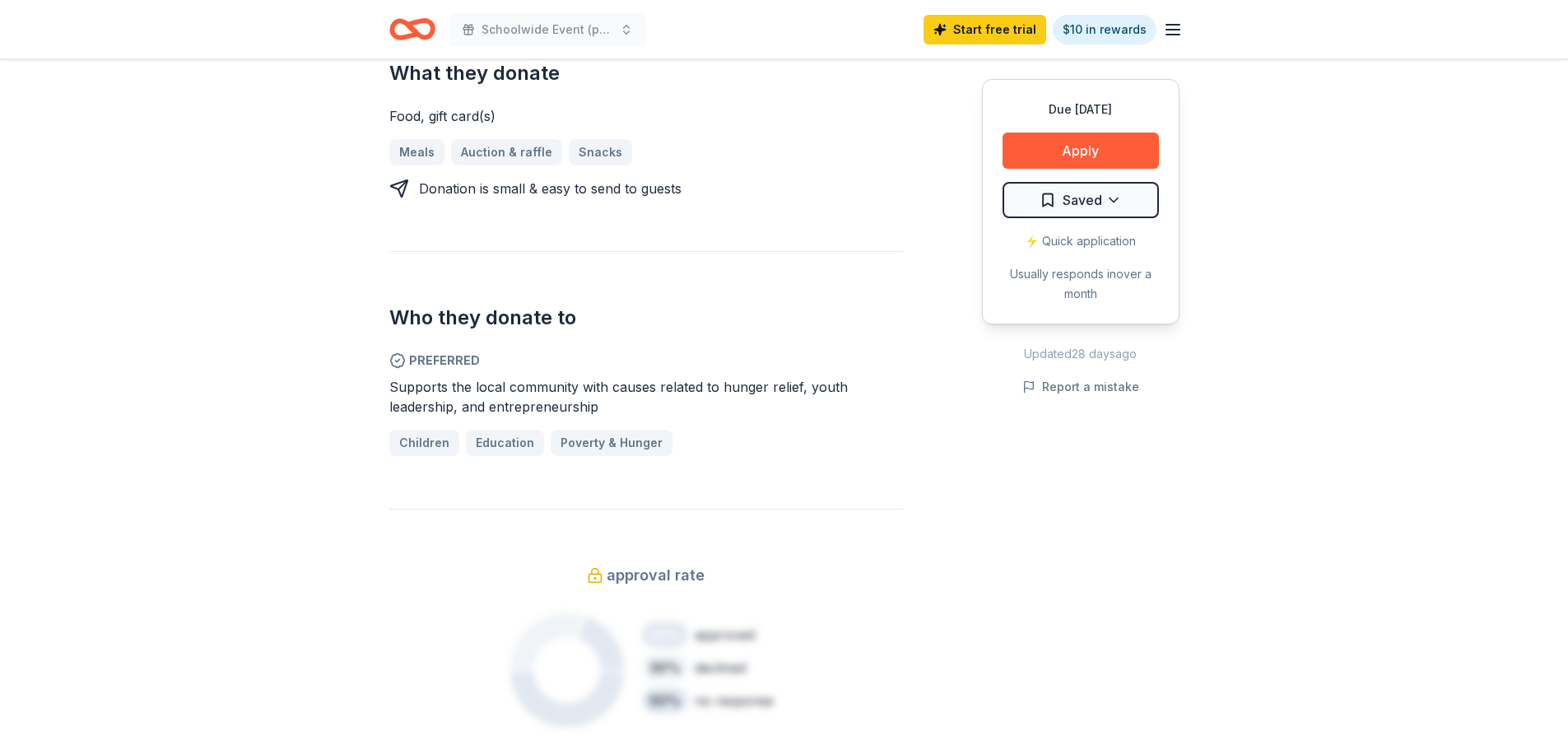 scroll, scrollTop: 412, scrollLeft: 0, axis: vertical 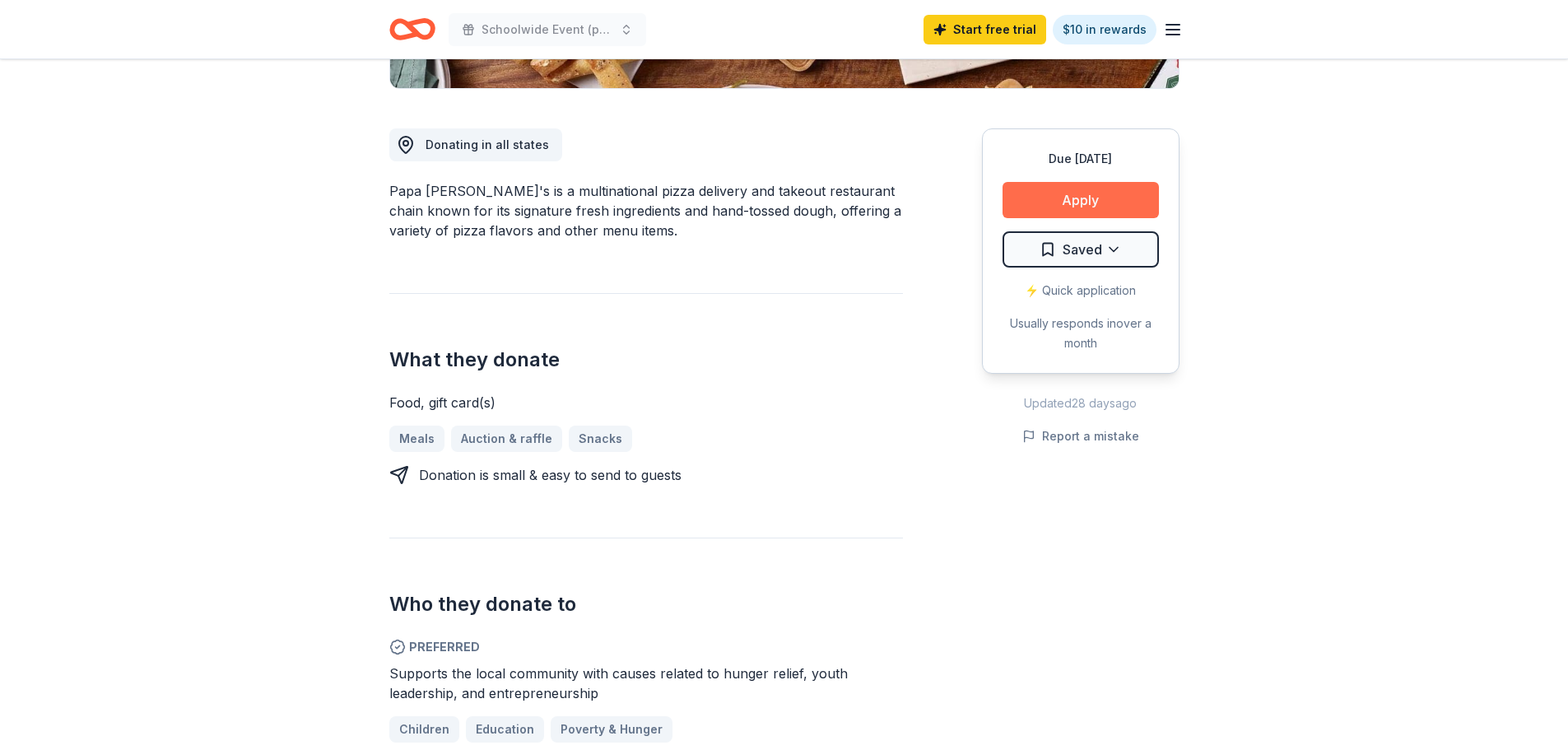 click on "Apply" at bounding box center (1081, 200) 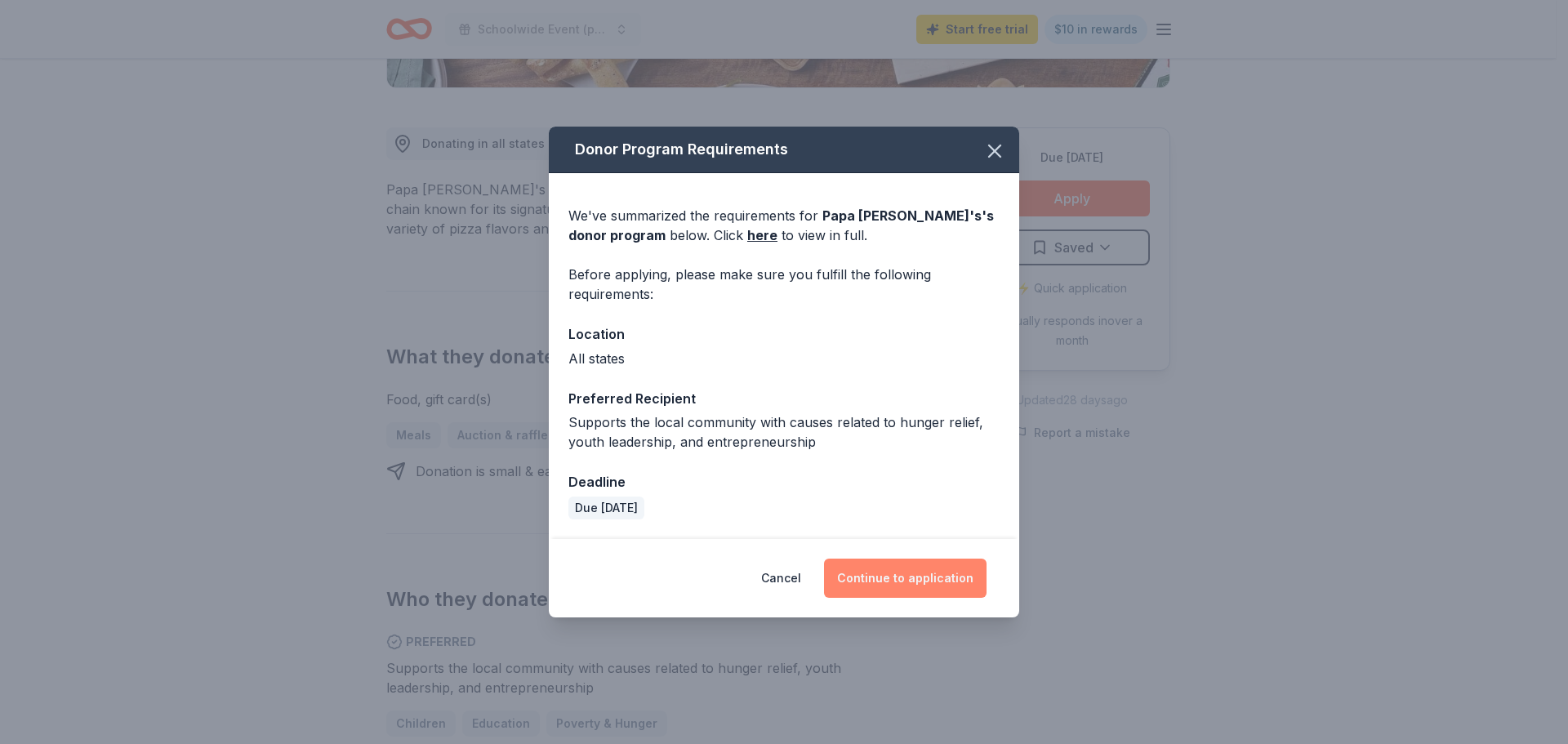 click on "Continue to application" at bounding box center [905, 578] 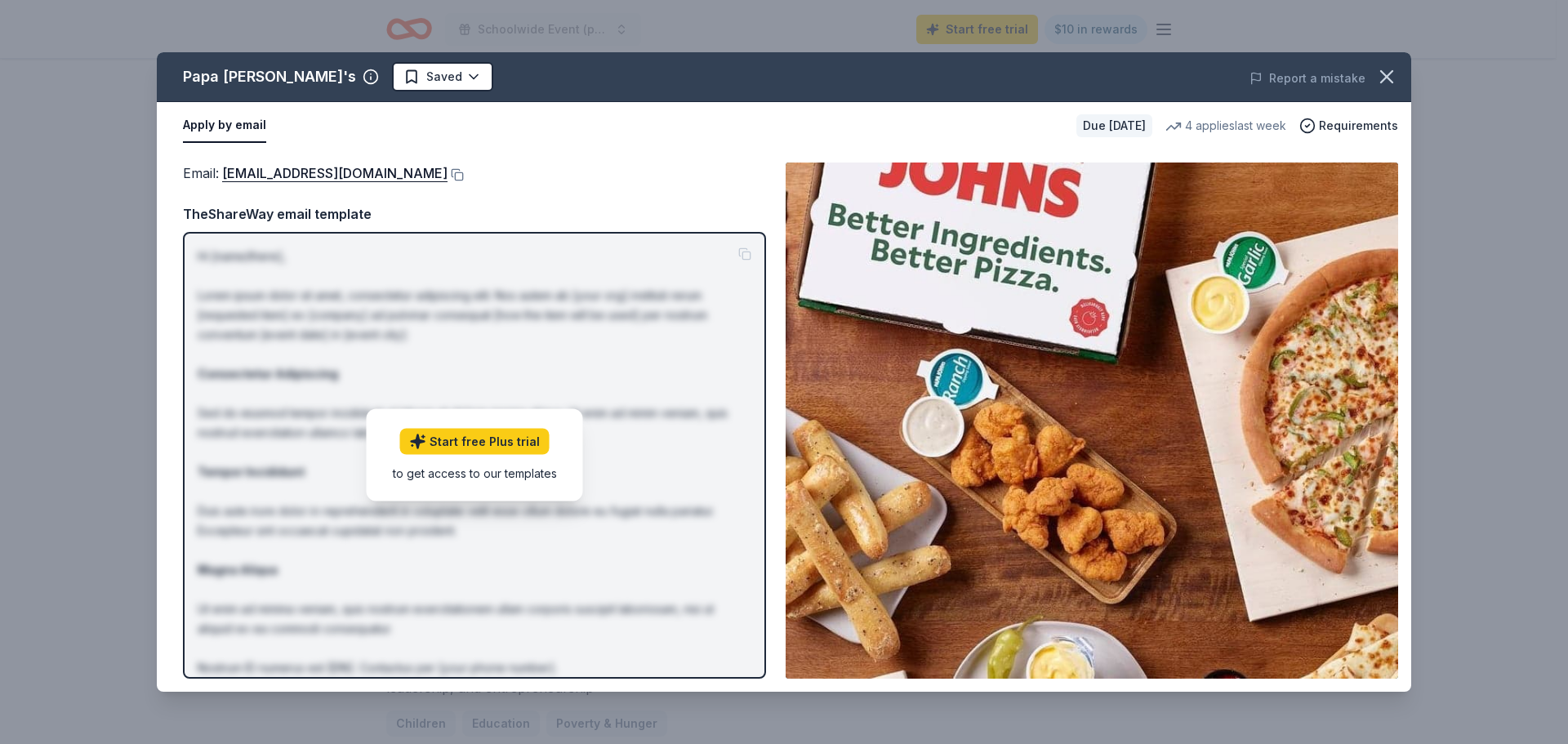 click on "Email : foundation@papajohns.com TheShareWay email template Hi [name/there],
Lorem ipsum dolor sit amet, consectetur adipiscing elit. Nos autem ab [your org] instituti rerum [requested item] ex [company] ad pulvinar consequat [how the item will be used] per nostrum conventum [event date] in [event city]:
Consectetur Adipiscing
Sed do eiusmod tempor incididunt ut labore et dolore magna aliqua. Ut enim ad minim veniam, quis nostrud exercitation ullamco laboris.
Tempor Incididunt
Duis aute irure dolor in reprehenderit in voluptate velit esse cillum dolore eu fugiat nulla pariatur. Excepteur sint occaecat cupidatat non proident.
Magna Aliqua
Ut enim ad minima veniam, quis nostrum exercitationem ullam corporis suscipit laboriosam, nisi ut aliquid ex ea commodi consequatur.
Nostrum ID numerus est [EIN]. Contactus per [your phone number].
Best,
[your name] Start free Plus trial to get access to our templates" at bounding box center [474, 421] 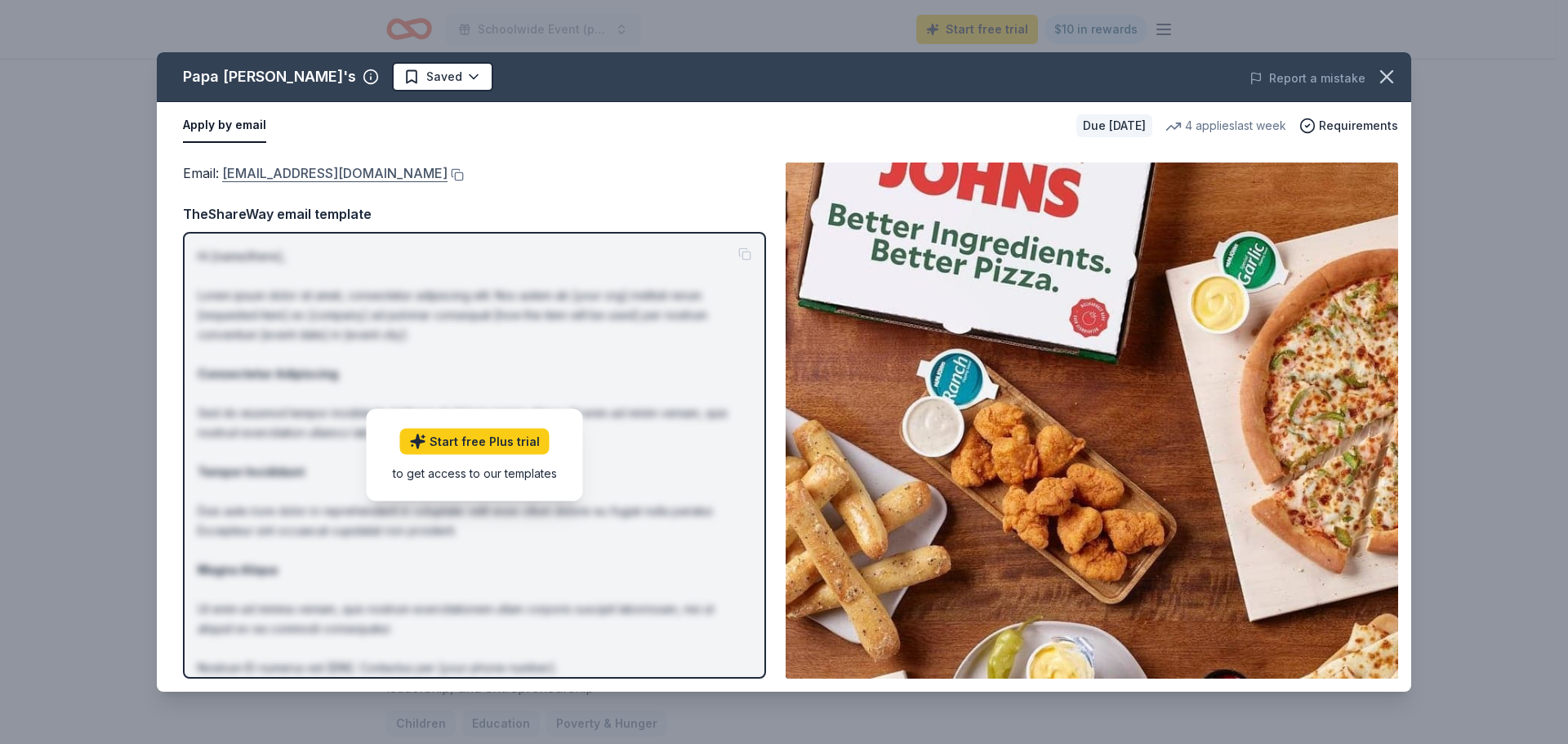 click on "foundation@papajohns.com" at bounding box center (335, 173) 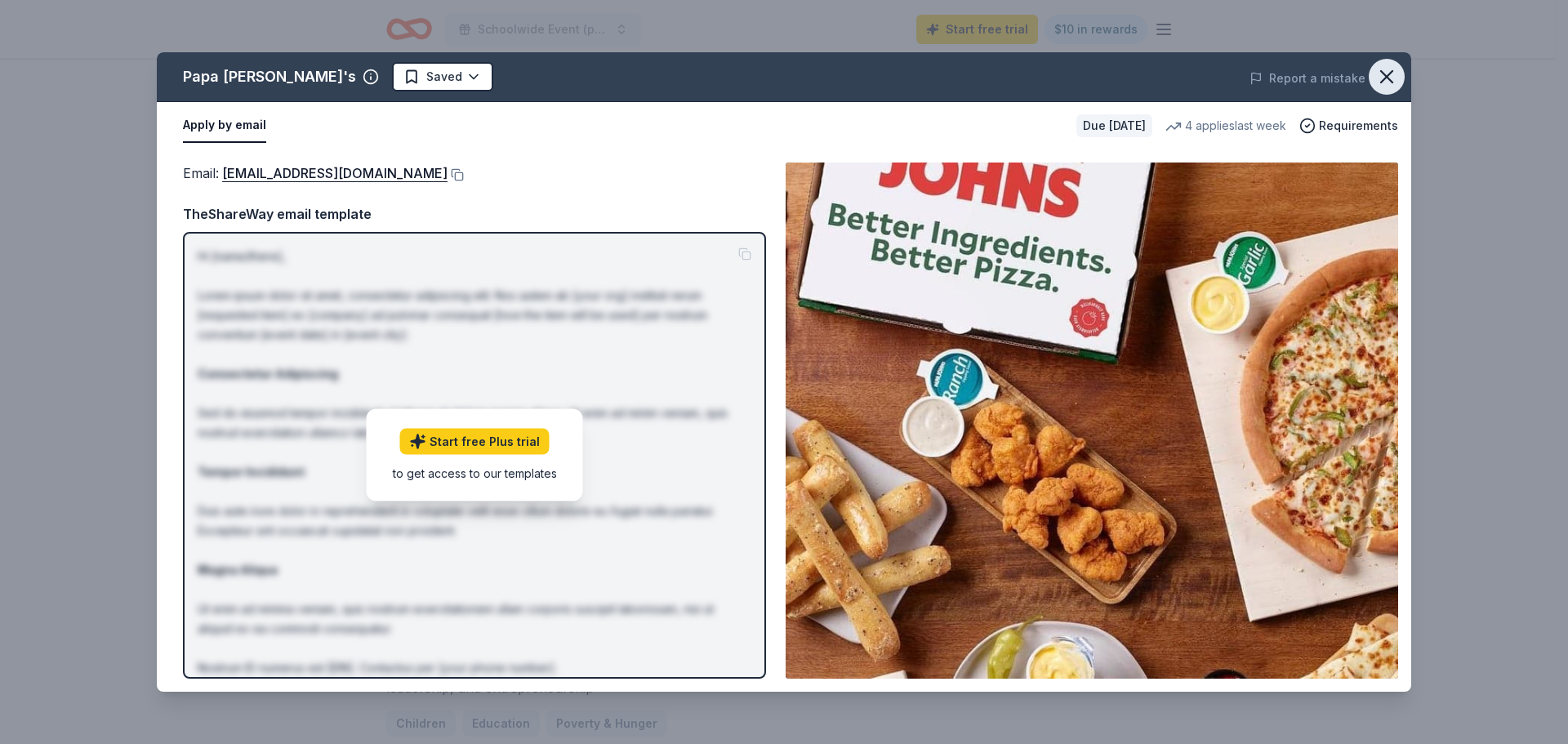 click 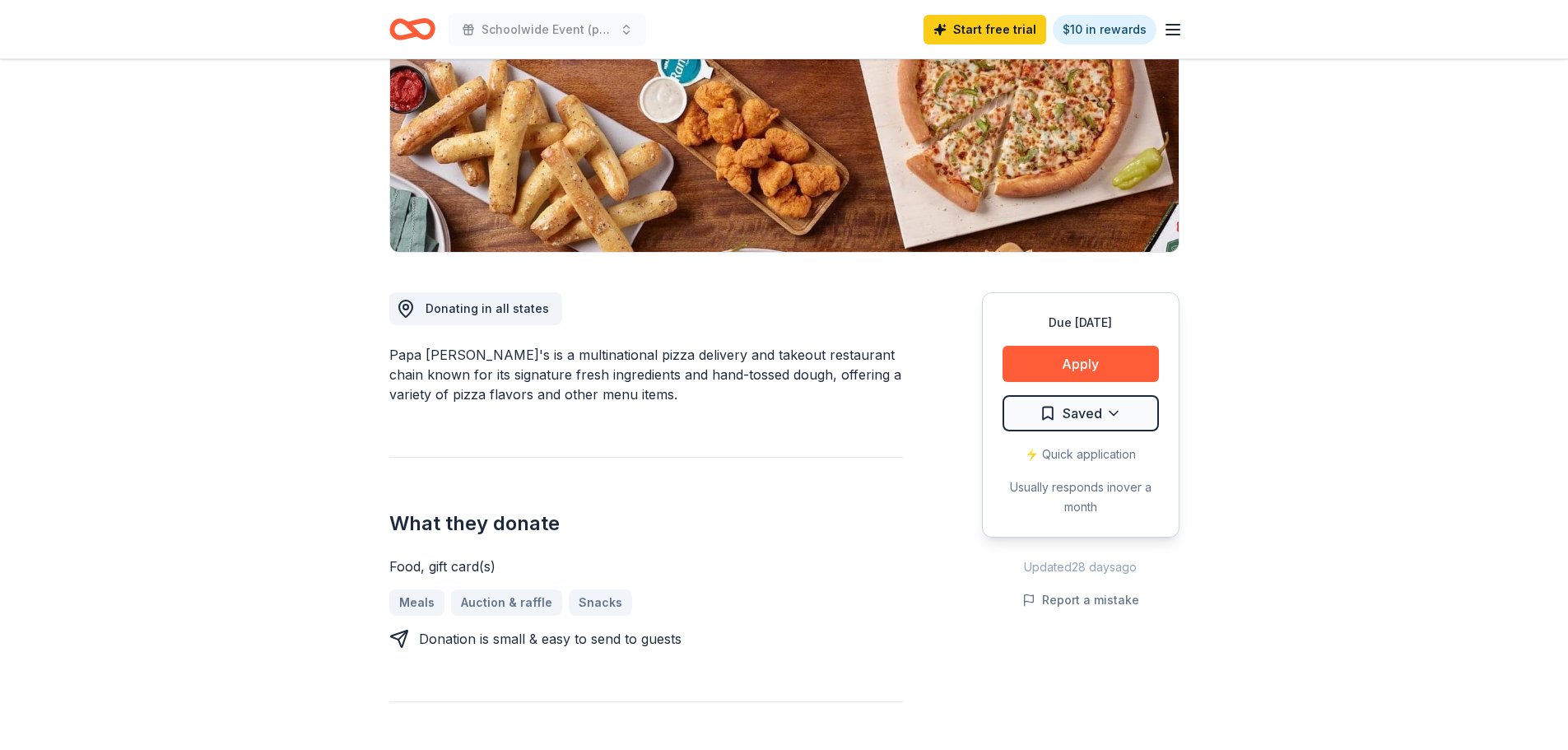 scroll, scrollTop: 0, scrollLeft: 0, axis: both 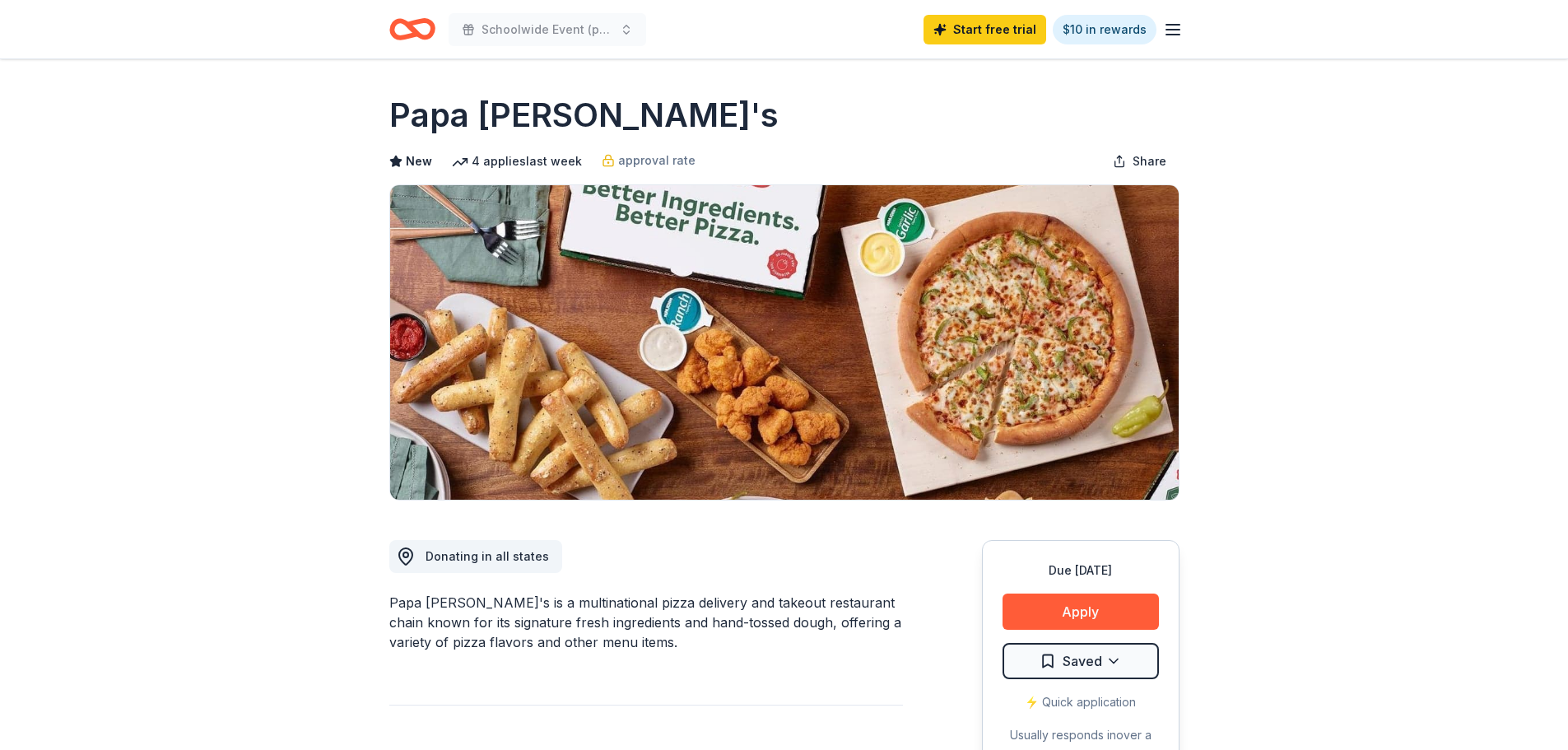 click on "Due in 41 days Share Papa John's New 4   applies  last week approval rate Share Donating in all states Papa John's is a multinational pizza delivery and takeout restaurant chain known for its signature fresh ingredients and hand-tossed dough, offering a variety of pizza flavors and other menu items. What they donate Food, gift card(s) Meals Auction & raffle Snacks Donation is small & easy to send to guests Who they donate to  Preferred Supports the local community with causes related to hunger relief, youth leadership, and entrepreneurship Children Education Poverty & Hunger approval rate 20 % approved 30 % declined 50 % no response Start free Pro trial to view approval rates and average donation values Due in 41 days Apply Saved ⚡️ Quick application Usually responds in  over a month Updated  28 days  ago Report a mistake New Be the first to review this company! Leave a review Similar donors 1   apply  last week 50 days left Trader Joe's 5.0 Food, beverage product(s), gift card(s) Local 41 days left New 1" at bounding box center [784, 1189] 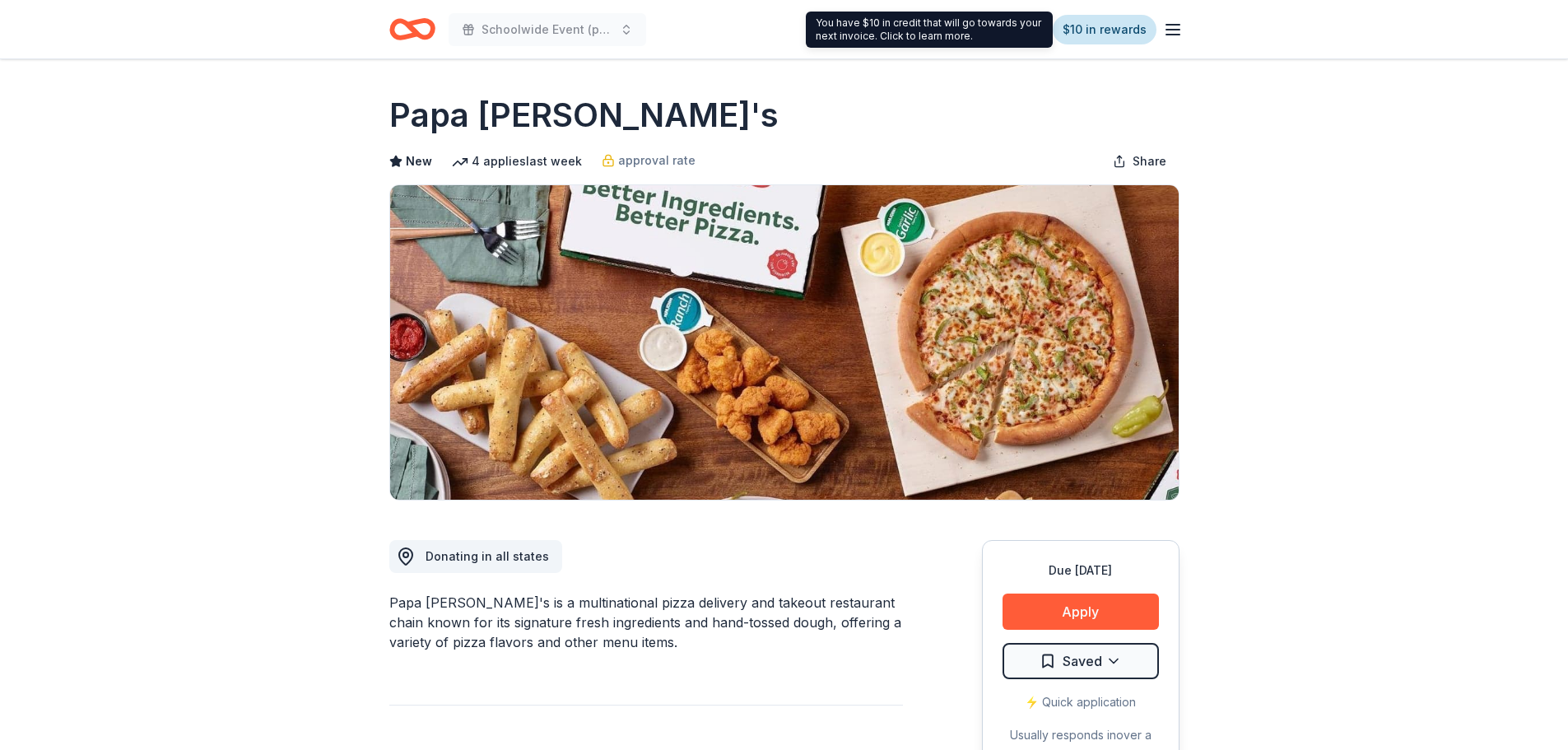click on "$10 in rewards" at bounding box center (1105, 30) 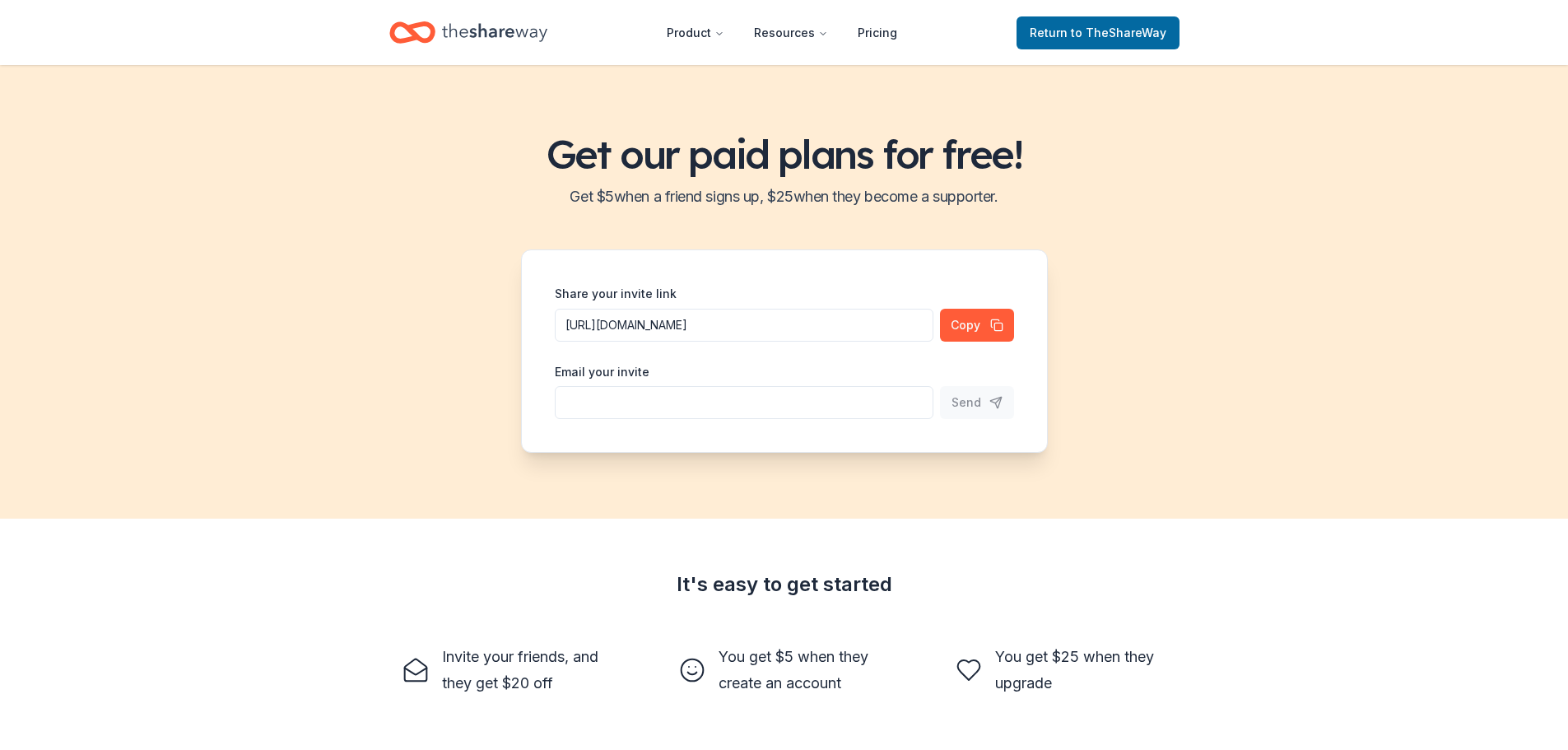 click 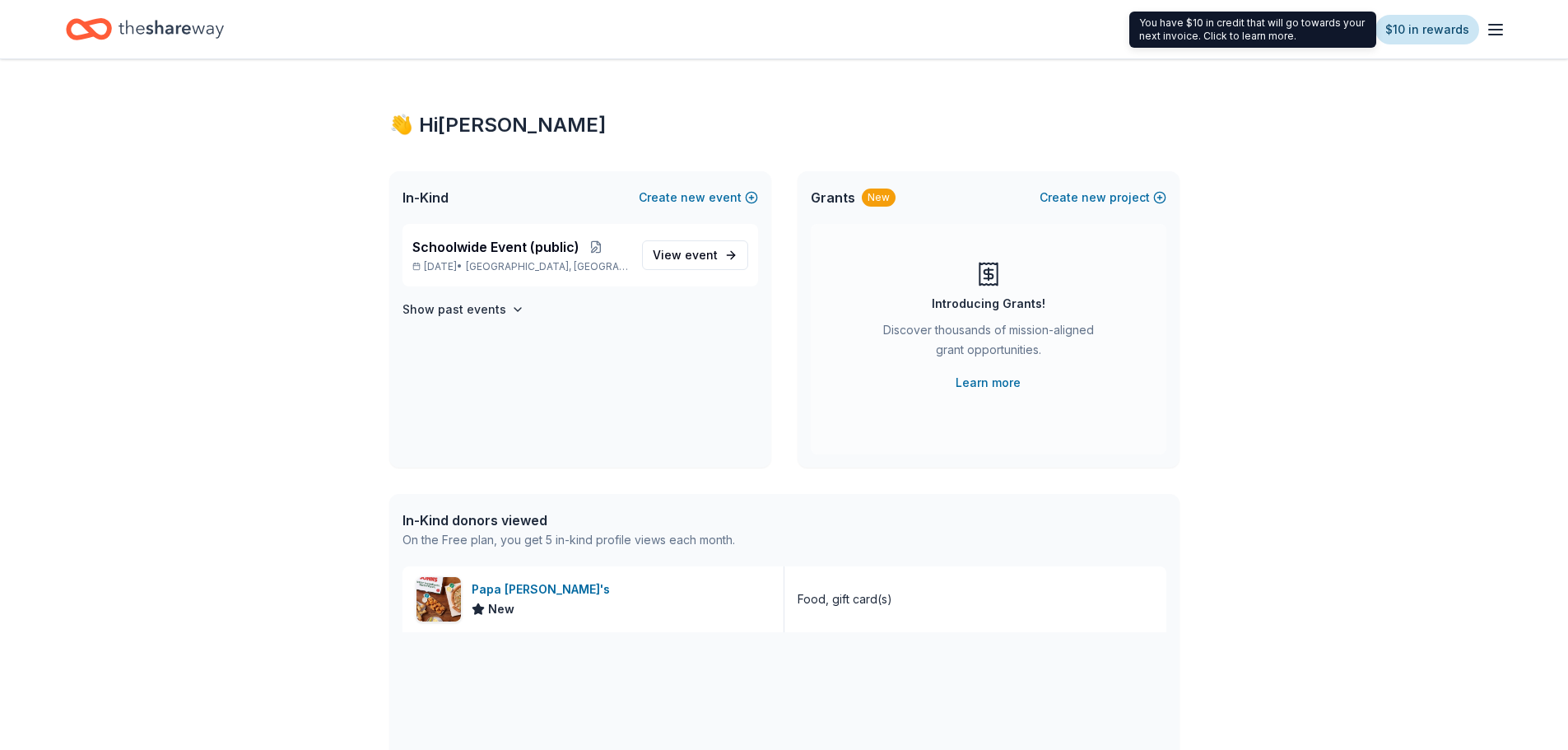 click on "$10 in rewards" at bounding box center [1427, 30] 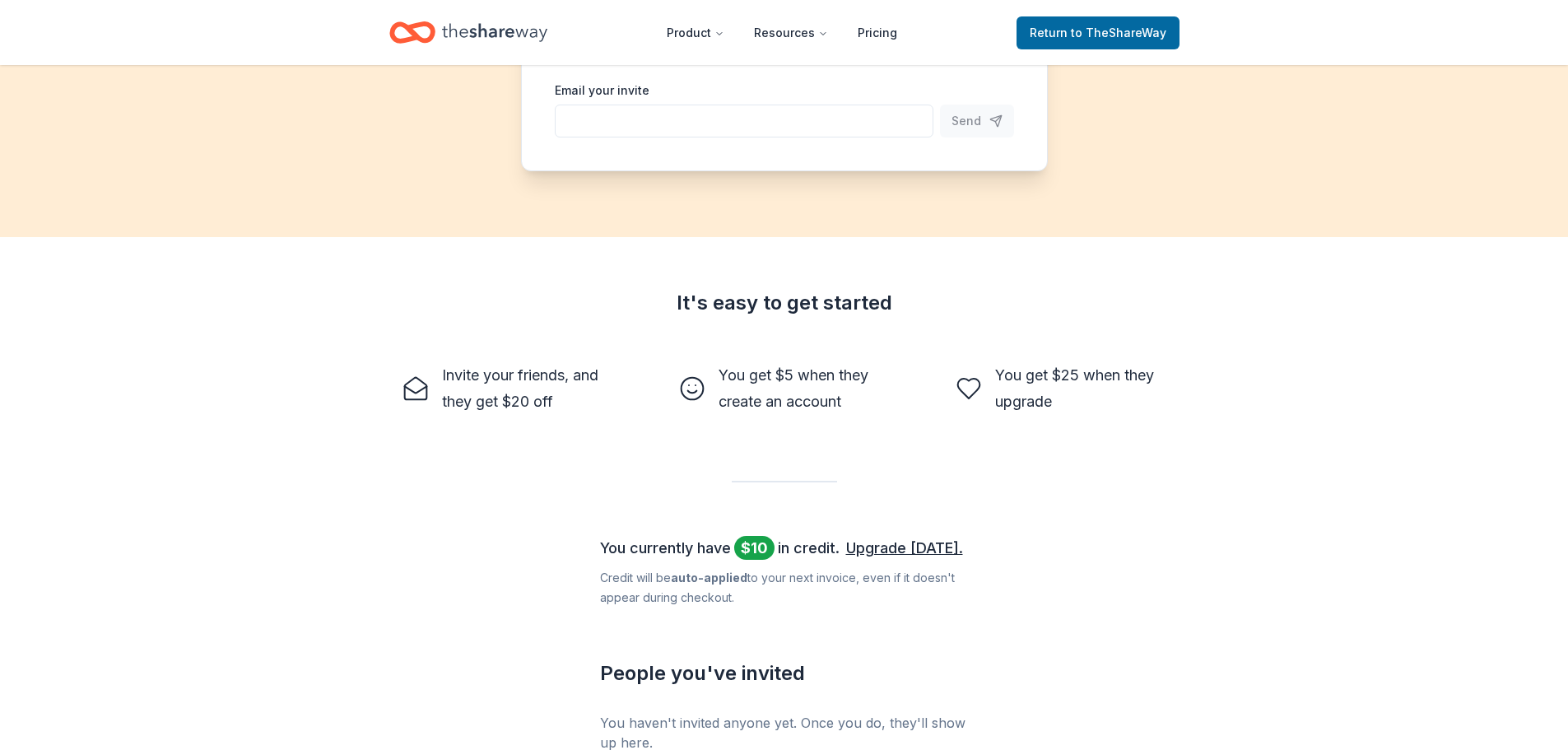 scroll, scrollTop: 274, scrollLeft: 0, axis: vertical 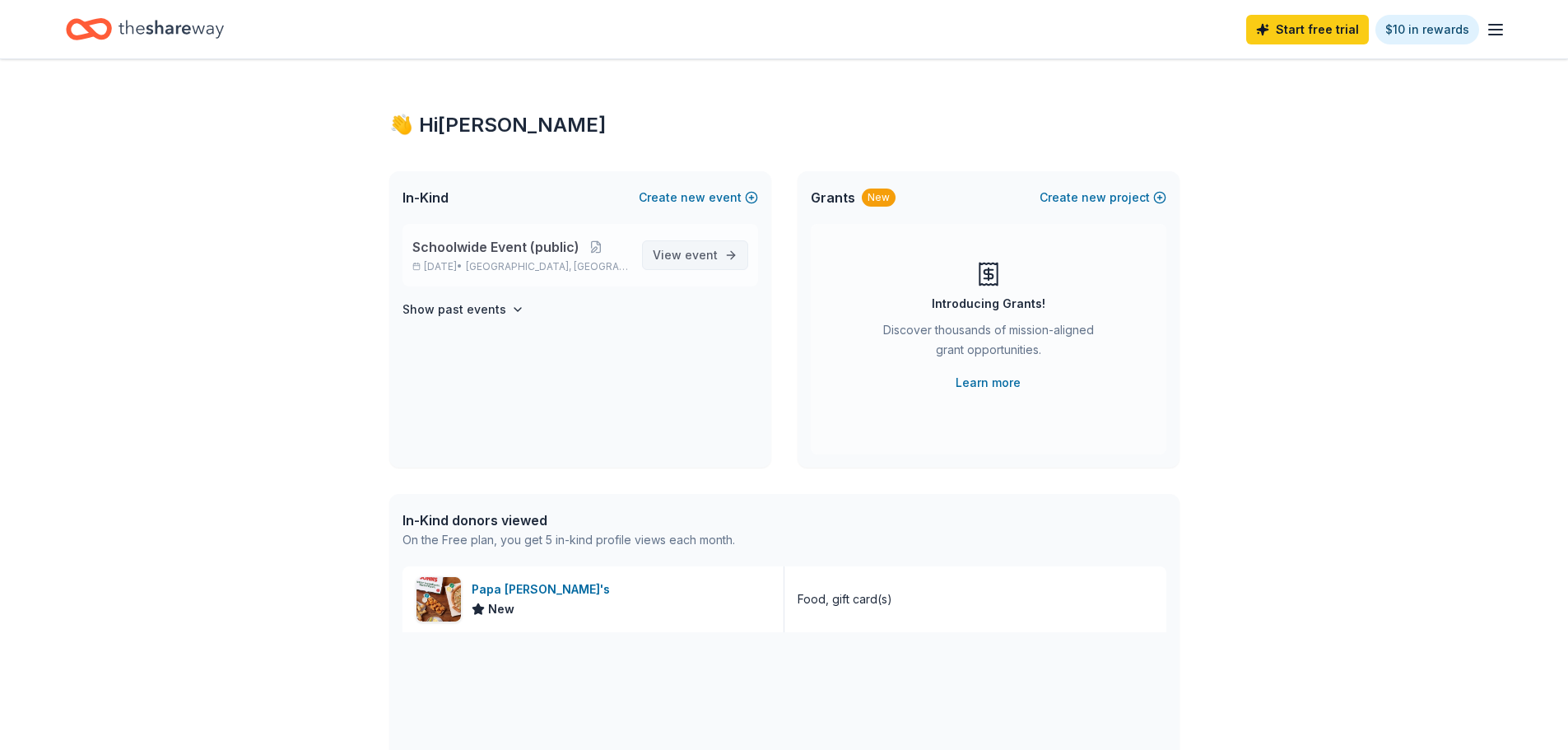 click on "event" at bounding box center (701, 254) 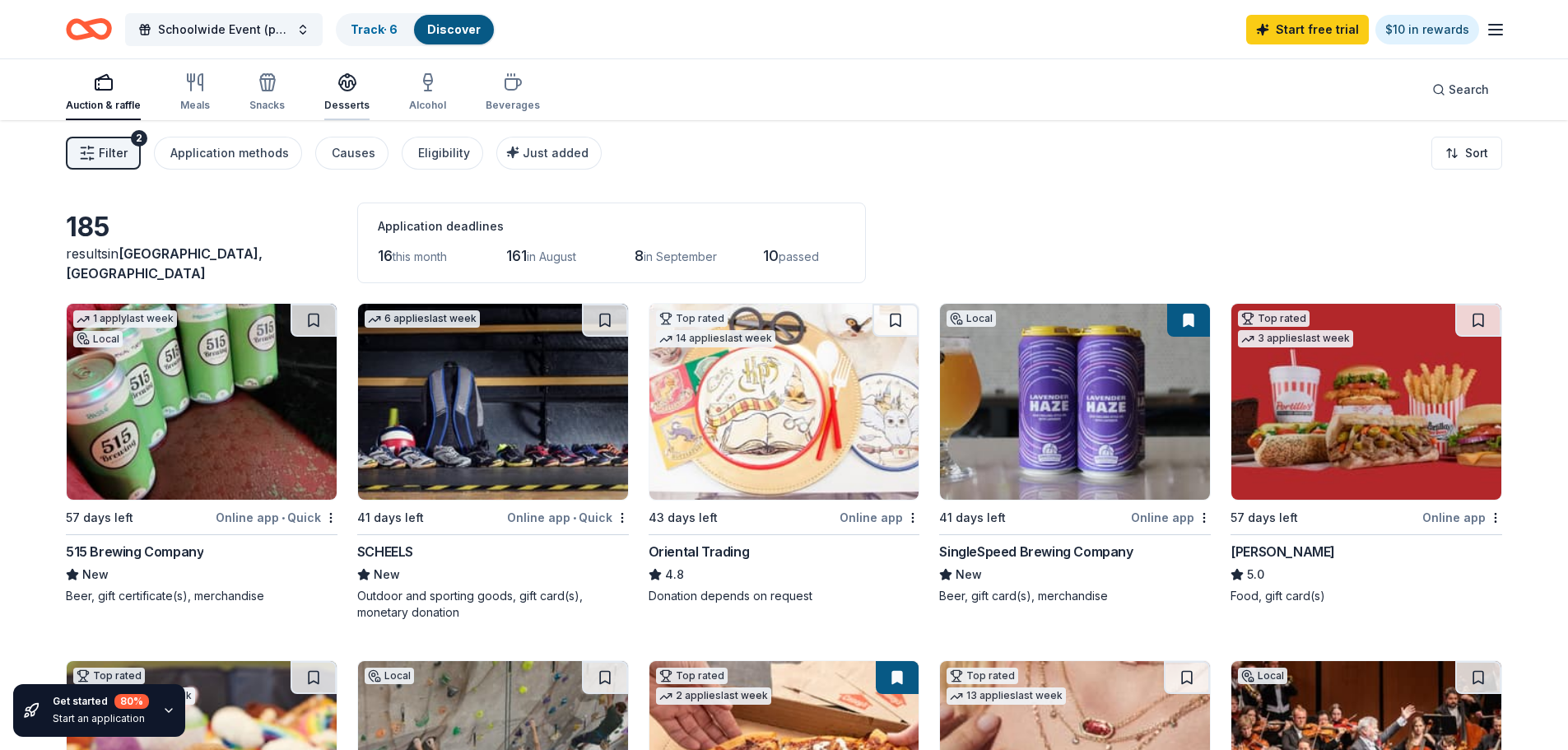 click on "Desserts" at bounding box center (347, 92) 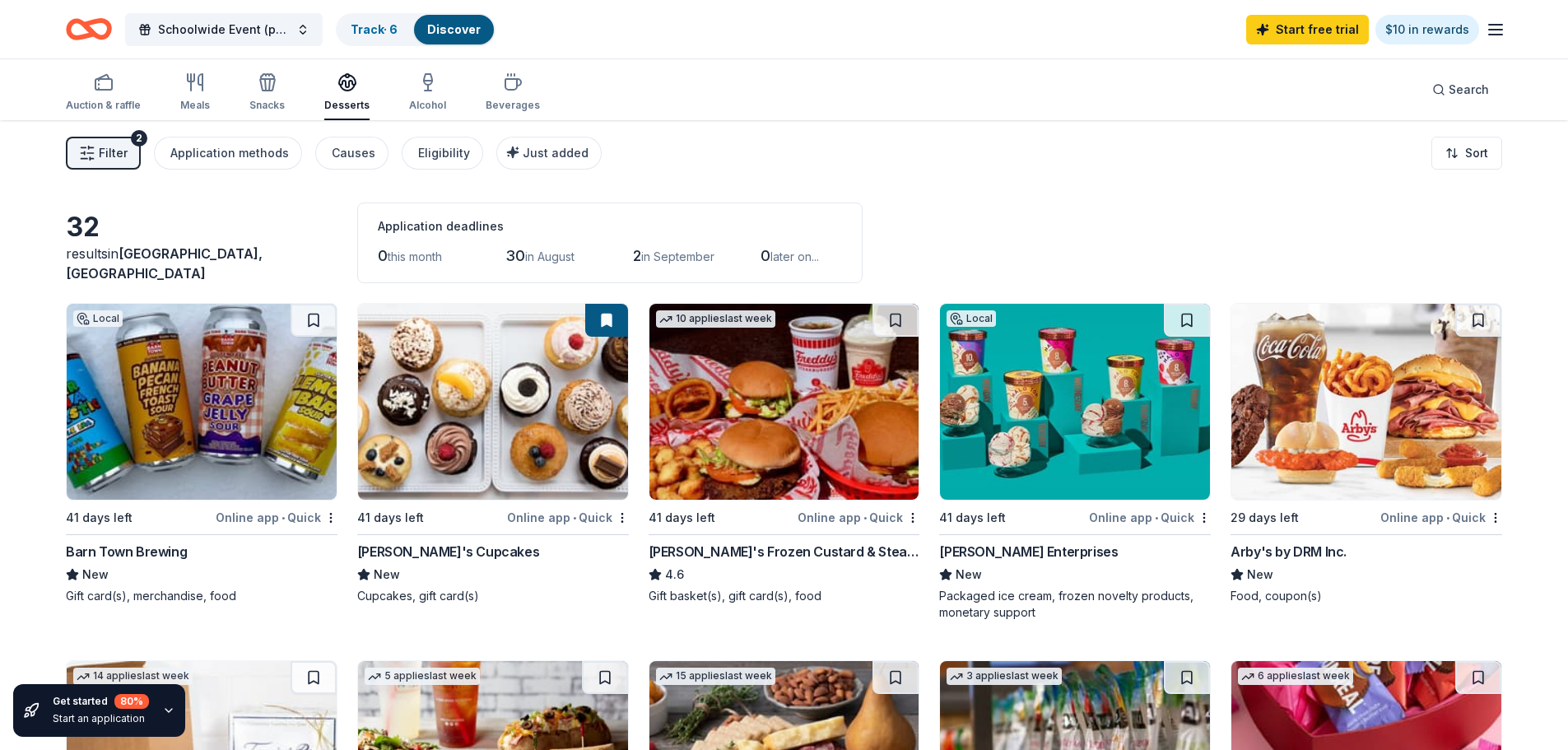 click at bounding box center (493, 402) 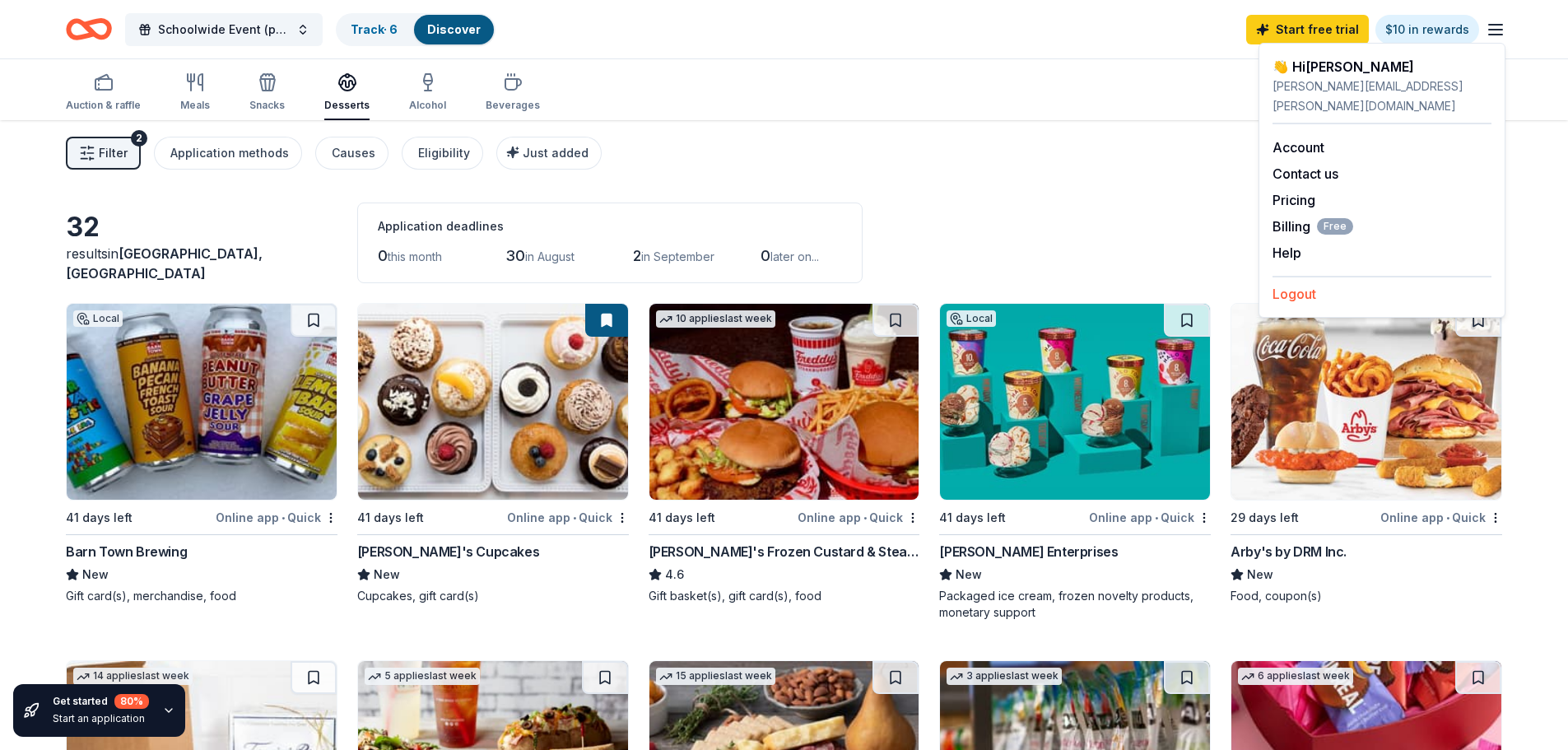 click on "Logout" at bounding box center (1294, 294) 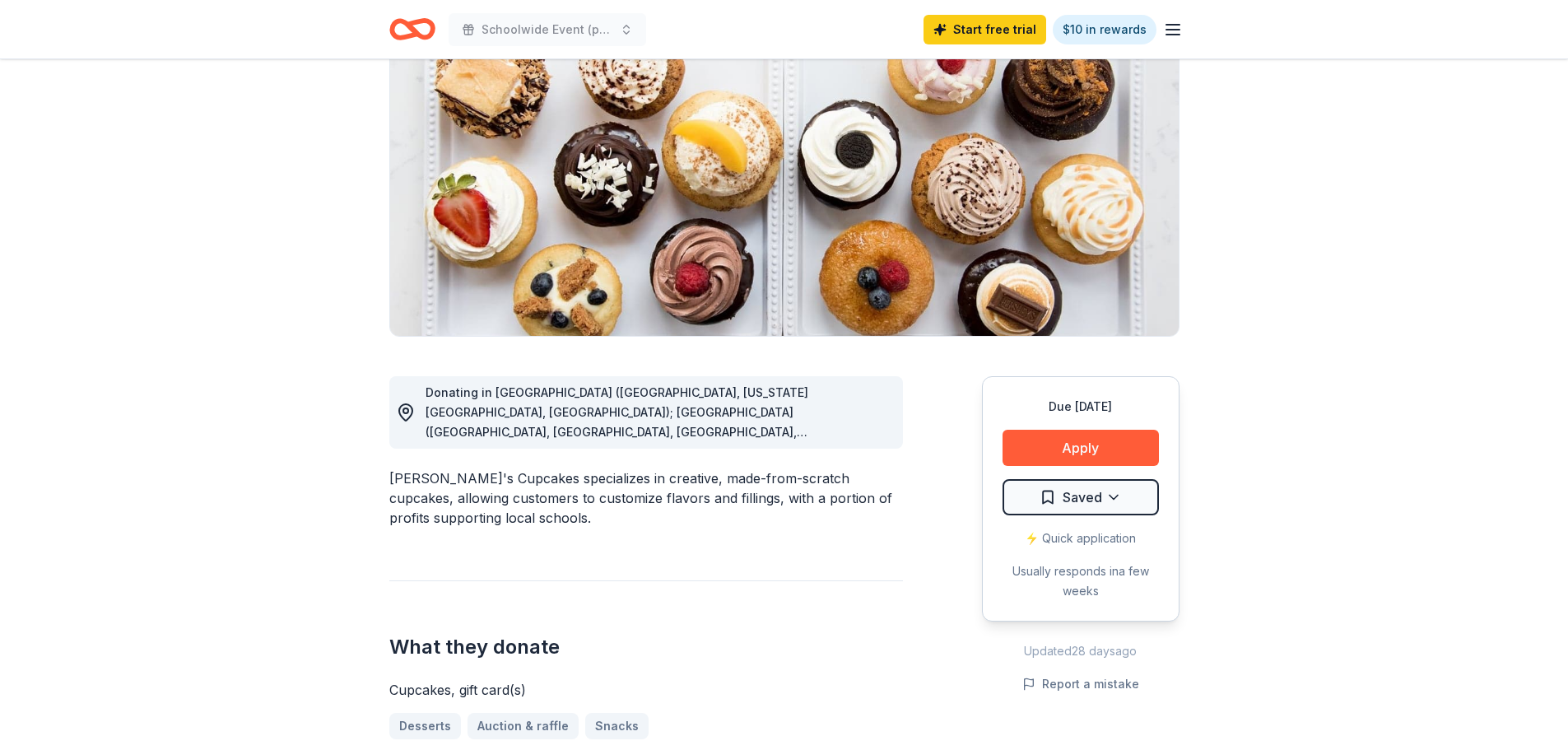 scroll, scrollTop: 165, scrollLeft: 0, axis: vertical 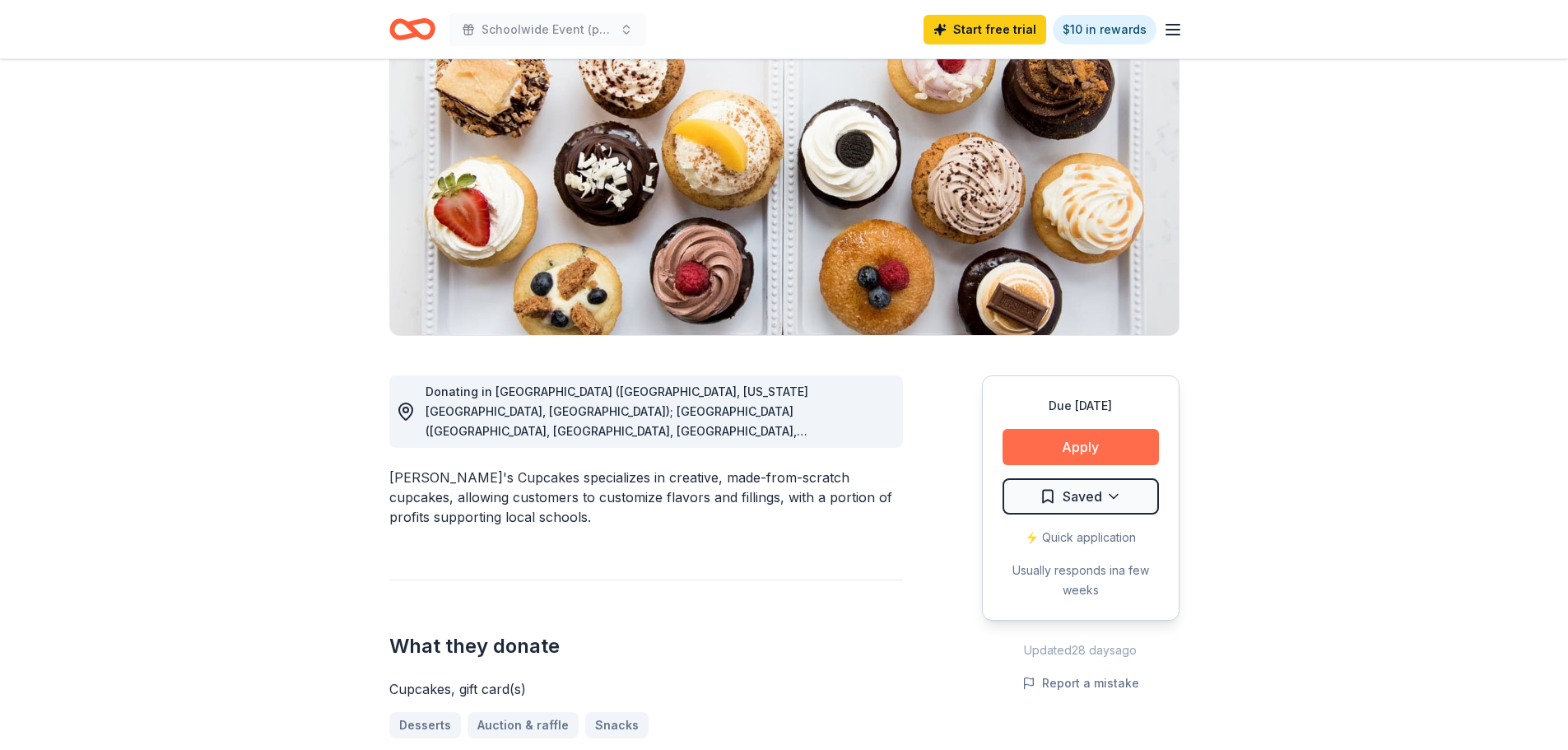 click on "Apply" at bounding box center [1081, 447] 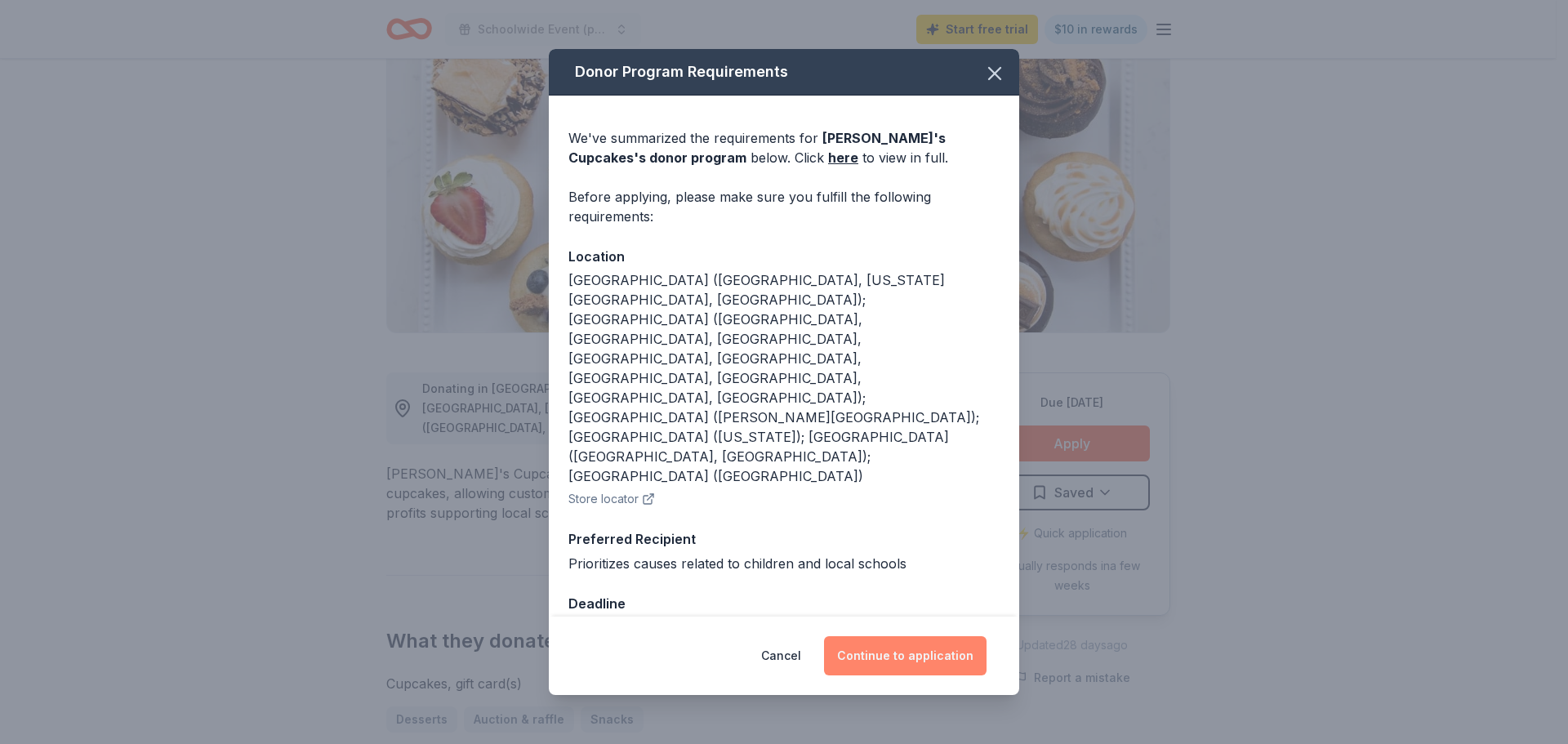 click on "Continue to application" at bounding box center [905, 656] 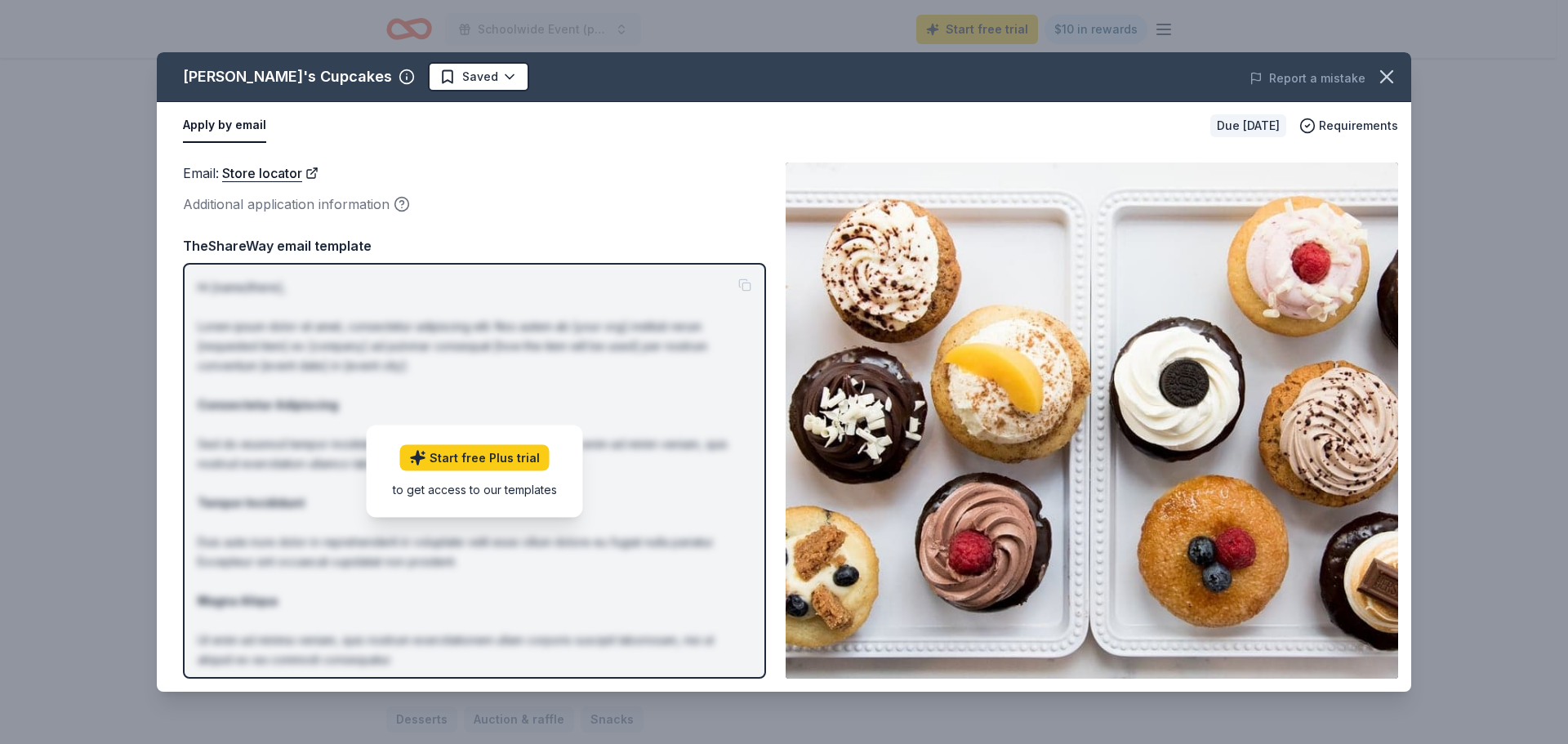 click on "Apply by email" at bounding box center (225, 126) 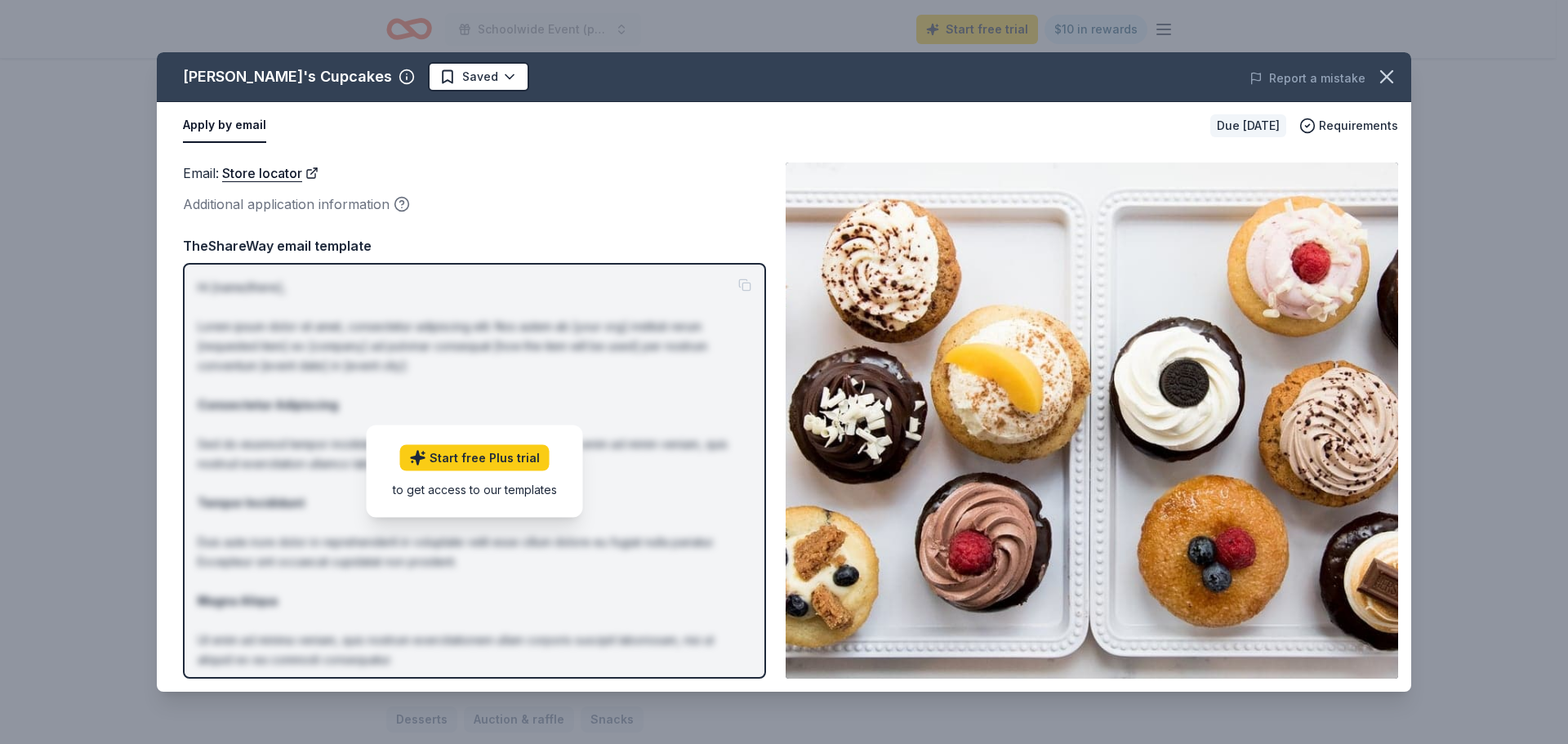 drag, startPoint x: 195, startPoint y: 119, endPoint x: 208, endPoint y: 121, distance: 13.152946 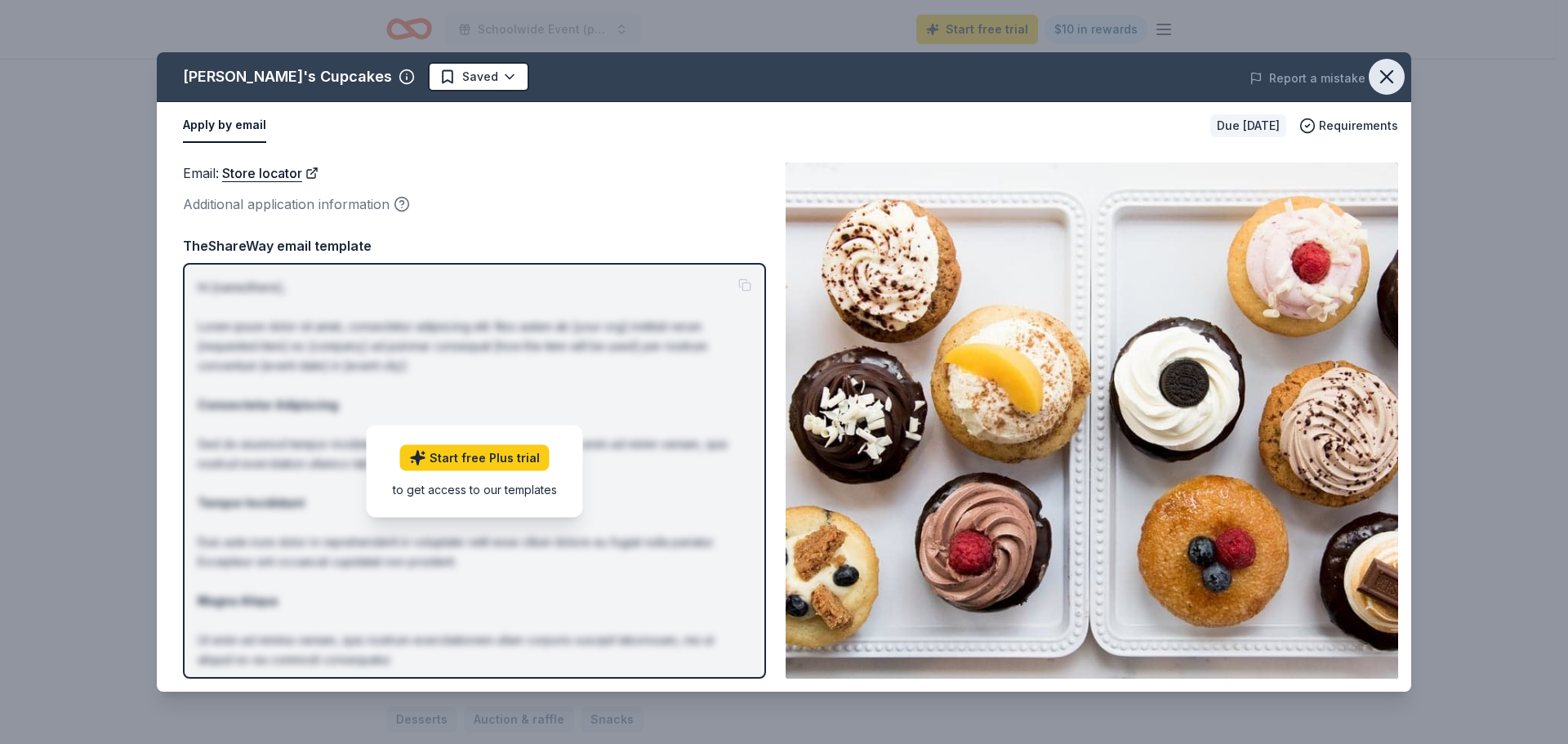 click 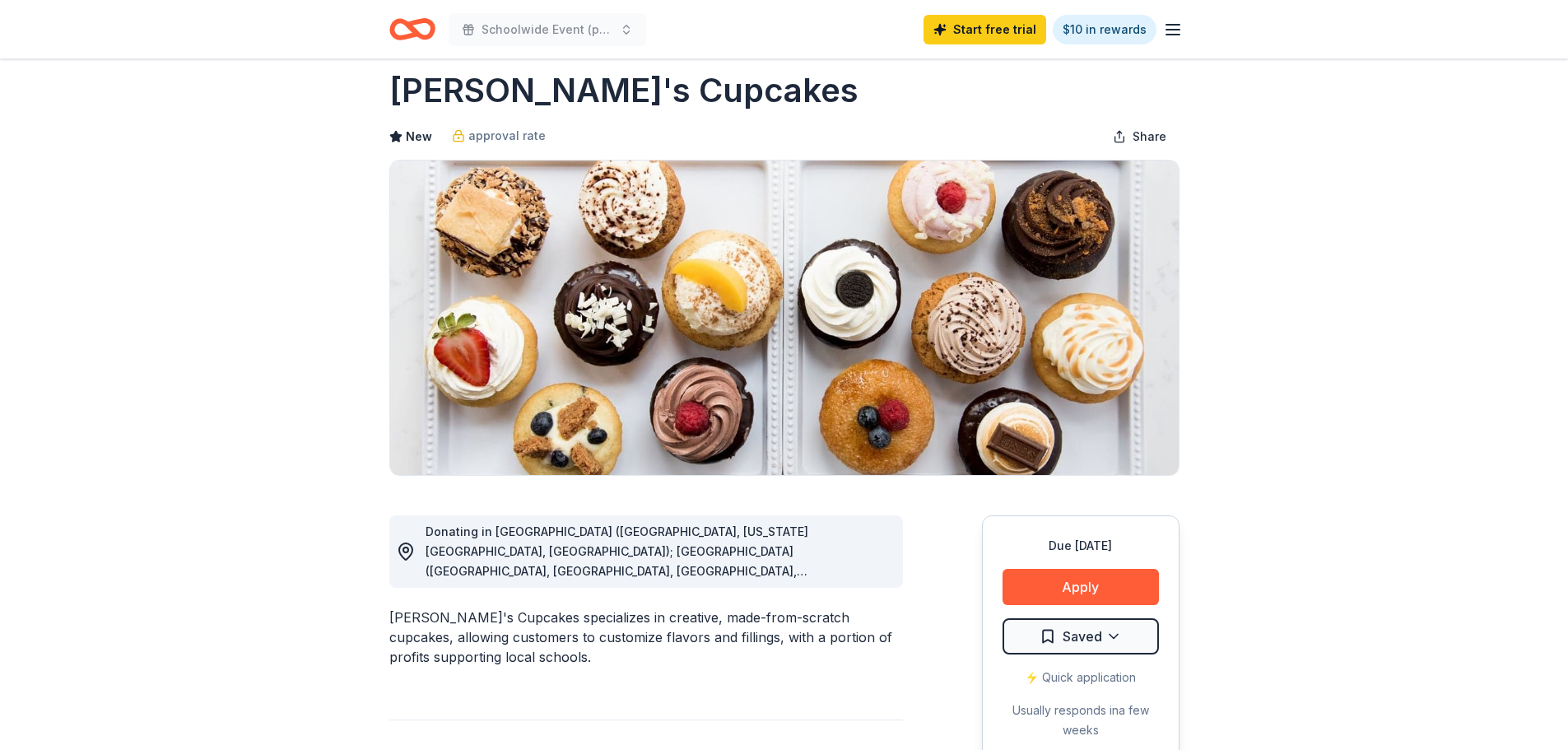 scroll, scrollTop: 0, scrollLeft: 0, axis: both 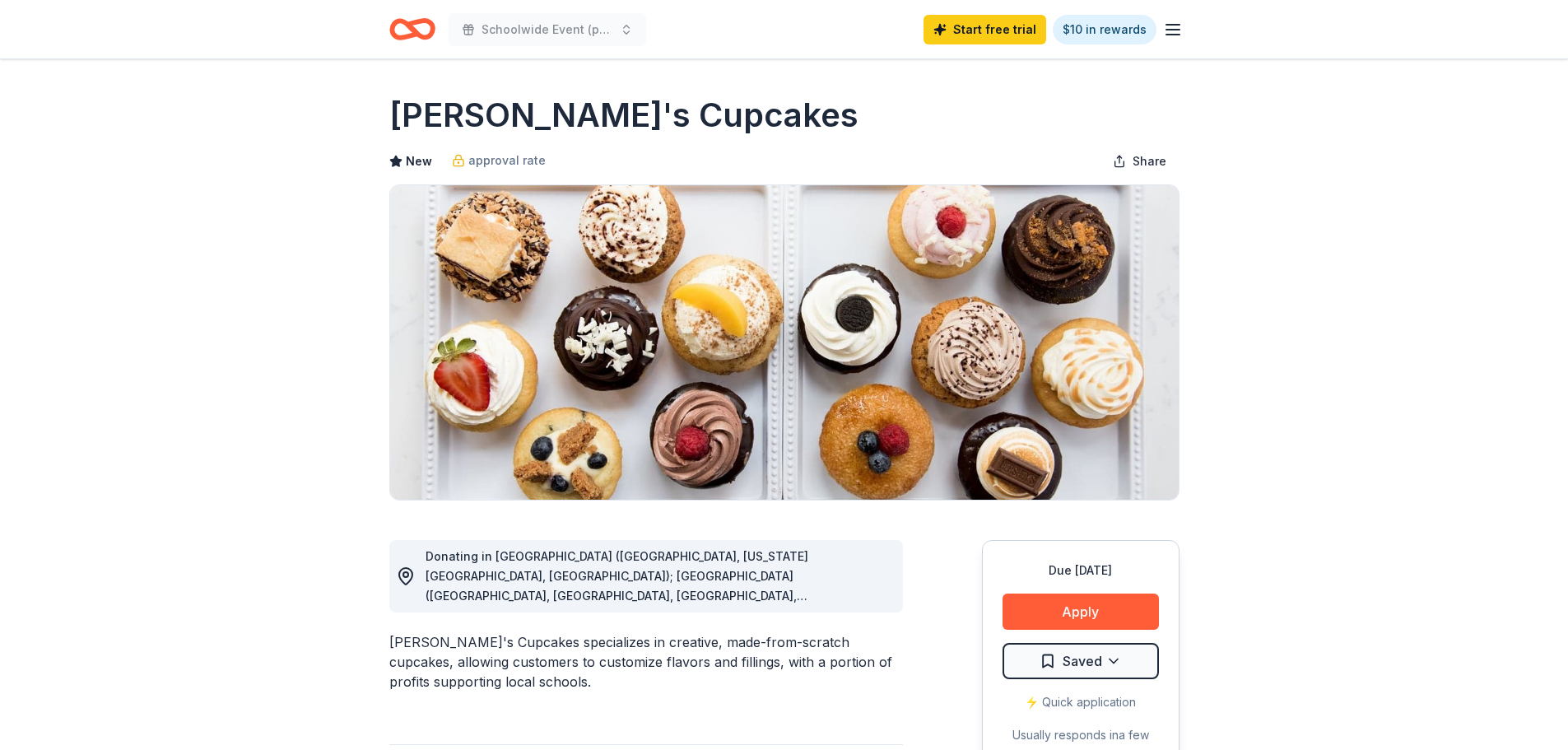 click on "Schoolwide Event (public) Start free  trial $10 in rewards" at bounding box center [784, 29] 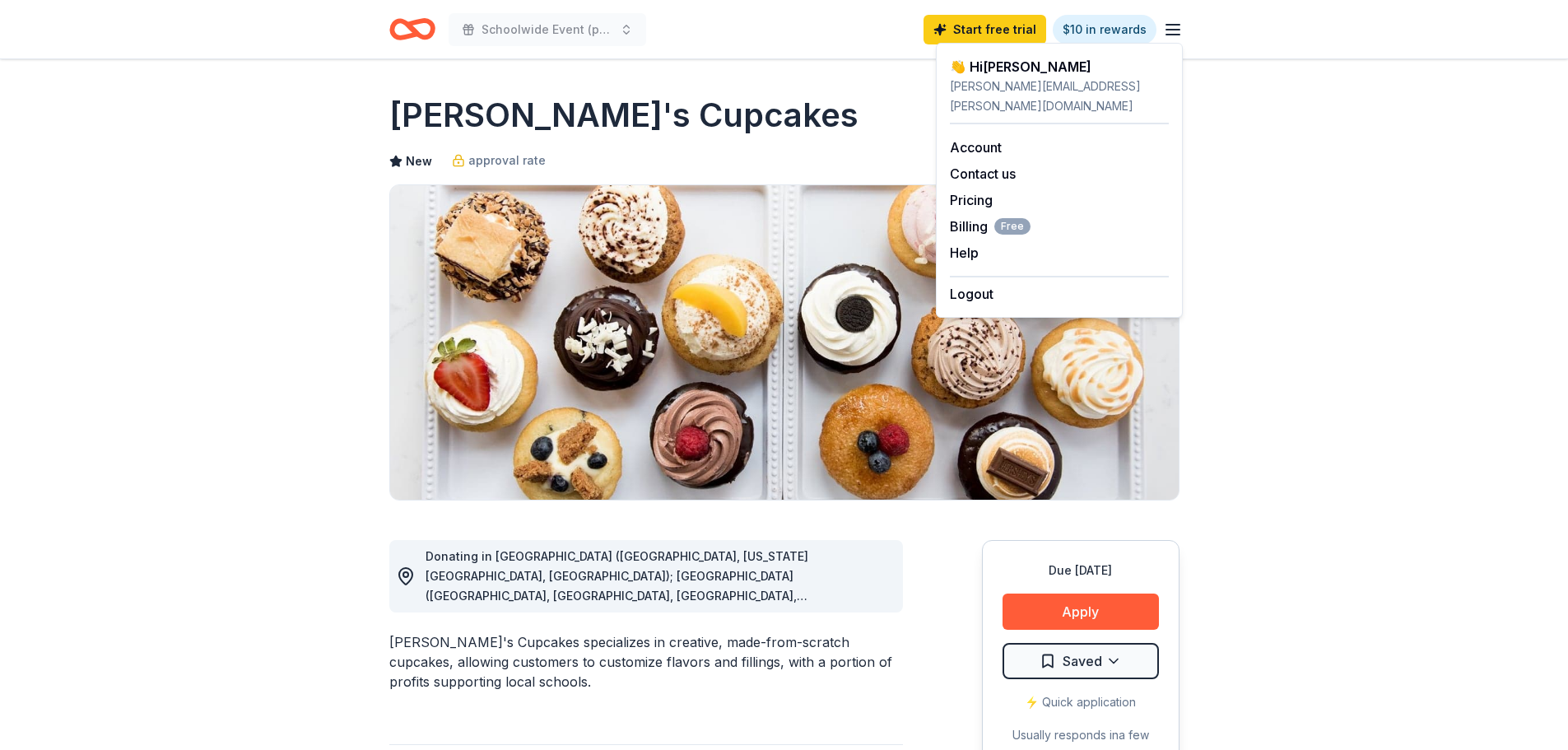 click on "Due in 41 days Share Molly's Cupcakes New approval rate Share Donating in IA (Bettendorf, Iowa City, Des Moines); IL (Chicago, Lombard, Naperville, Norridge, Oak Brook, Orland Park, Rosemont, Schaumburg, Skokie); MI (Ann Arbor); NY (New York); OH (Liberty Township, Norwood); TN (Nashville) Molly's Cupcakes specializes in creative, made-from-scratch cupcakes, allowing customers to customize flavors and fillings, with a portion of profits supporting local schools. What they donate Cupcakes, gift card(s) Desserts Auction & raffle Snacks Who they donate to  Preferred Prioritizes causes related to children and local schools Children Education approval rate 20 % approved 30 % declined 50 % no response Start free Pro trial to view approval rates and average donation values Due in 41 days Apply Saved ⚡️ Quick application Usually responds in  a few weeks Updated  28 days  ago Report a mistake New Be the first to review this company! Leave a review Similar donors 1   apply  last week 41 days left New 15   applies 6" at bounding box center [784, 1182] 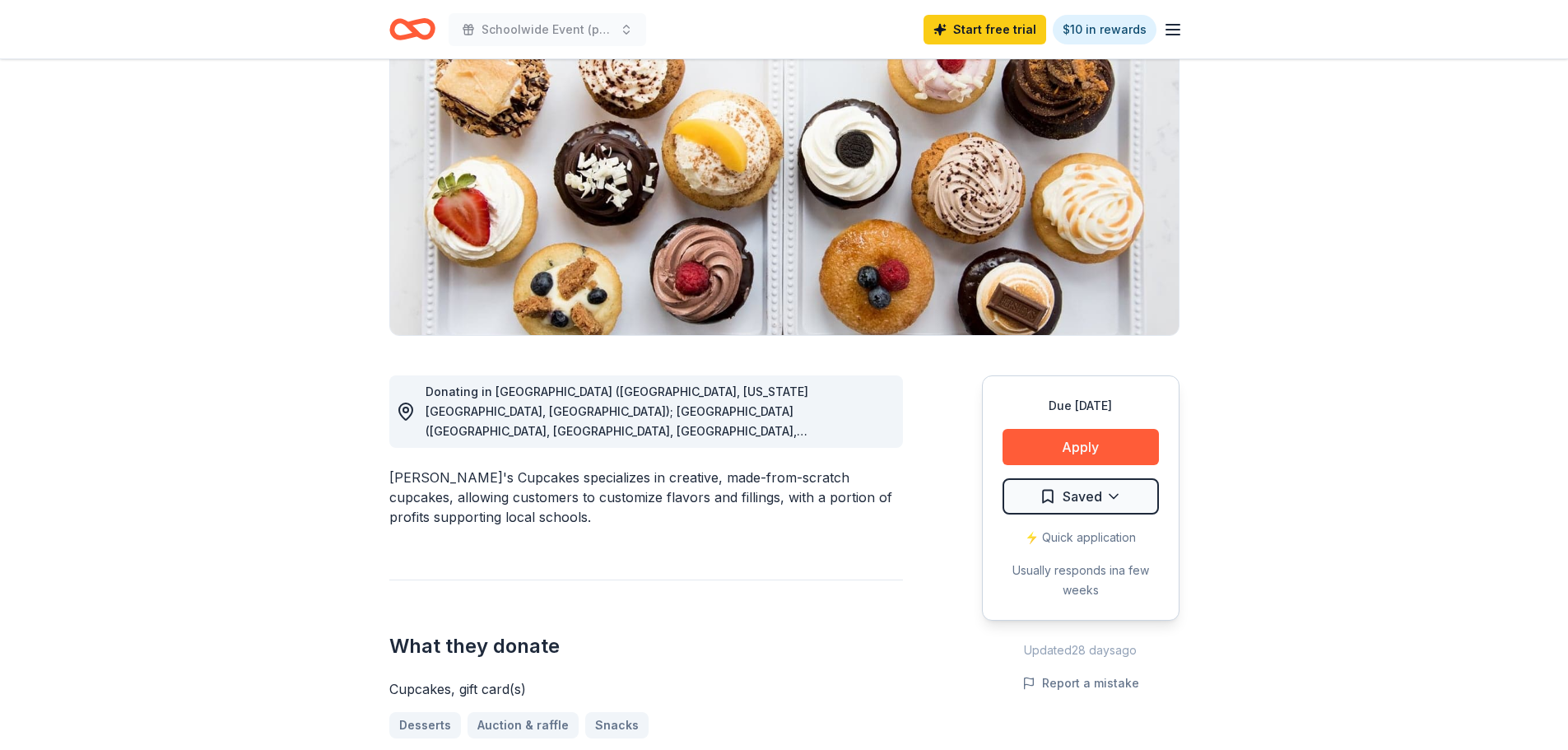 scroll, scrollTop: 0, scrollLeft: 0, axis: both 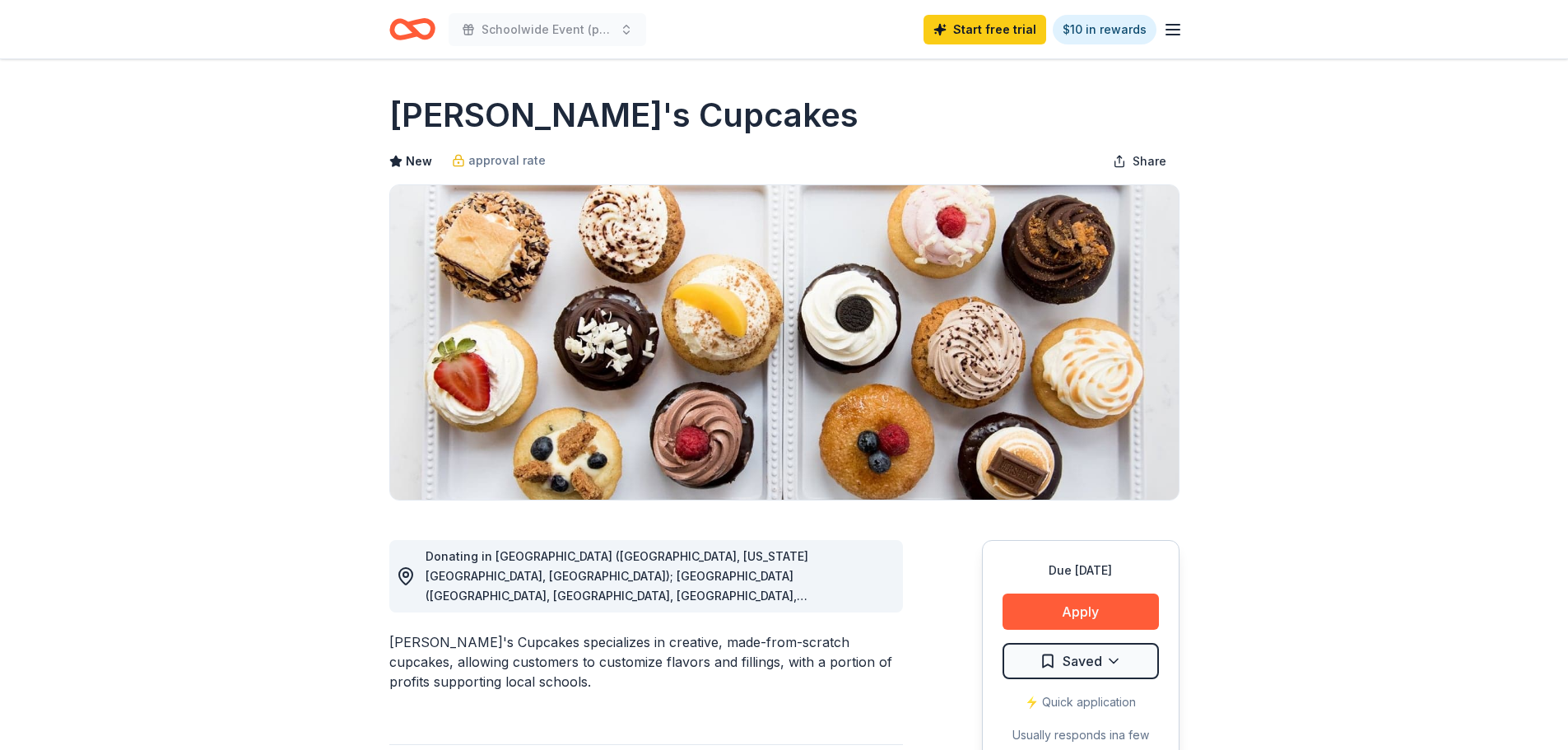 click 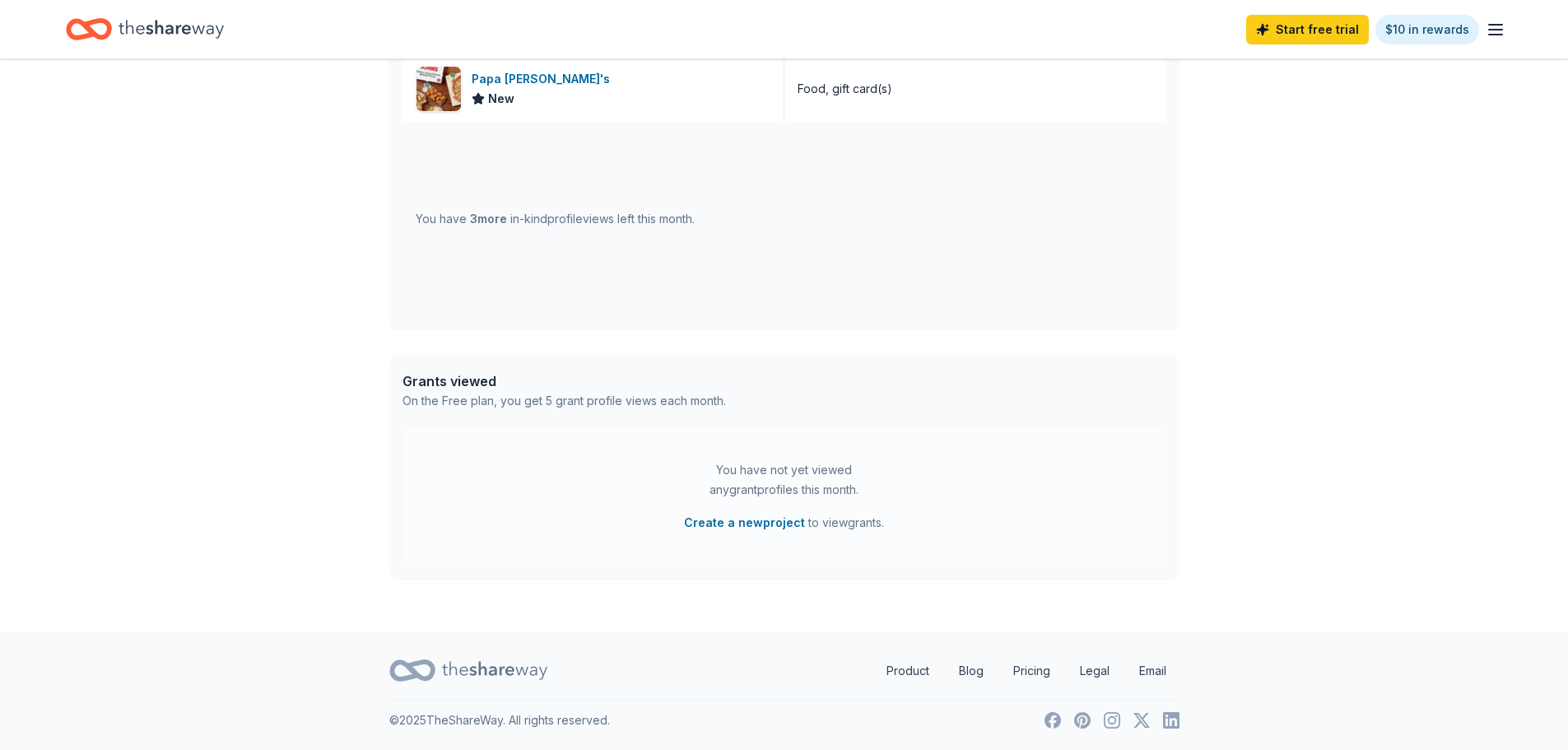 scroll, scrollTop: 330, scrollLeft: 0, axis: vertical 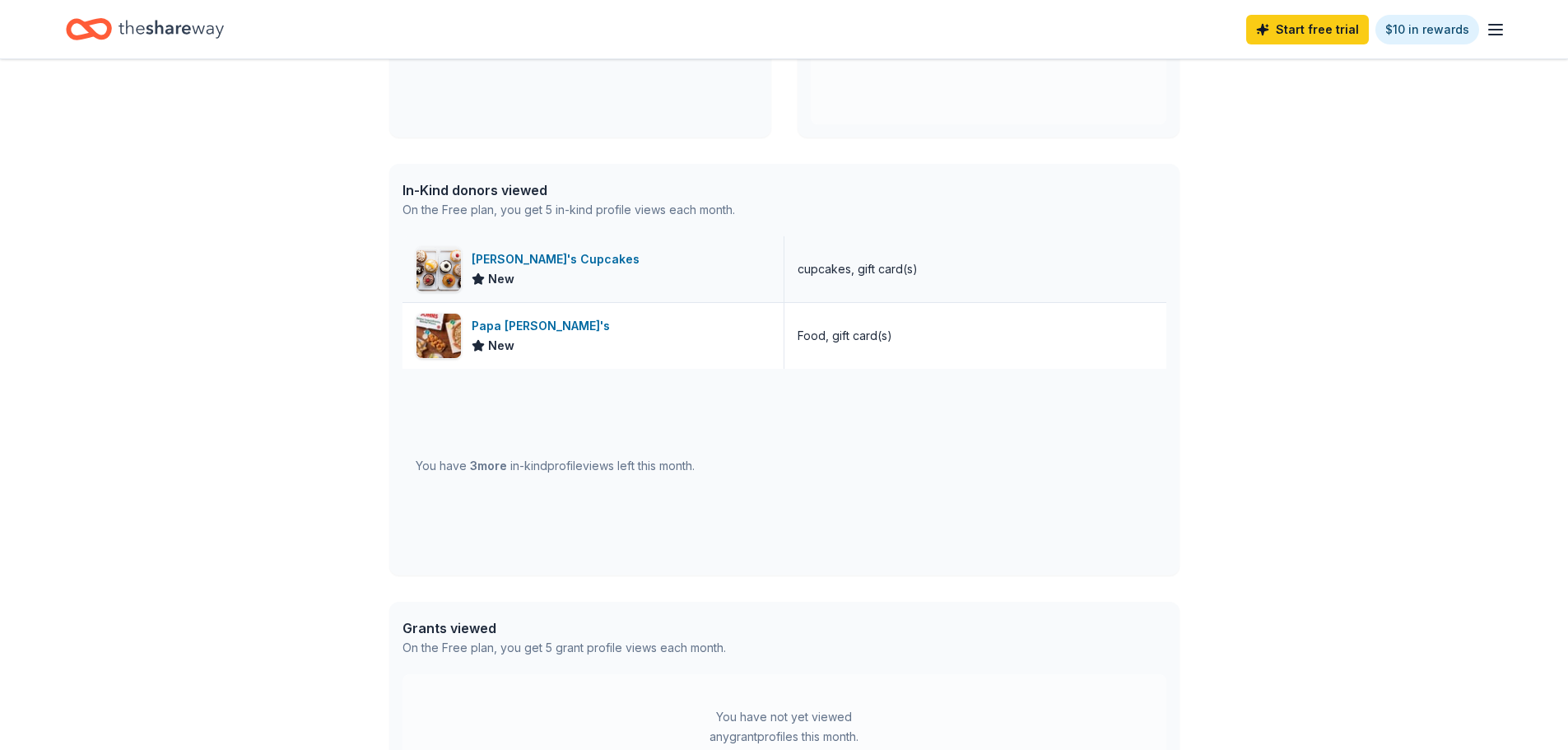 click on "Molly's Cupcakes" at bounding box center (559, 259) 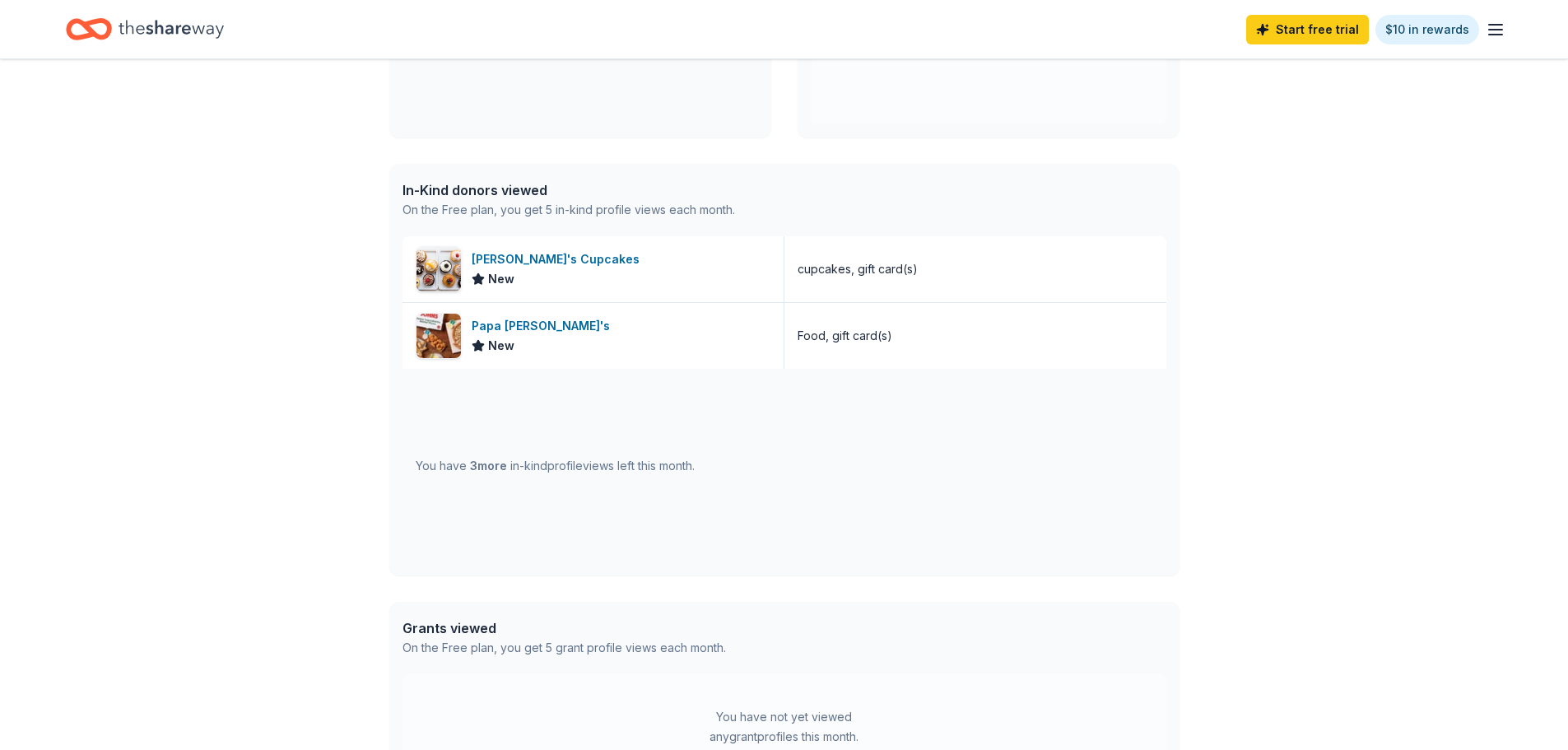 click on "👋 Hi  Patricia In-Kind Create  new  event   Schoolwide Event (public) Sep 18, 2025  •  Des Moines, IA View   event   Show past events Grants New Create  new  project   Introducing Grants! Discover thousands of mission-aligned grant opportunities. Learn more In-Kind donors viewed On the Free plan, you get 5 in-kind profile views each month. Molly's Cupcakes New cupcakes, gift card(s) Papa John's New Food, gift card(s) You have   3  more   in-kind  profile  views   left this month.  Grants viewed On the Free plan, you get 5 grant profile views each month. You have not yet viewed any  grant  profiles this month. Create a new  project   to view  grants ." at bounding box center [784, 304] 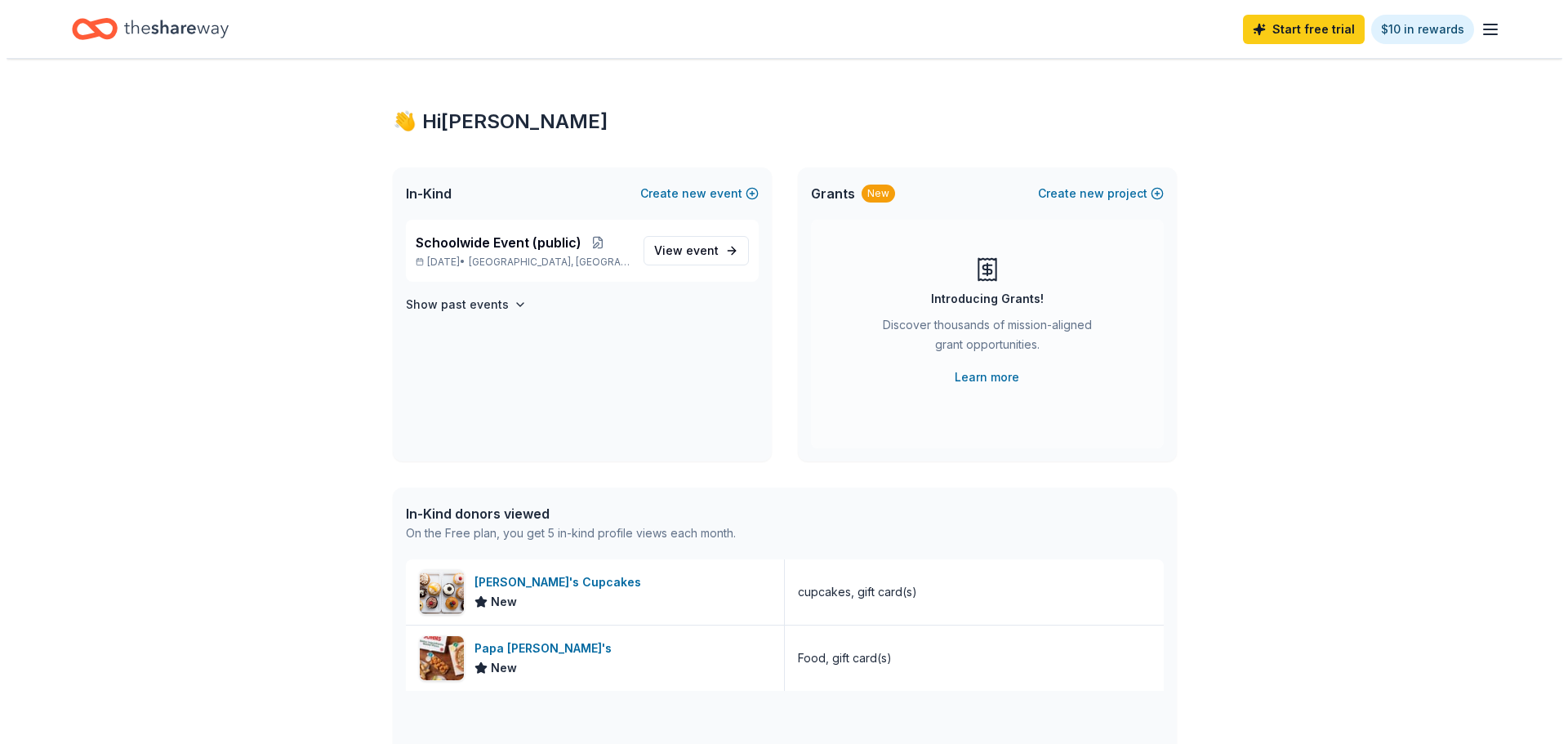 scroll, scrollTop: 0, scrollLeft: 0, axis: both 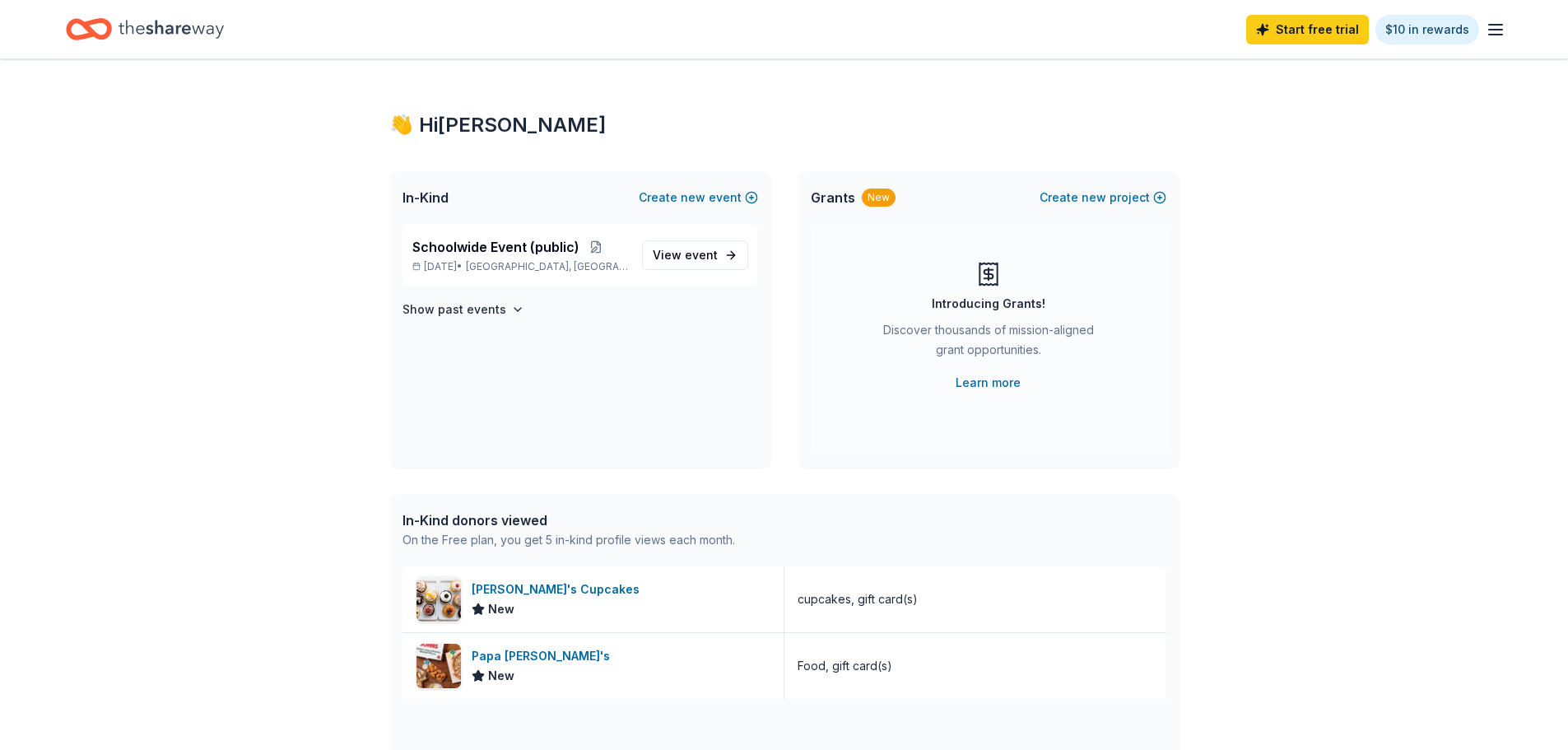 click on "👋 Hi  Patricia In-Kind Create  new  event   Schoolwide Event (public) Sep 18, 2025  •  Des Moines, IA View   event   Show past events Grants New Create  new  project   Introducing Grants! Discover thousands of mission-aligned grant opportunities. Learn more In-Kind donors viewed On the Free plan, you get 5 in-kind profile views each month. Molly's Cupcakes New cupcakes, gift card(s) Papa John's New Food, gift card(s) You have   3  more   in-kind  profile  views   left this month.  Grants viewed On the Free plan, you get 5 grant profile views each month. You have not yet viewed any  grant  profiles this month. Create a new  project   to view  grants ." at bounding box center (784, 634) 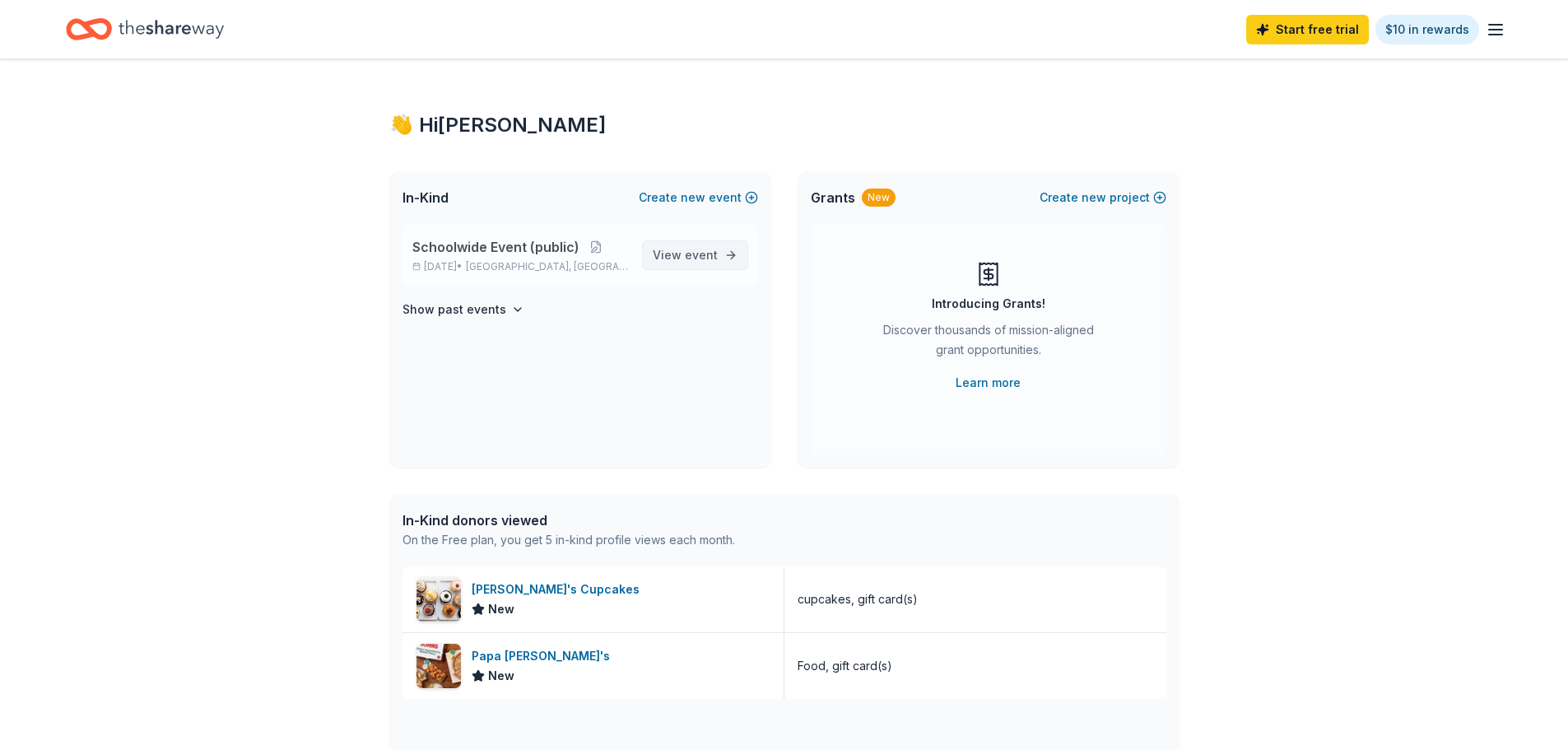 click on "event" at bounding box center (701, 254) 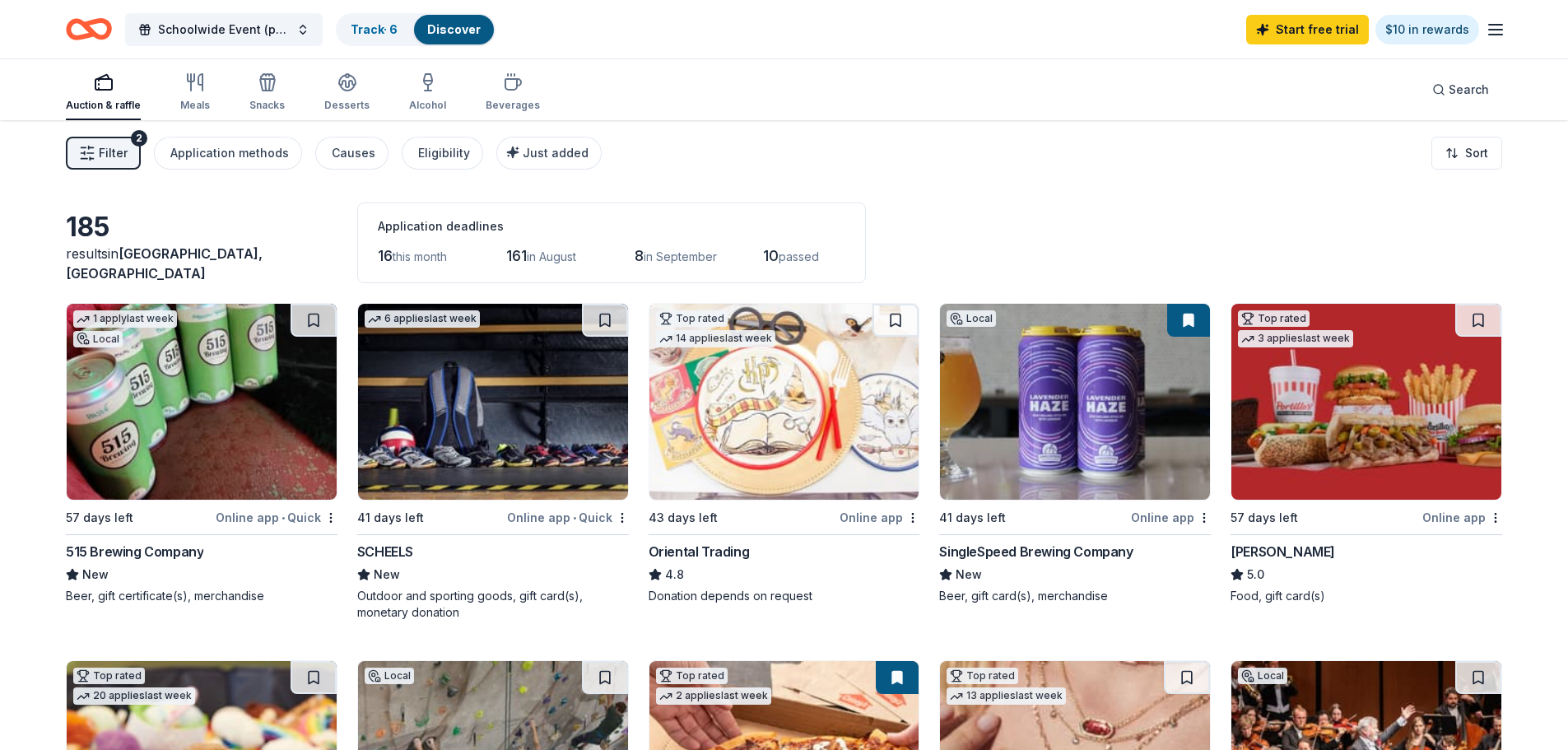 click on "Filter 2" at bounding box center [103, 153] 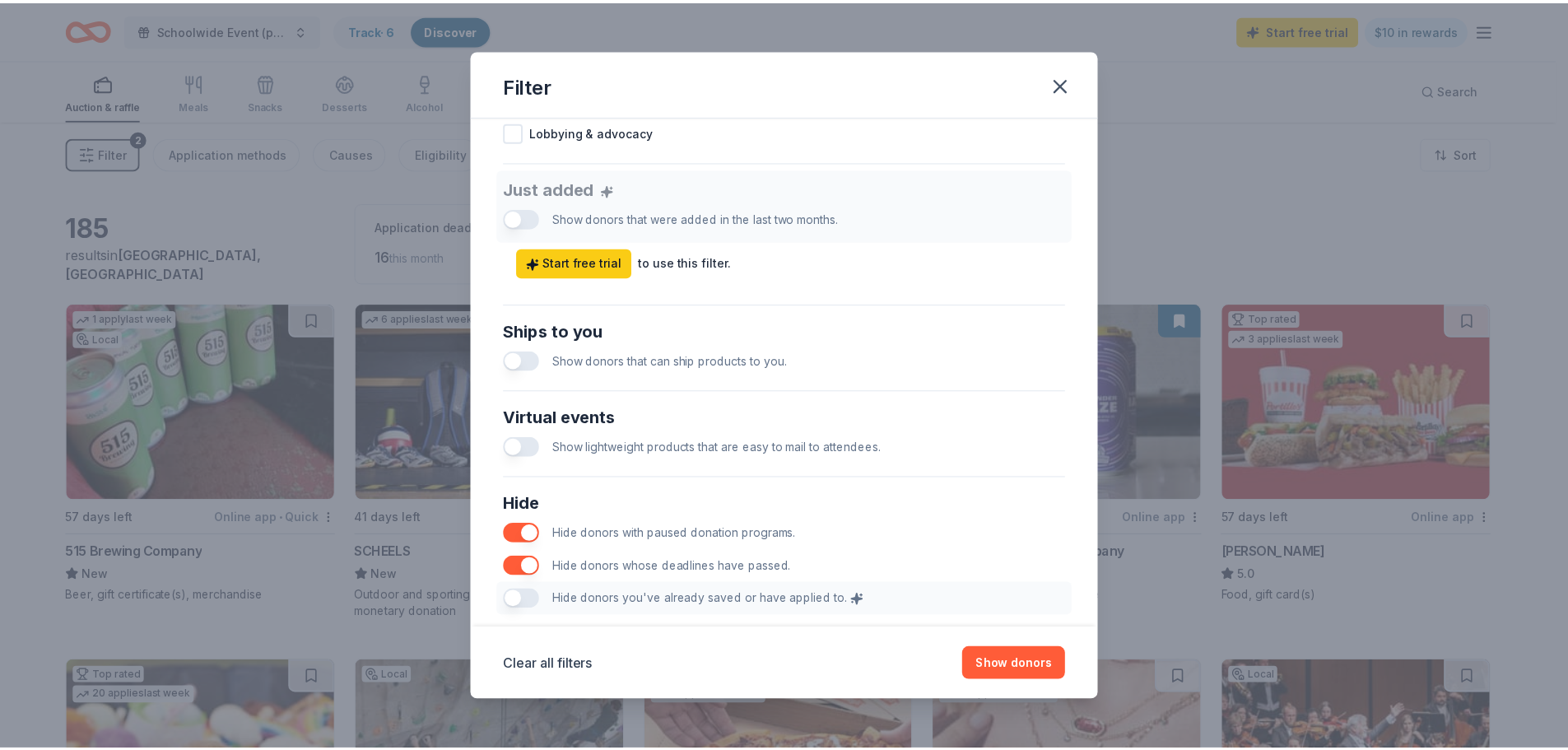 scroll, scrollTop: 685, scrollLeft: 0, axis: vertical 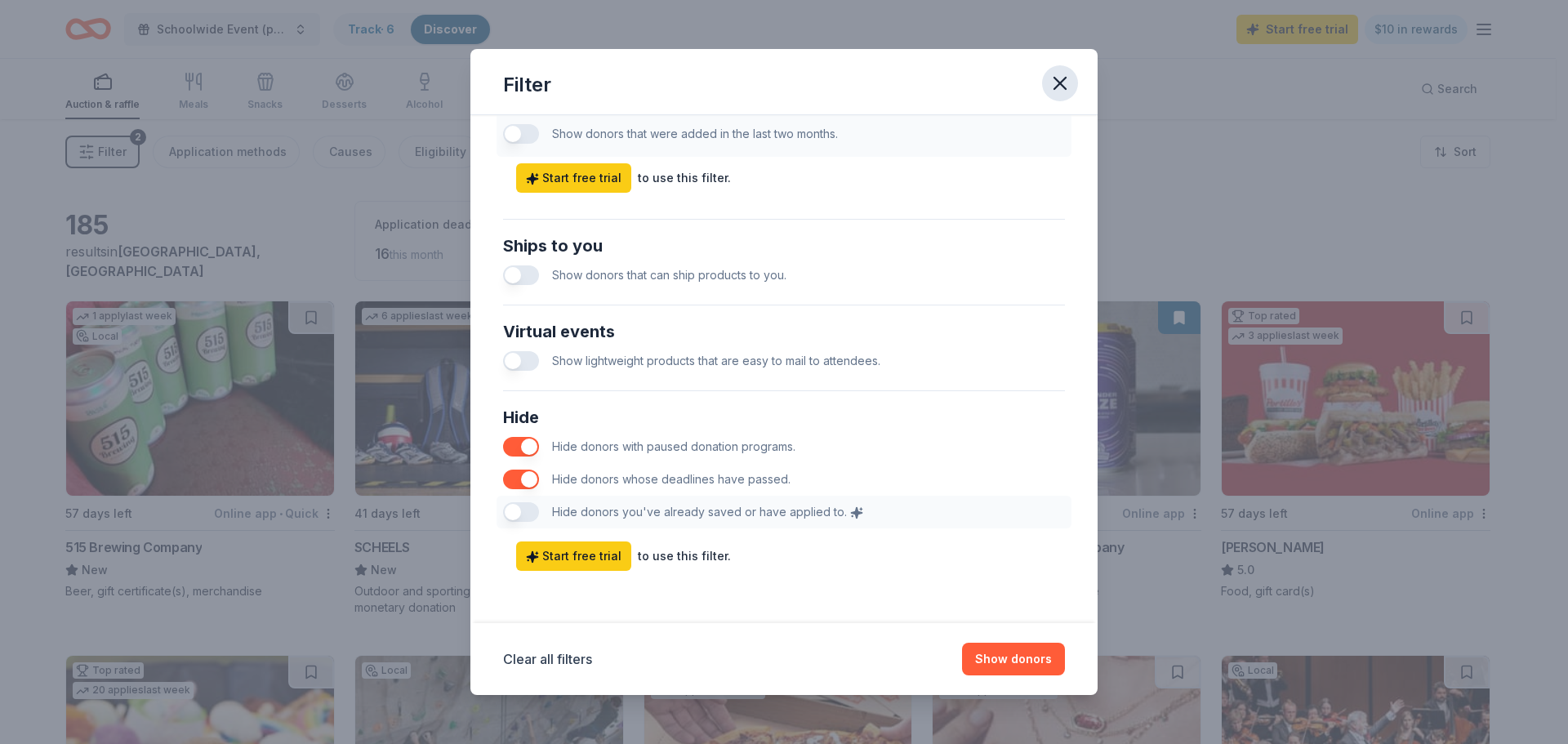 click 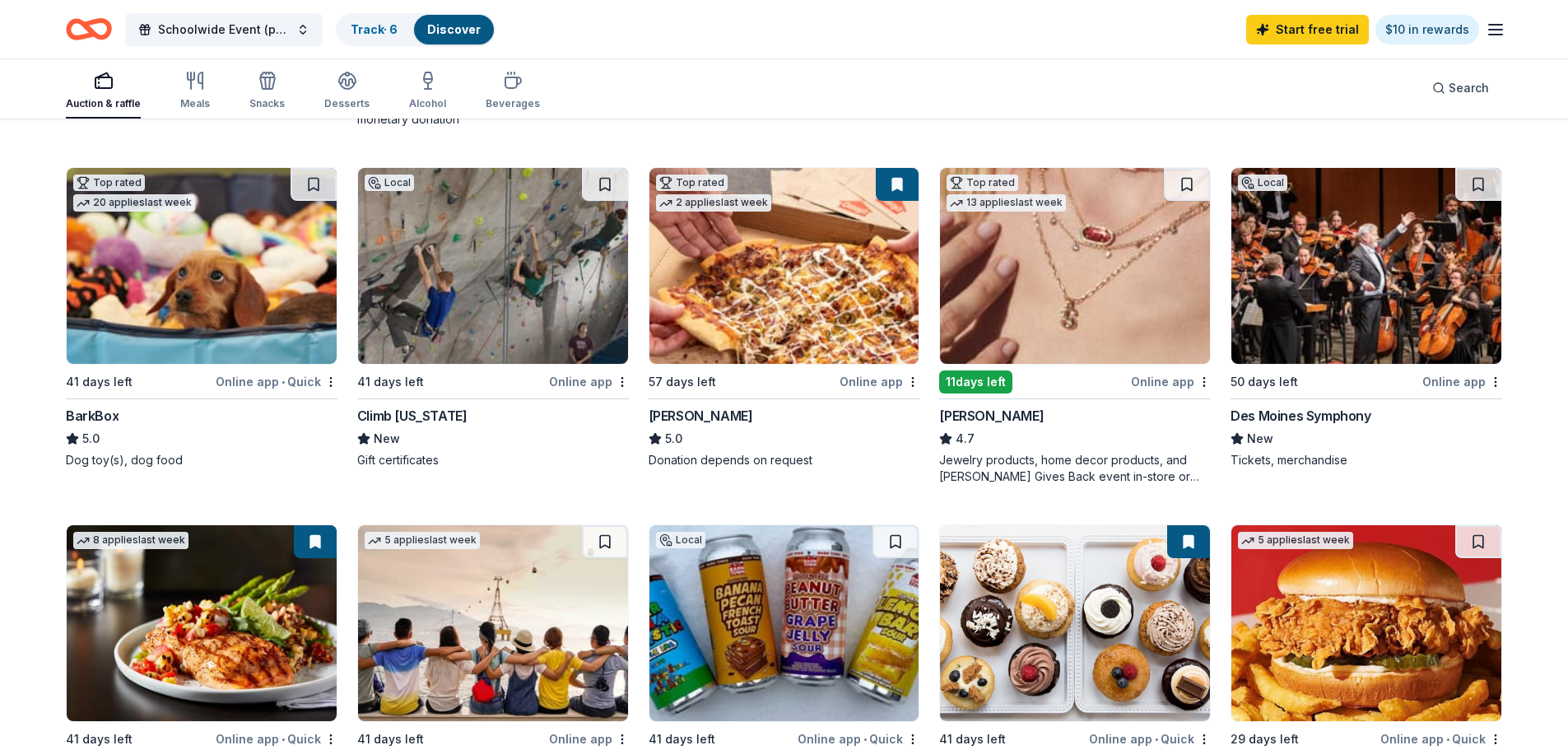 scroll, scrollTop: 490, scrollLeft: 0, axis: vertical 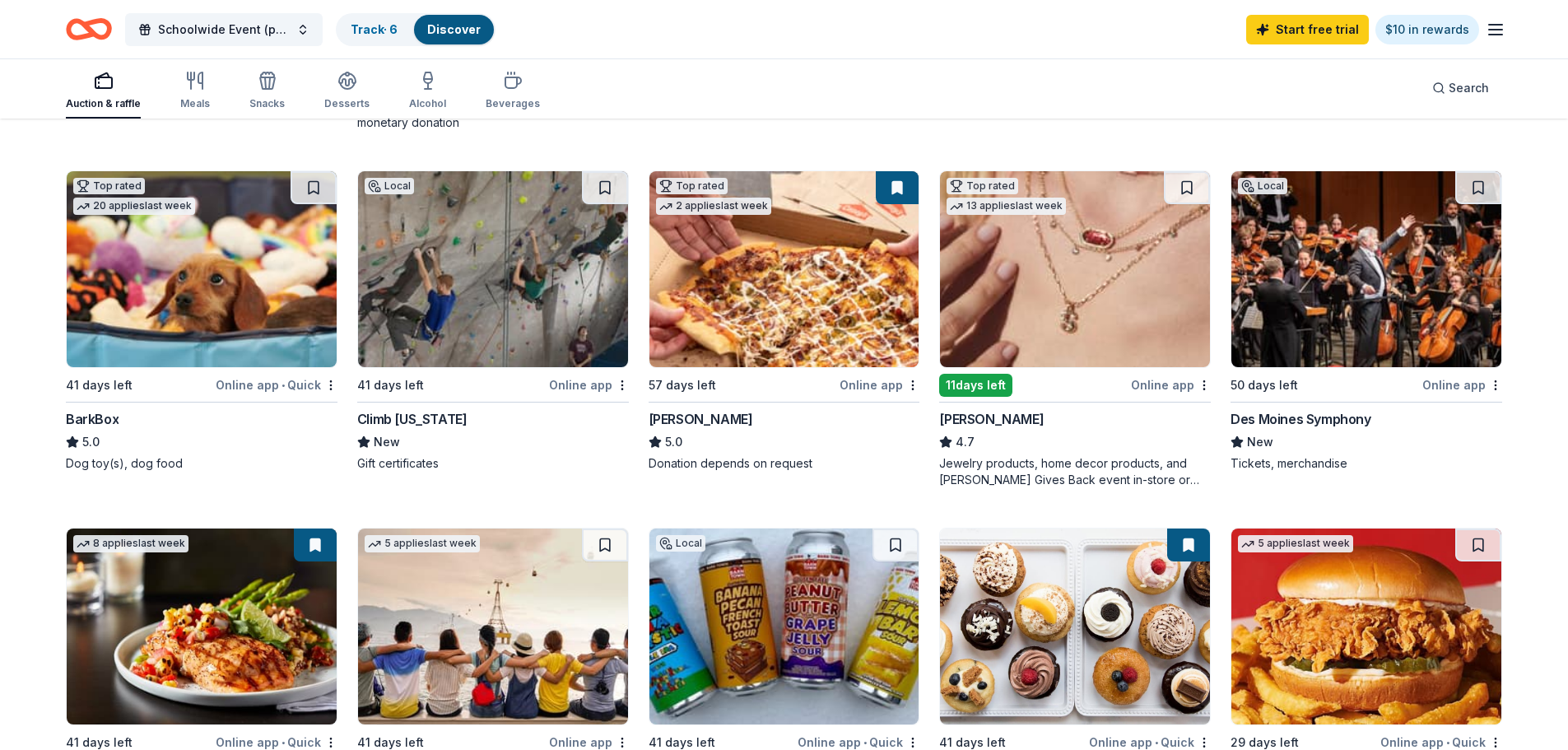 click on "Online app" at bounding box center [879, 384] 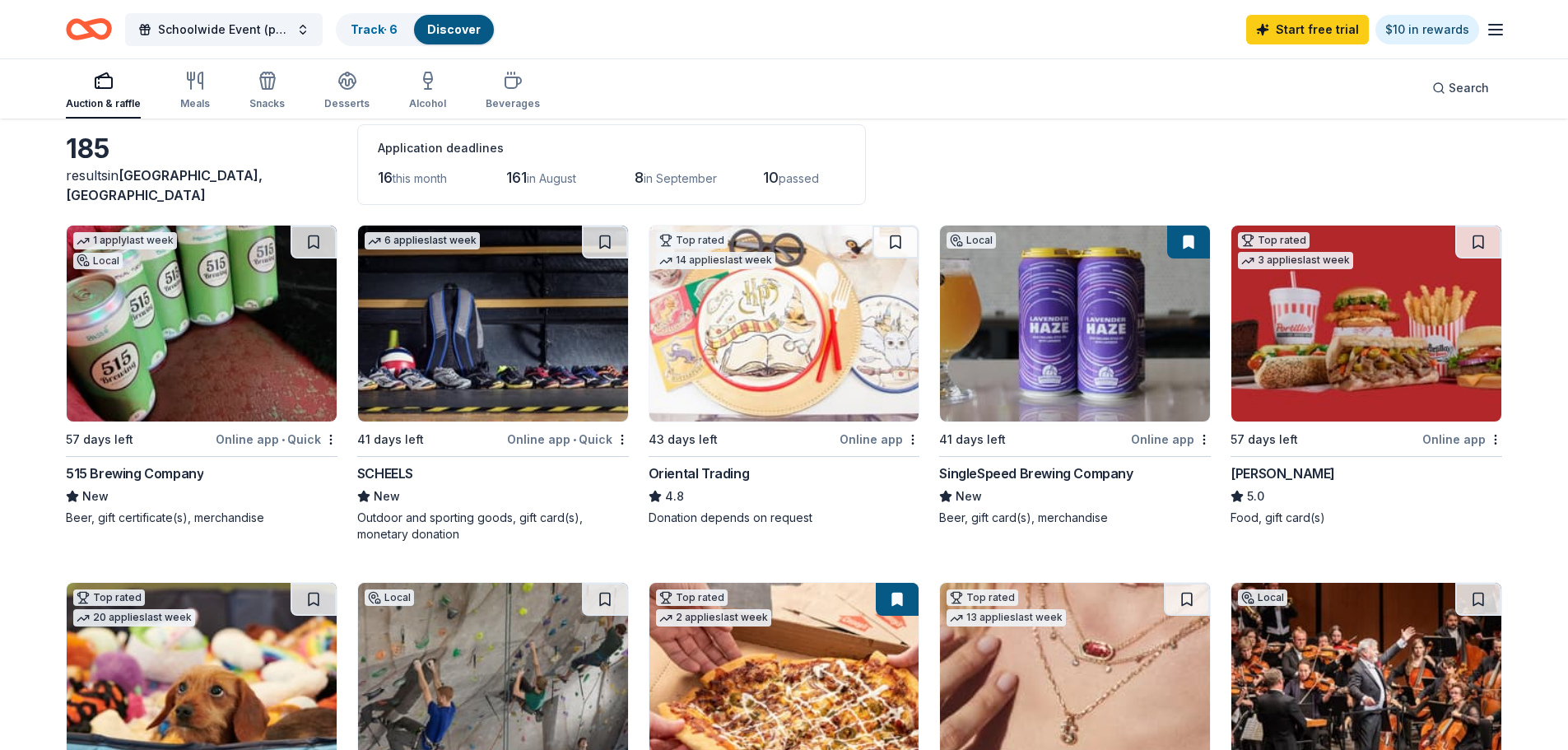 scroll, scrollTop: 0, scrollLeft: 0, axis: both 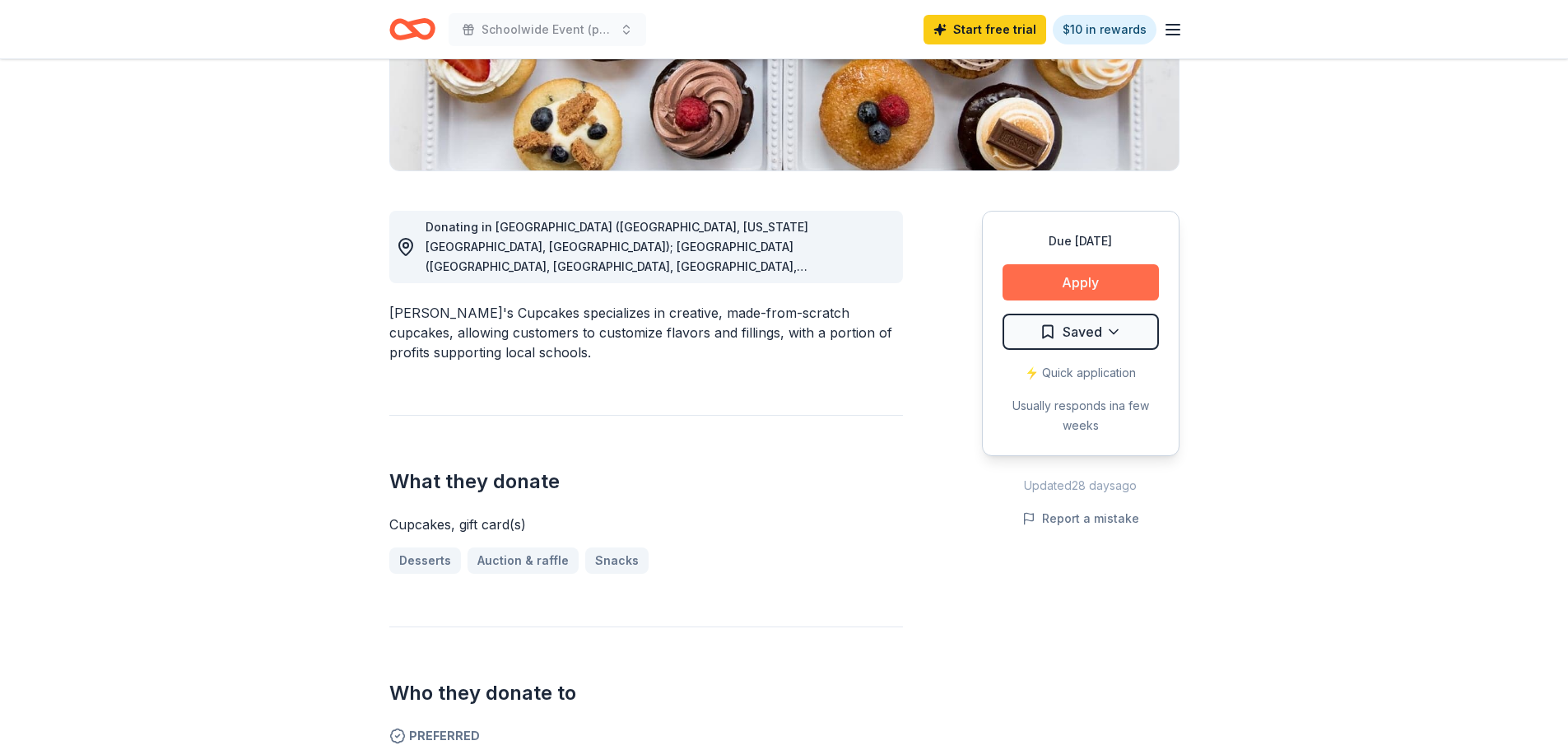 click on "Apply" at bounding box center (1081, 282) 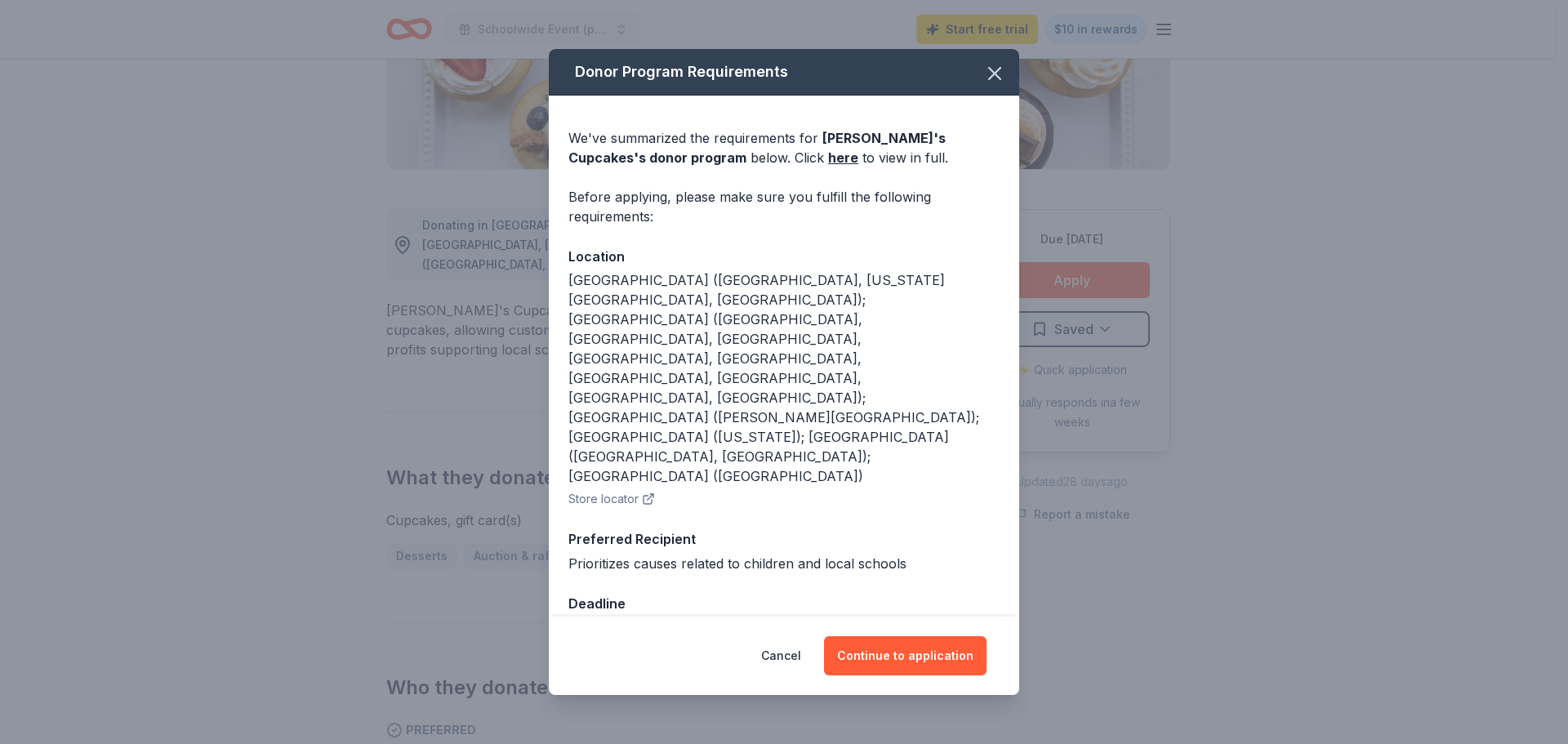 click on "[GEOGRAPHIC_DATA] ([GEOGRAPHIC_DATA], [US_STATE][GEOGRAPHIC_DATA], [GEOGRAPHIC_DATA]); [GEOGRAPHIC_DATA] ([GEOGRAPHIC_DATA], [GEOGRAPHIC_DATA], [GEOGRAPHIC_DATA], [GEOGRAPHIC_DATA], [GEOGRAPHIC_DATA], [GEOGRAPHIC_DATA], [GEOGRAPHIC_DATA], [GEOGRAPHIC_DATA], [GEOGRAPHIC_DATA]); [GEOGRAPHIC_DATA] ([PERSON_NAME][GEOGRAPHIC_DATA]); [GEOGRAPHIC_DATA] ([US_STATE]); [GEOGRAPHIC_DATA] ([GEOGRAPHIC_DATA], [GEOGRAPHIC_DATA]); [GEOGRAPHIC_DATA] ([GEOGRAPHIC_DATA])" at bounding box center [784, 378] 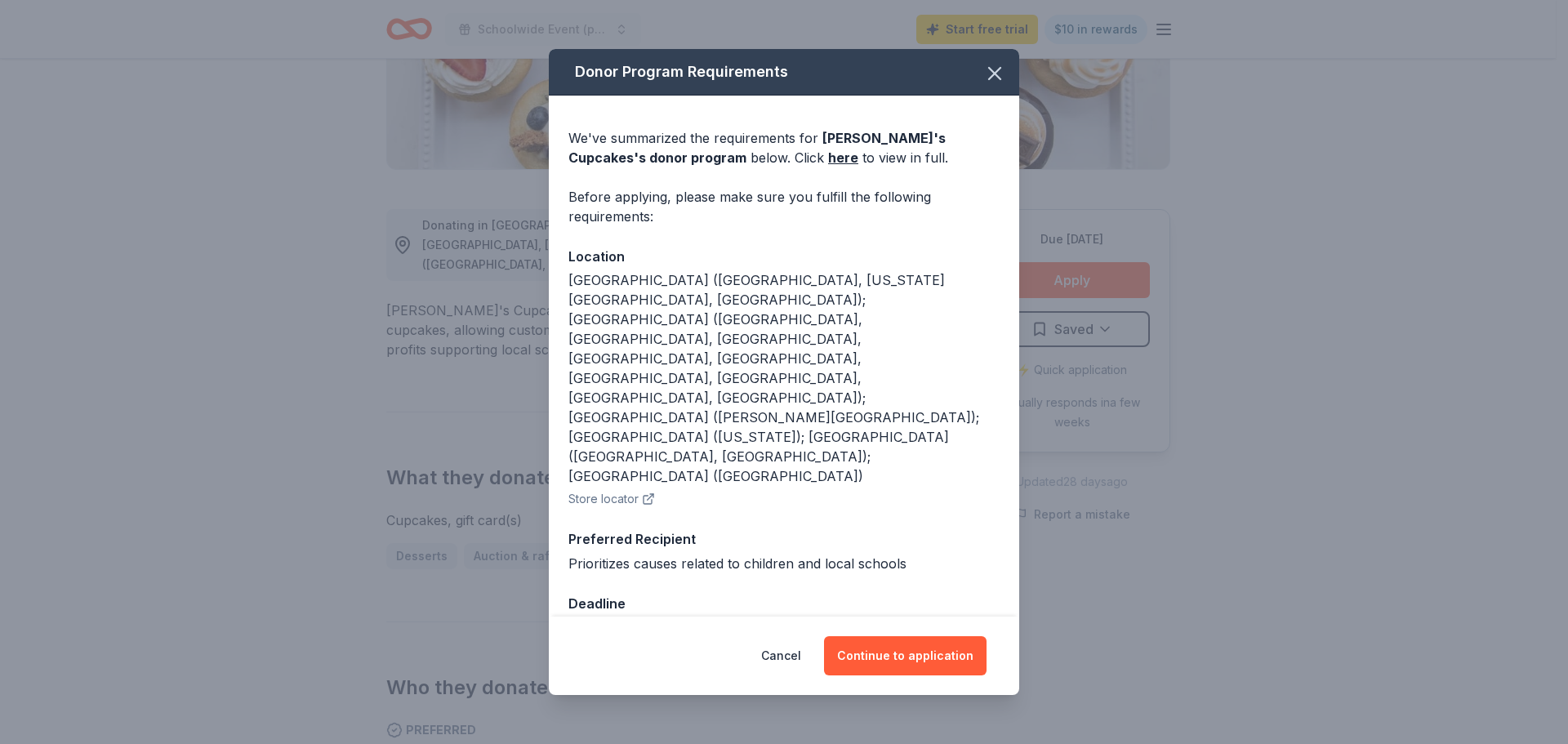 click on "Store locator" at bounding box center [612, 499] 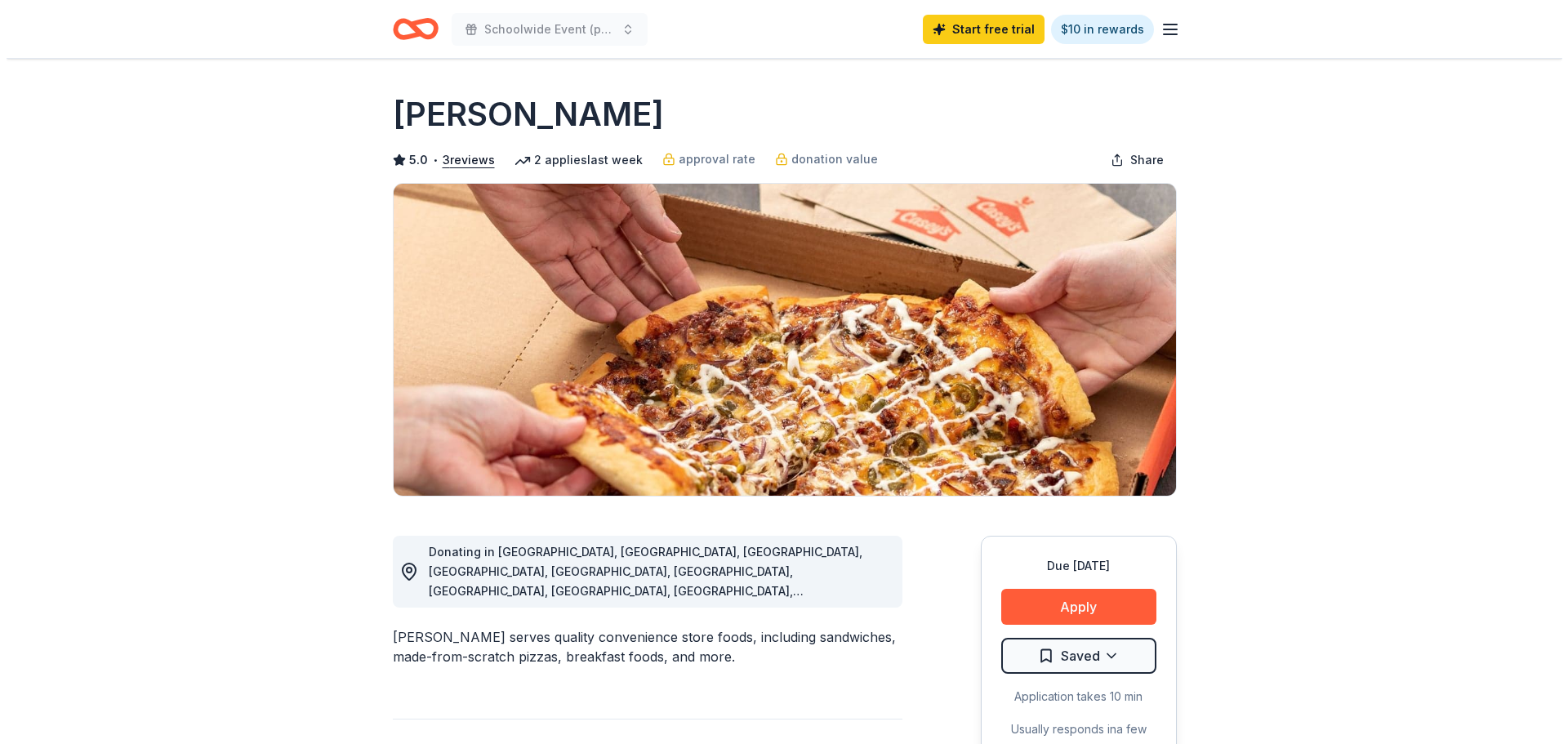 scroll, scrollTop: 245, scrollLeft: 0, axis: vertical 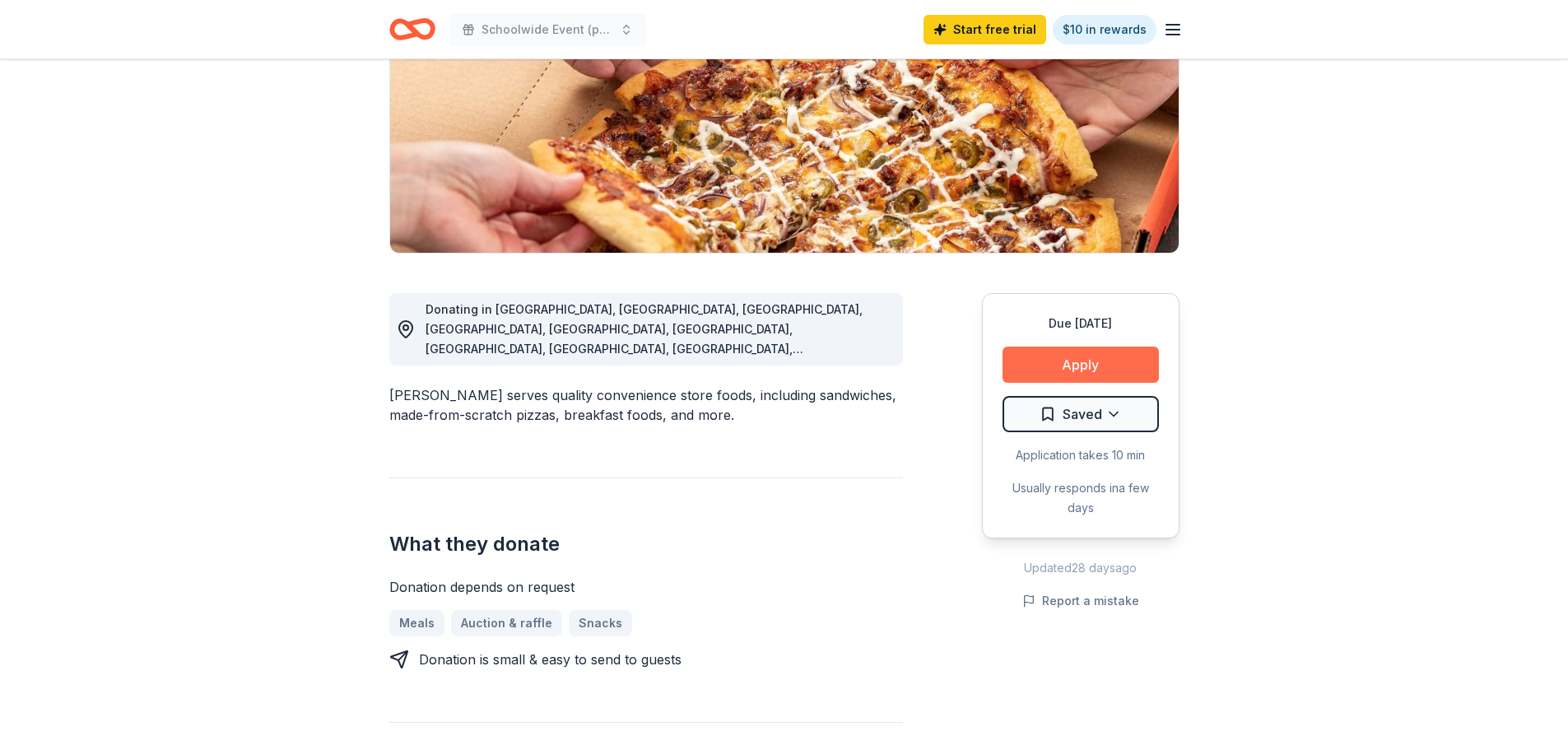click on "Apply" at bounding box center (1081, 365) 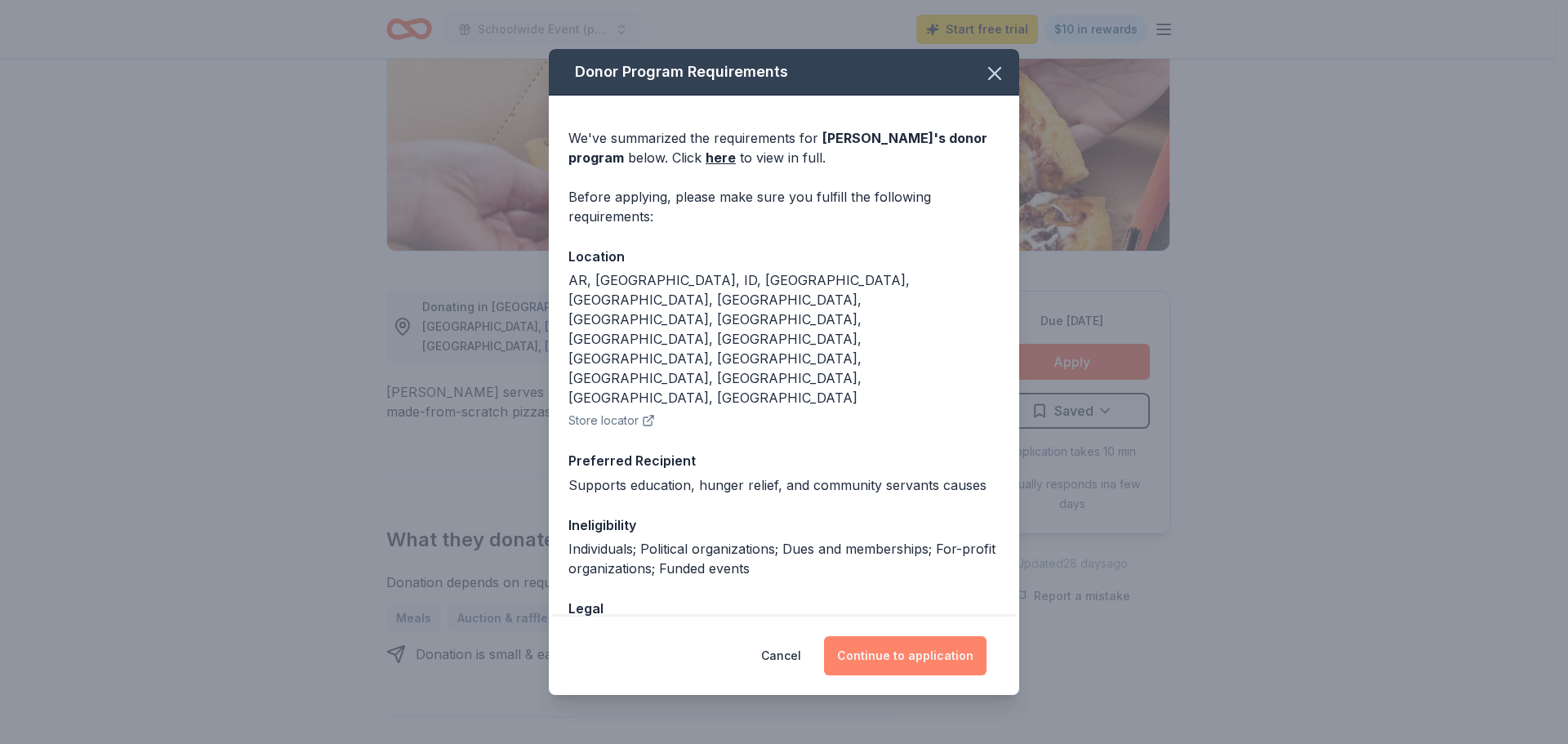 click on "Continue to application" at bounding box center [905, 656] 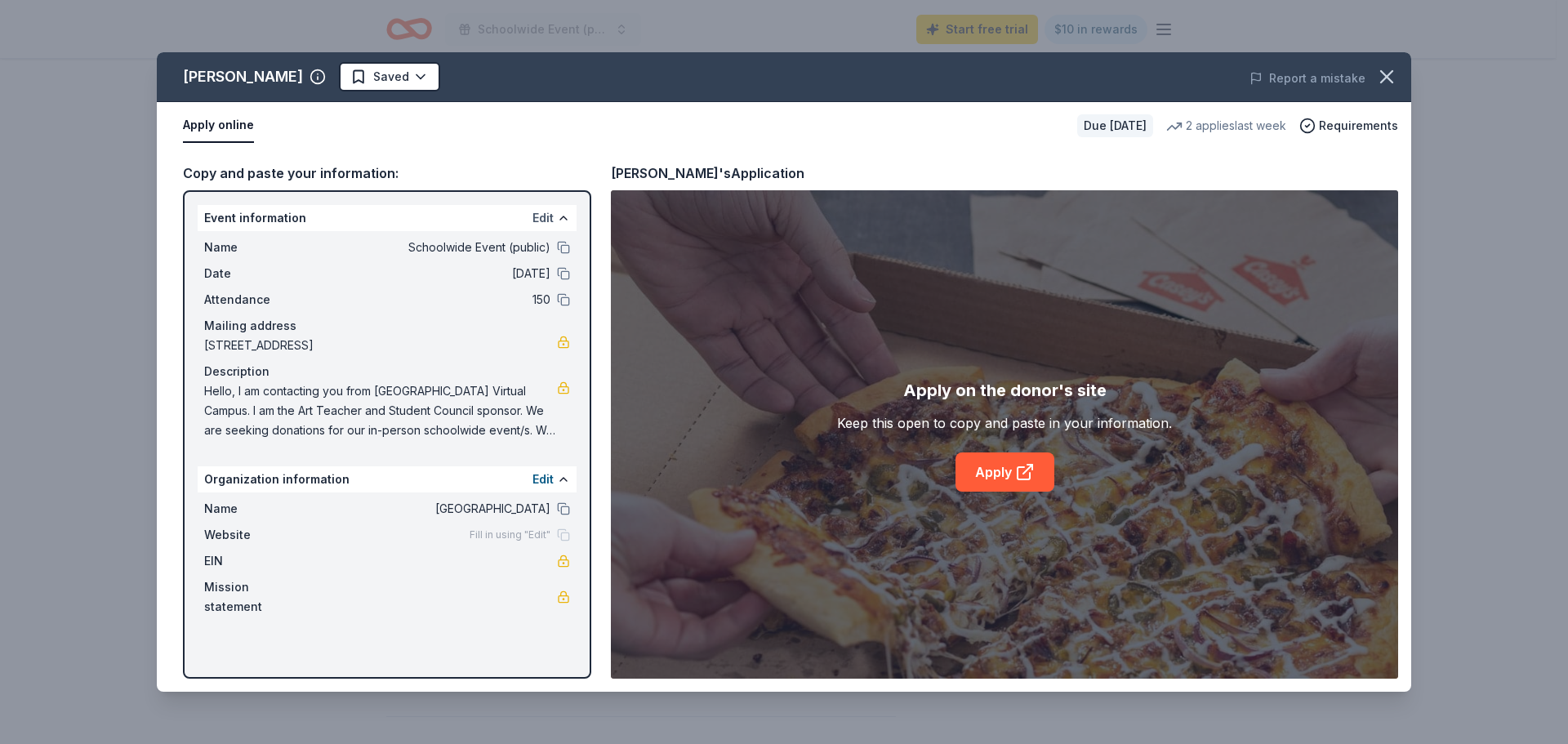 click on "Edit" at bounding box center (543, 218) 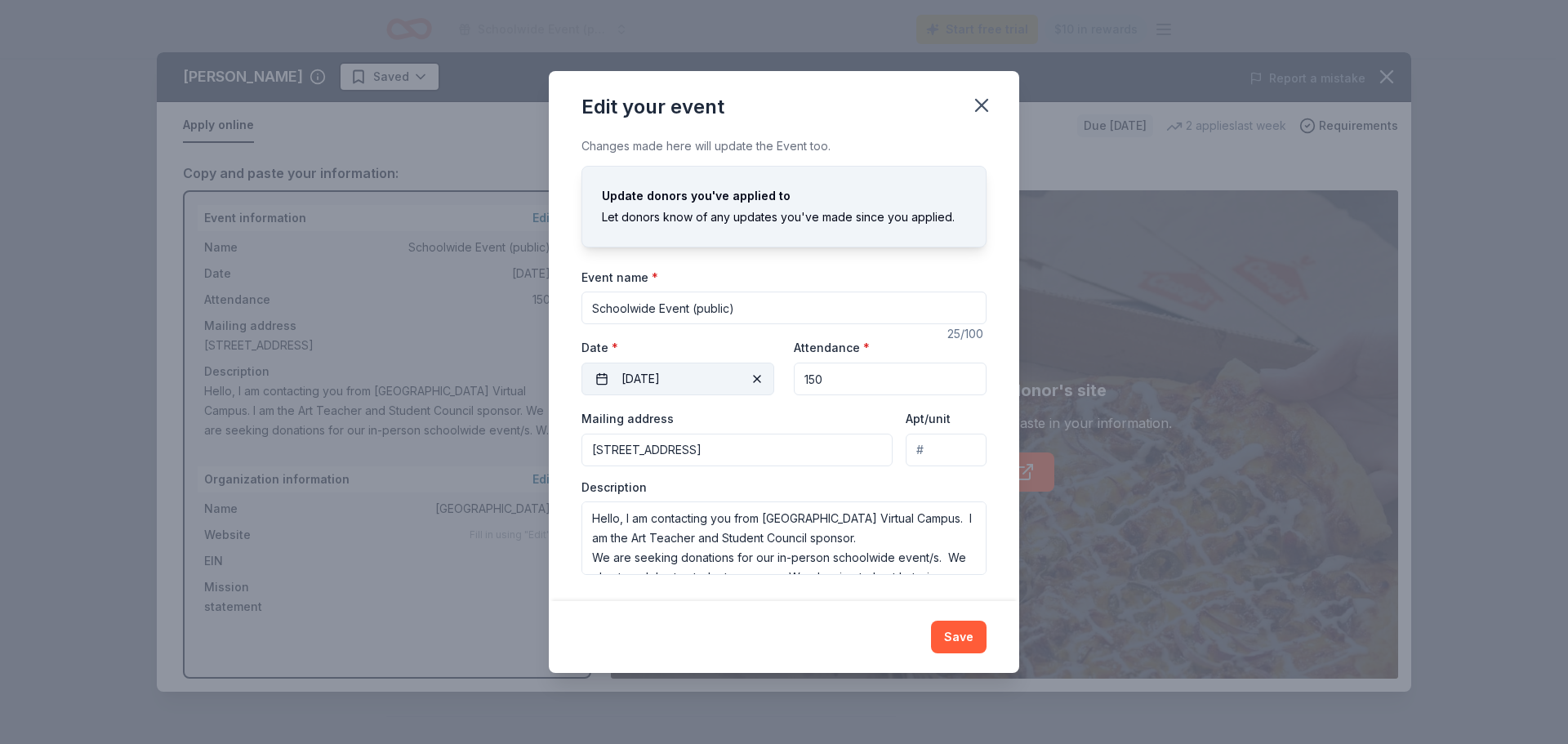 click on "[DATE]" at bounding box center [678, 379] 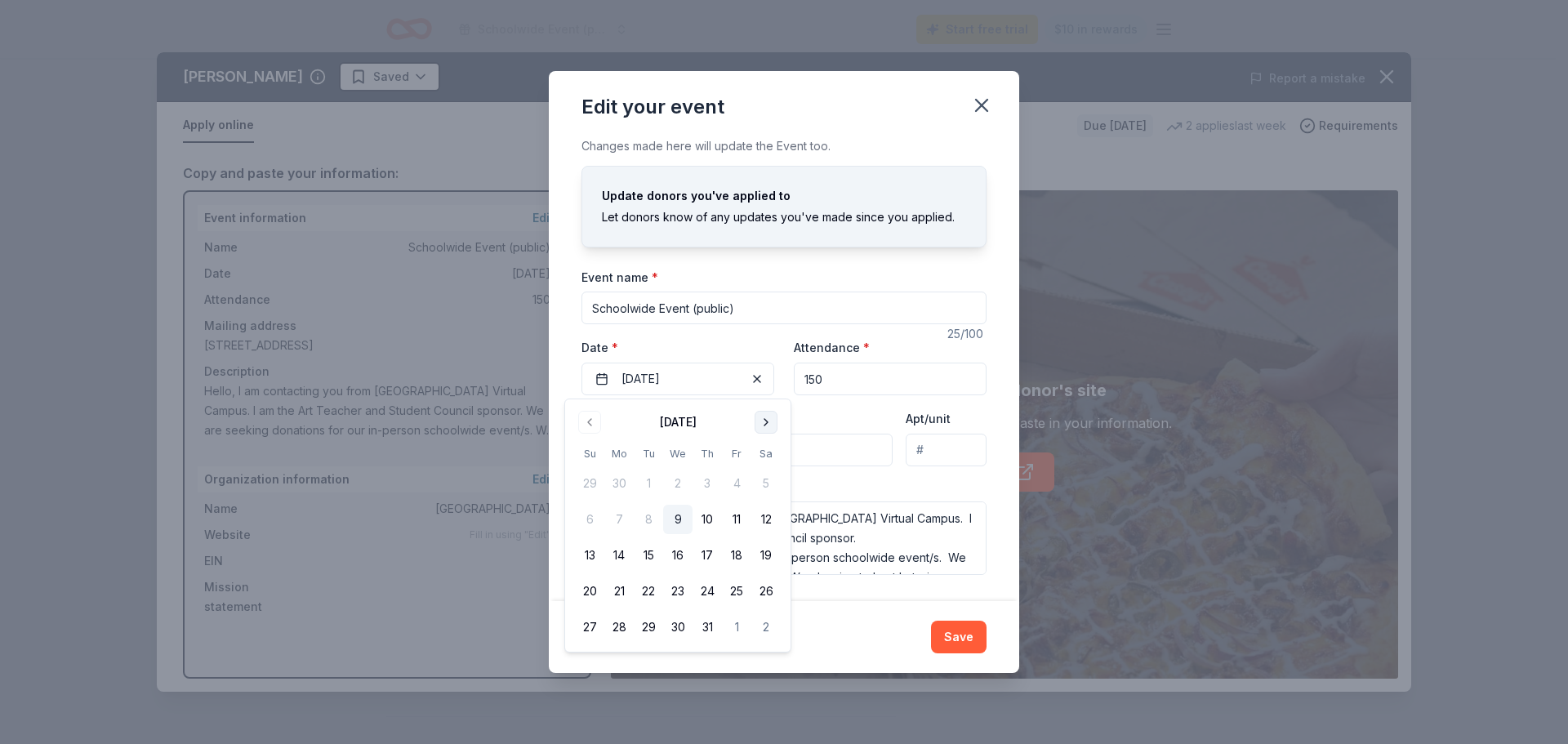 click at bounding box center (766, 422) 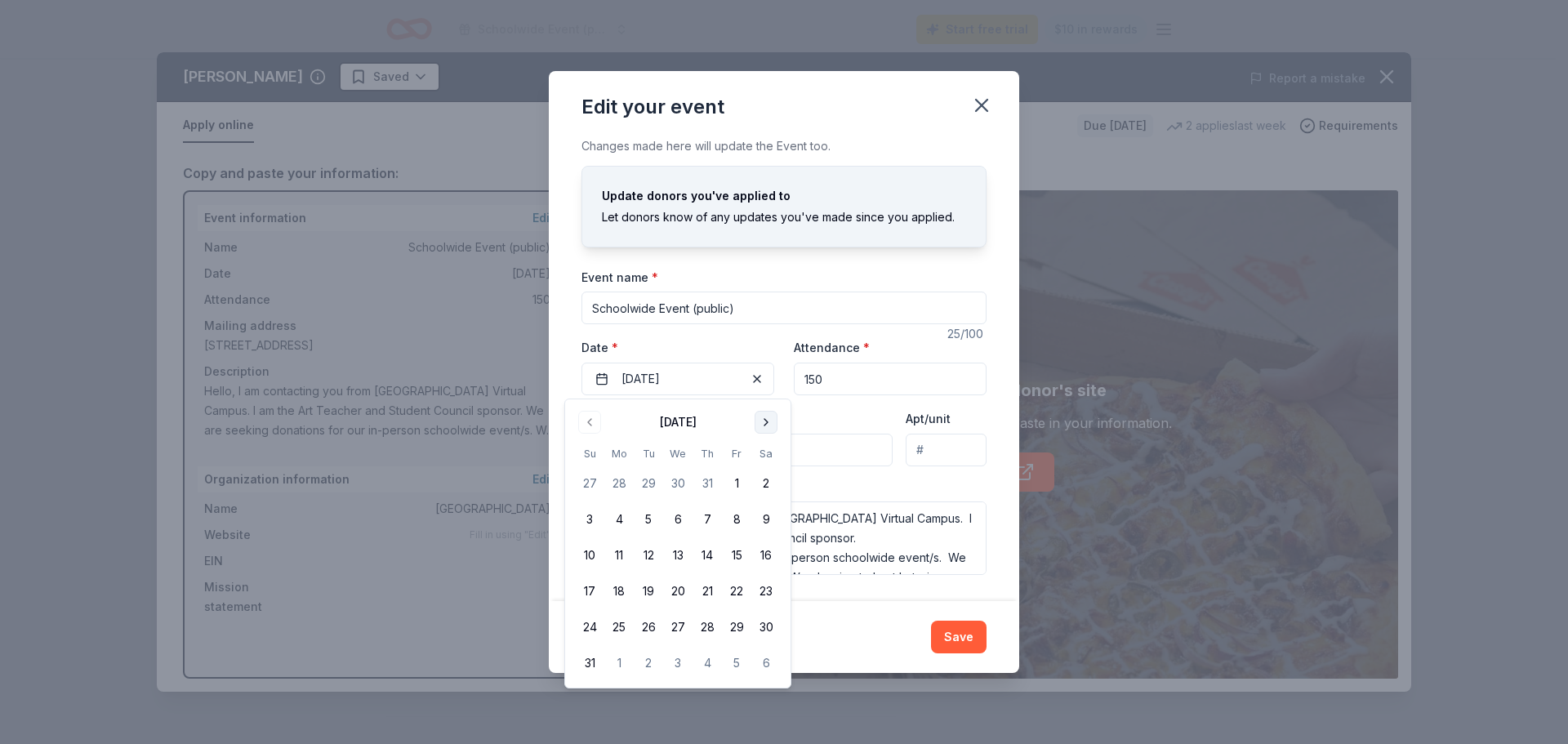 click at bounding box center [766, 422] 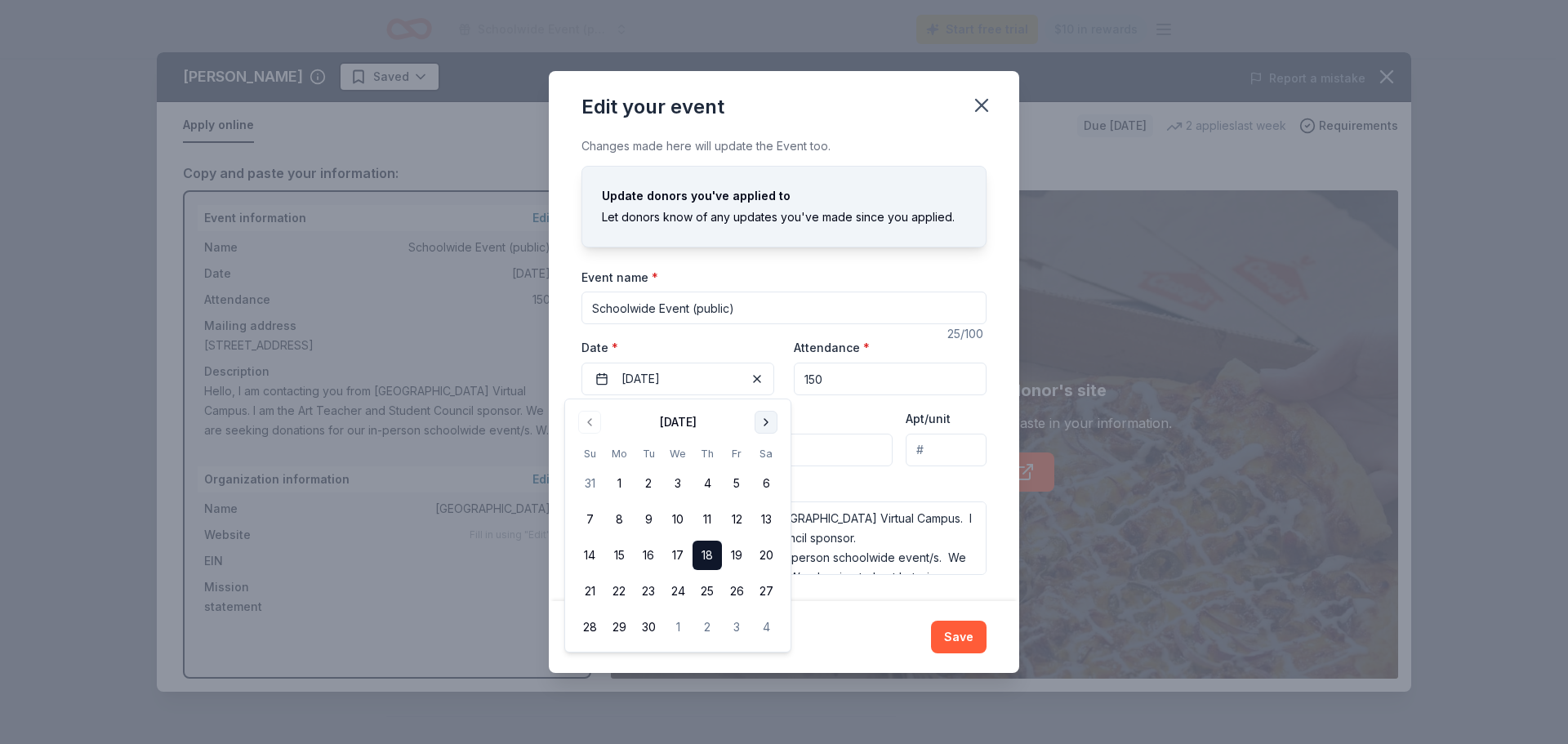 click at bounding box center (766, 422) 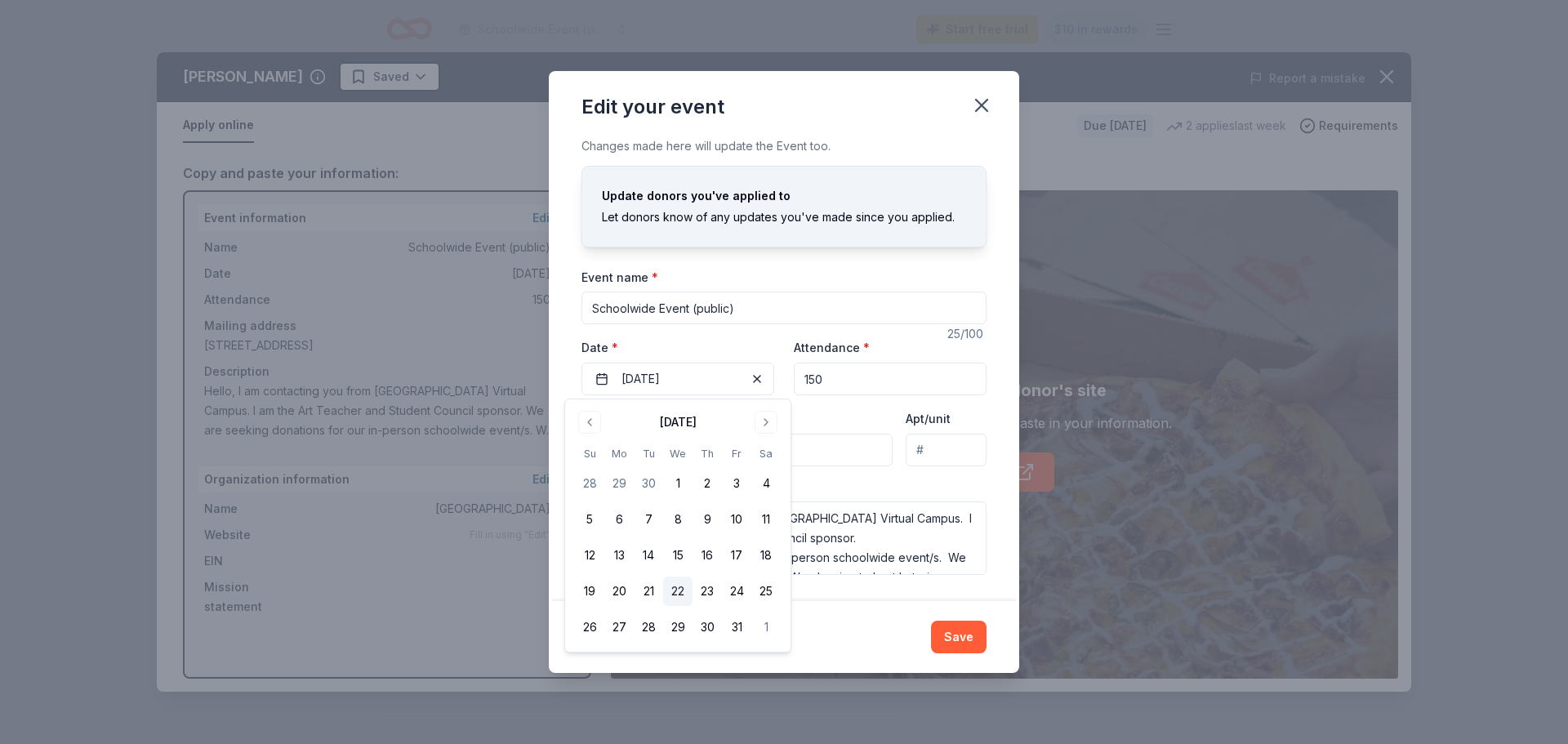 click on "22" at bounding box center [678, 591] 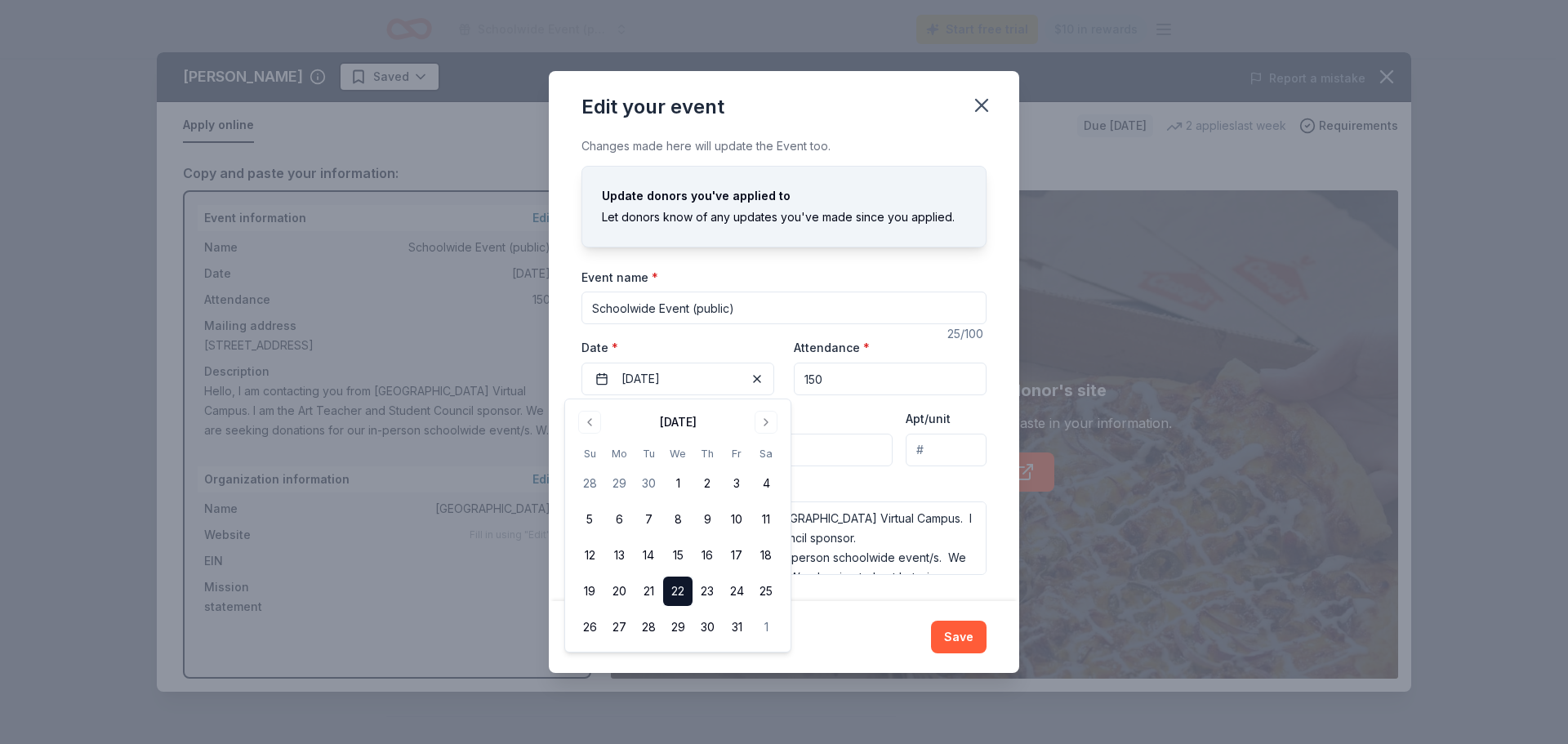 click on "Schoolwide Event (public)" at bounding box center (784, 308) 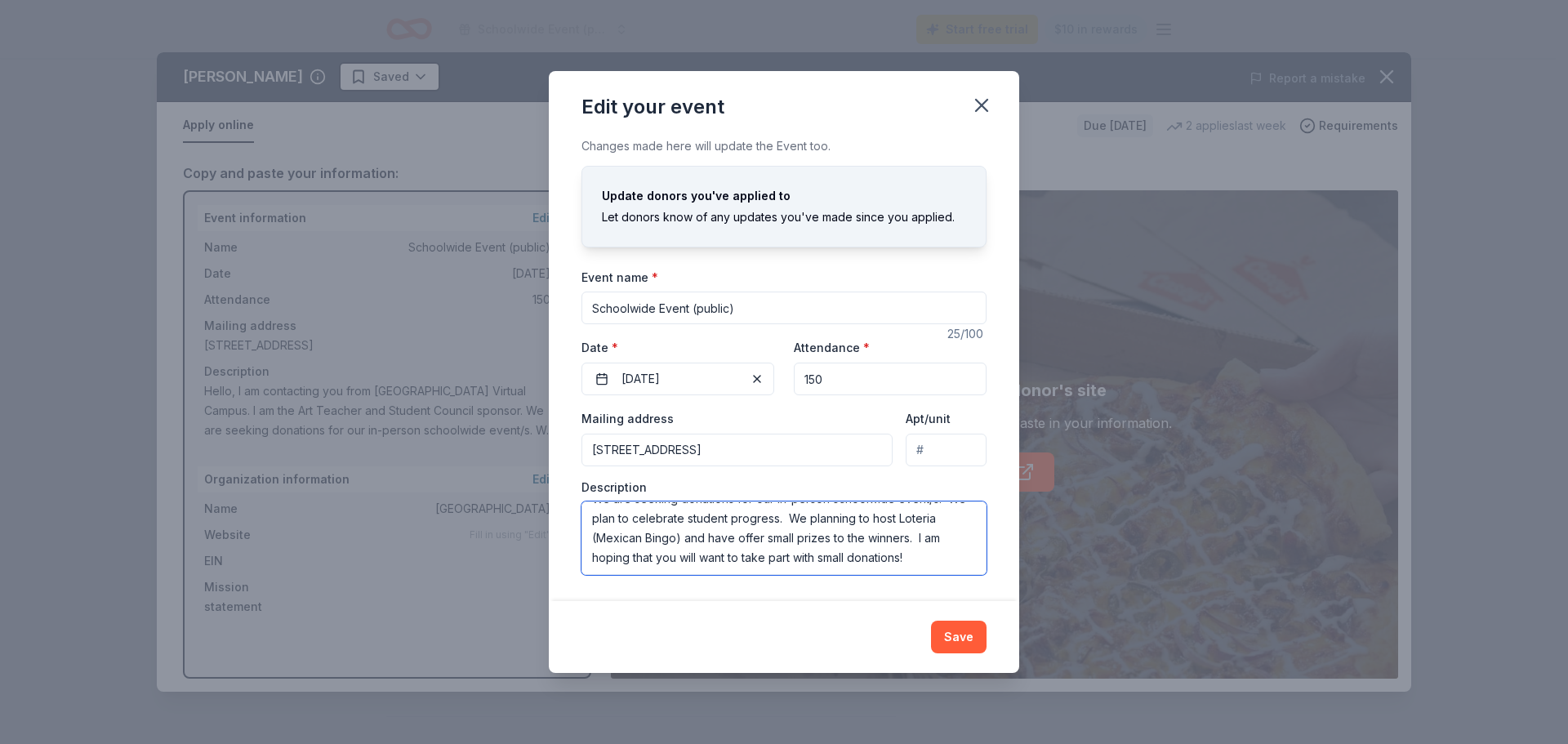 scroll, scrollTop: 0, scrollLeft: 0, axis: both 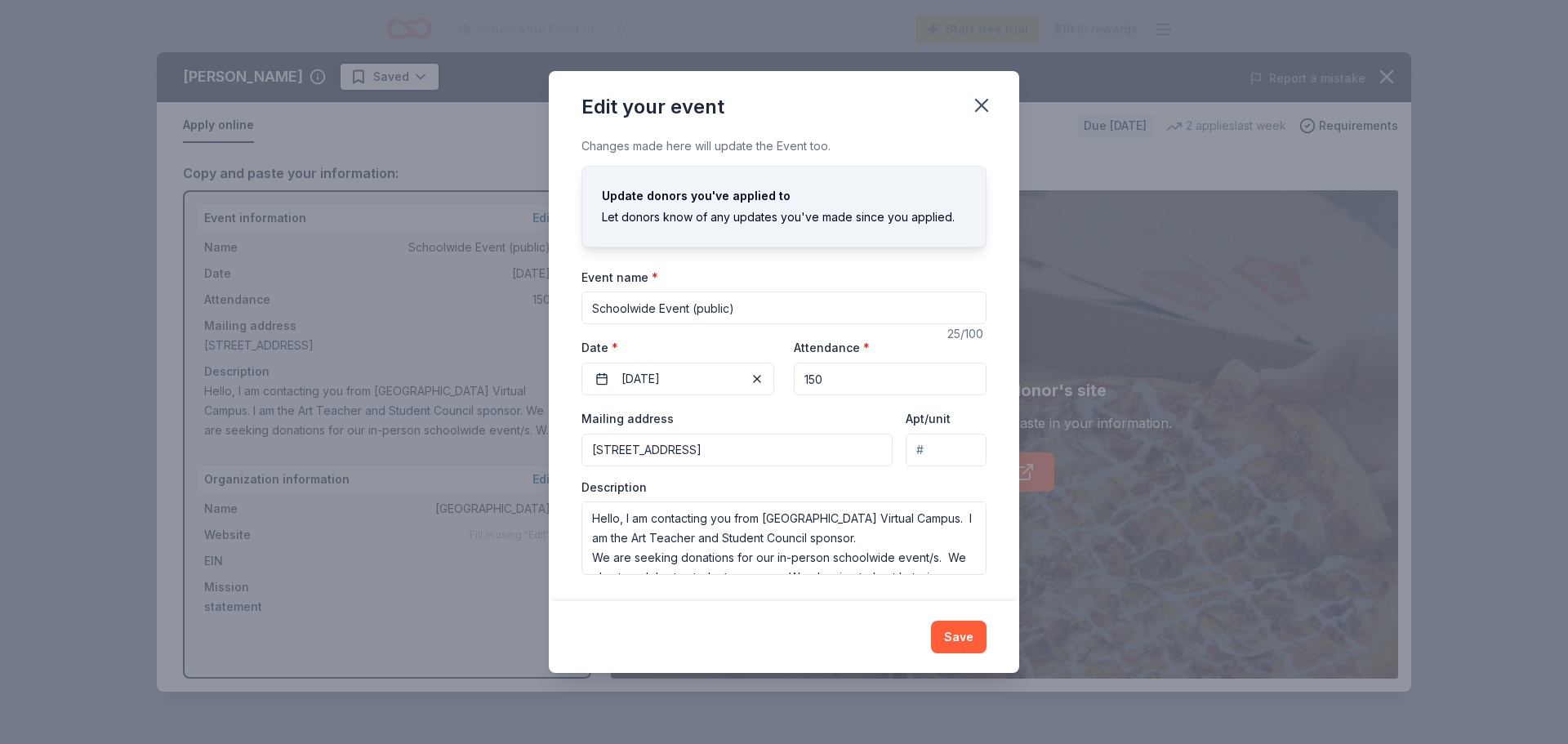 click on "Changes made here will update the Event too. Update donors you've applied to Let donors know of any updates you've made since you applied. Event name * Schoolwide Event (public) 25 /100 Event website Attendance * 150 Date * [DATE] Mailing address [STREET_ADDRESS] Apt/unit Description Hello, I am contacting you from [GEOGRAPHIC_DATA] Virtual Campus.  I am the Art Teacher and Student Council sponsor.
We are seeking donations for our in-person schoolwide event/s.  We plan to celebrate student progress.  We planning to host Loteria (Mexican Bingo) and have offer small prizes to the winners.  I am hoping that you will want to take part with small donations!" at bounding box center (784, 368) 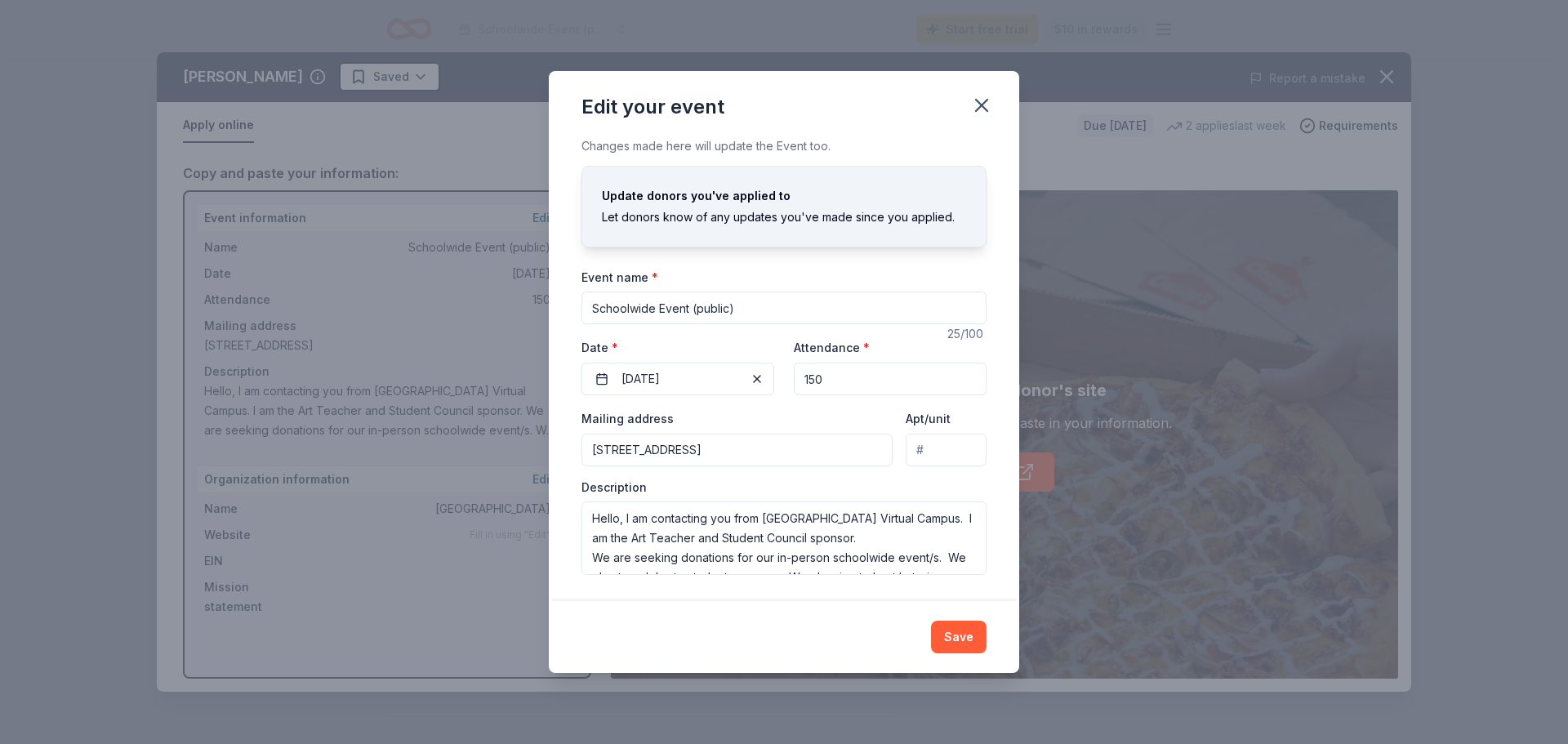 scroll, scrollTop: 59, scrollLeft: 0, axis: vertical 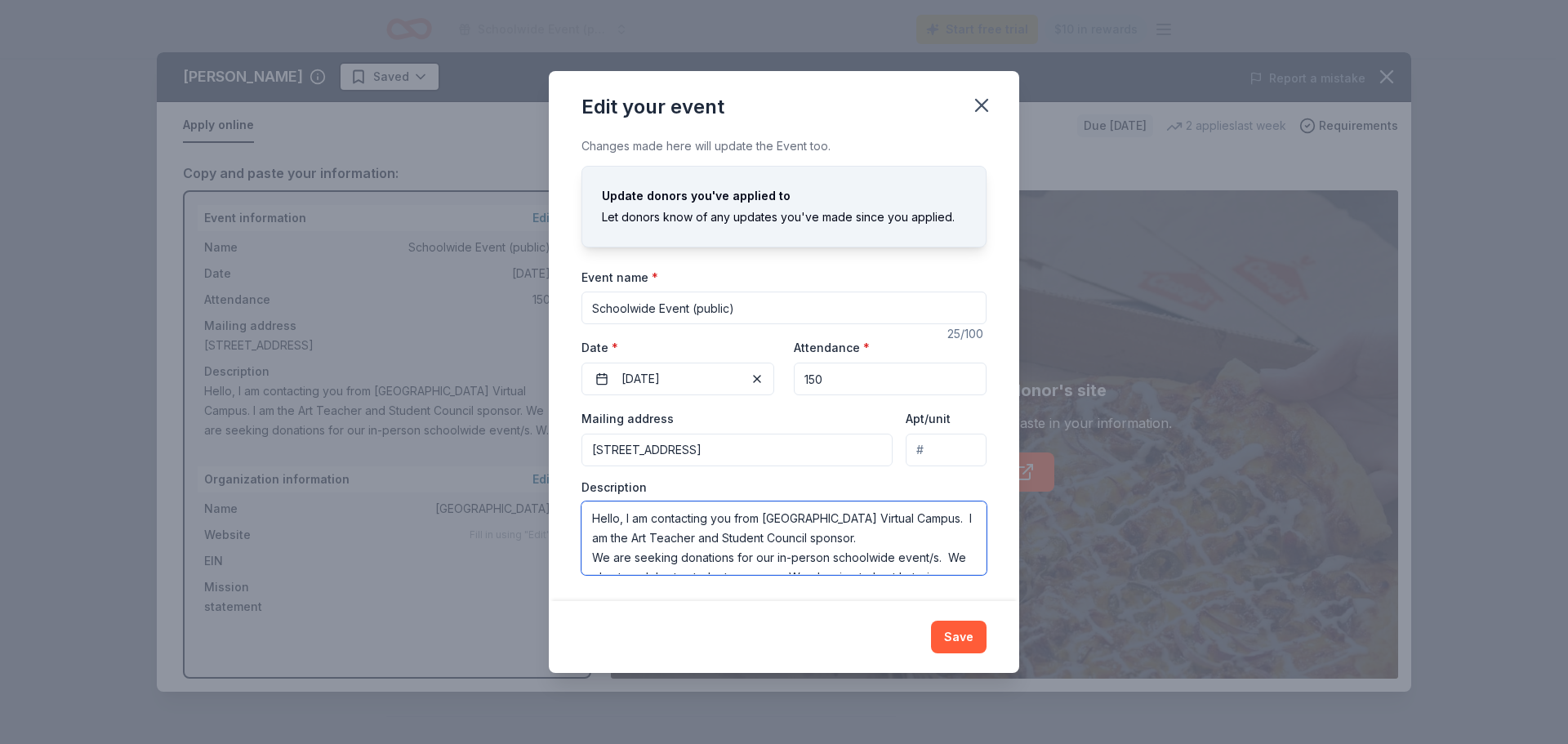 drag, startPoint x: 936, startPoint y: 560, endPoint x: 480, endPoint y: 487, distance: 461.8062 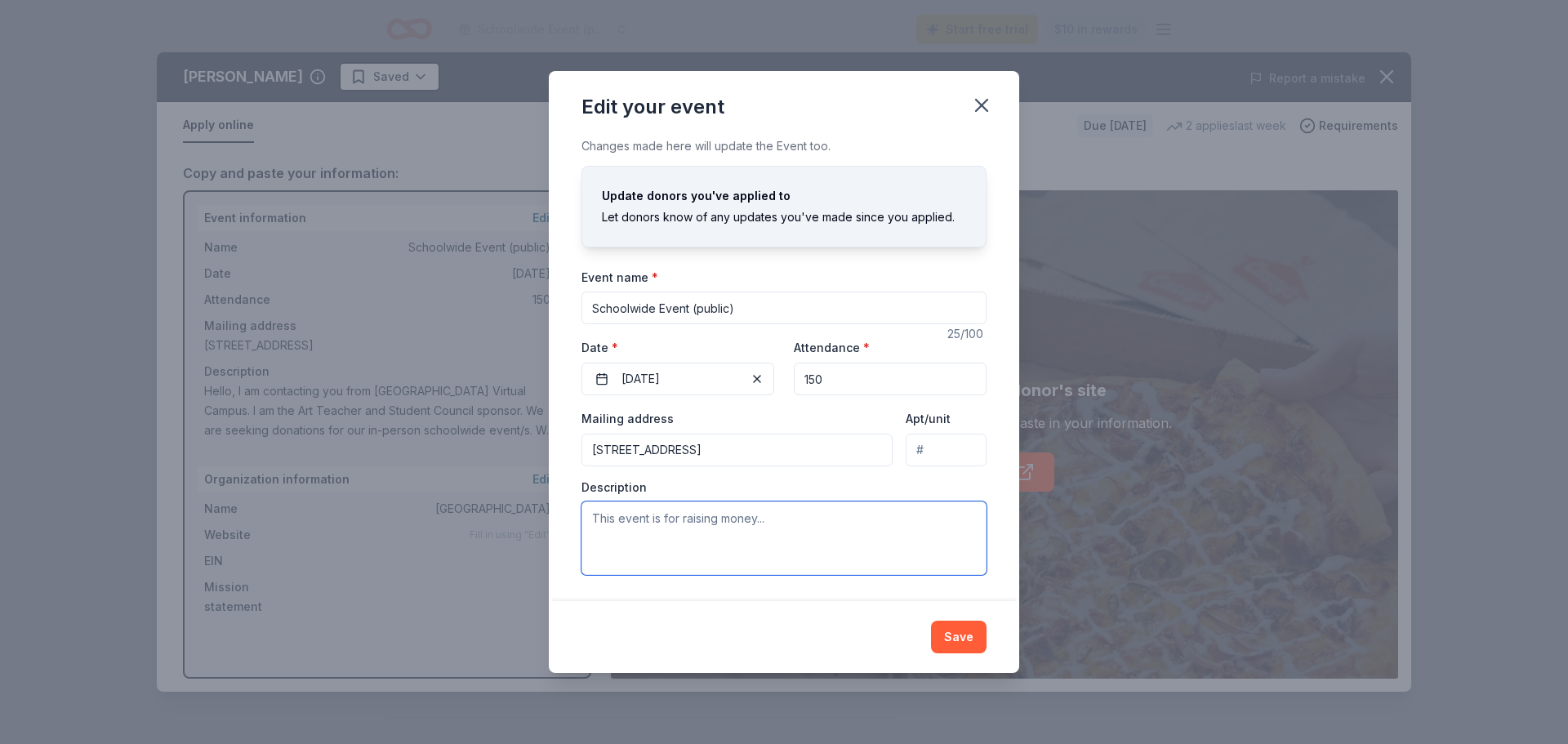 click at bounding box center [784, 538] 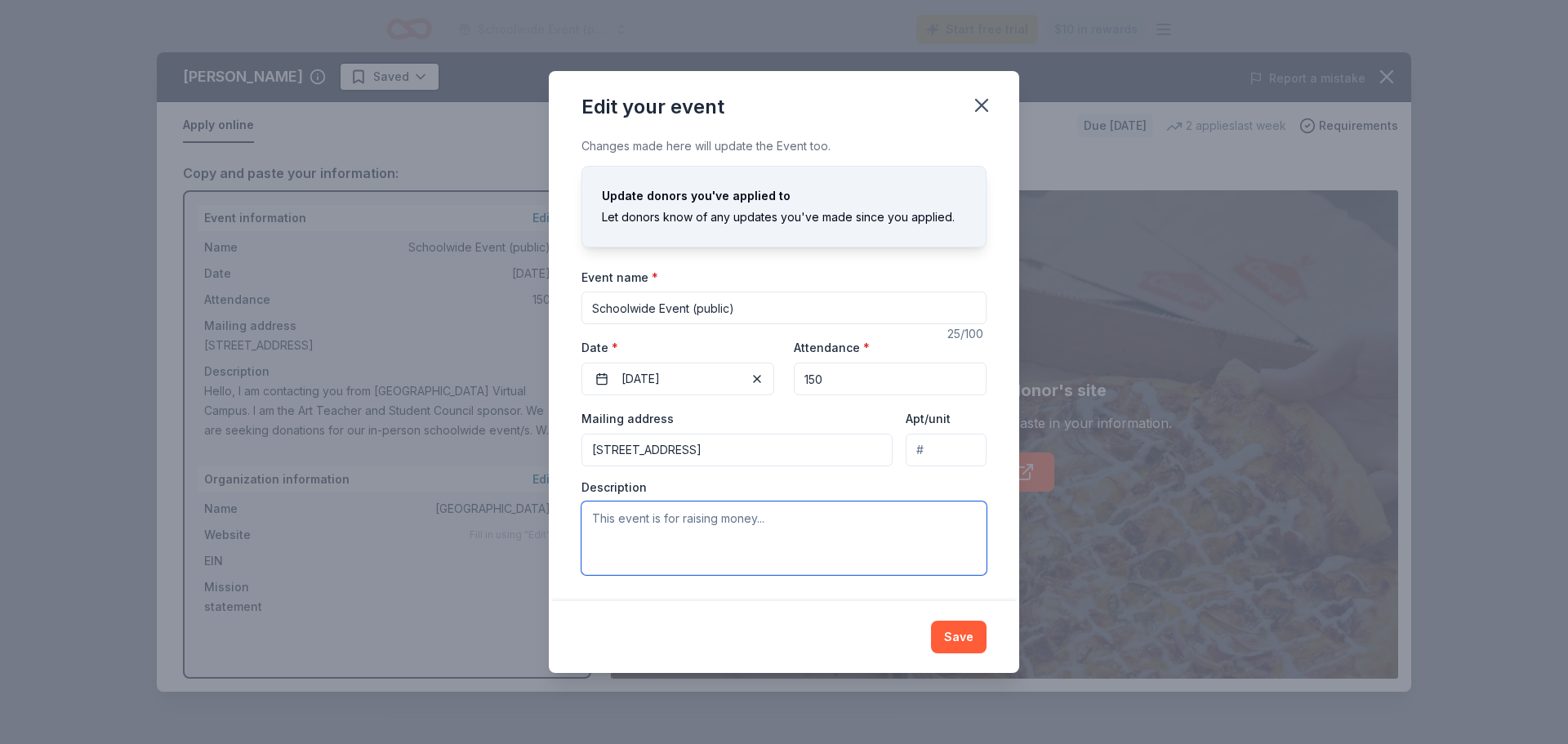 paste on "Hello, I am a public-school teacher and Student Council sponsor at Virtual Campus in the [GEOGRAPHIC_DATA].  We are seeking donations for in person events celebrating student achievement and progress.  Fall Fest will be [DATE] and Spring Fest is scheduled for [DATE].  We are planning to host Loteria (Mexican Bingo) and trivia games and give away small prizes to students.  I am hoping that you will want to take part and donate items or gift cards for our students.
Thanks for your time and consideration,
[PERSON_NAME]
DMPS Virtual Campus
[STREET_ADDRESS]
[PHONE_NUMBER] (VC Main Office)
[PHONE_NUMBER] (personal)" 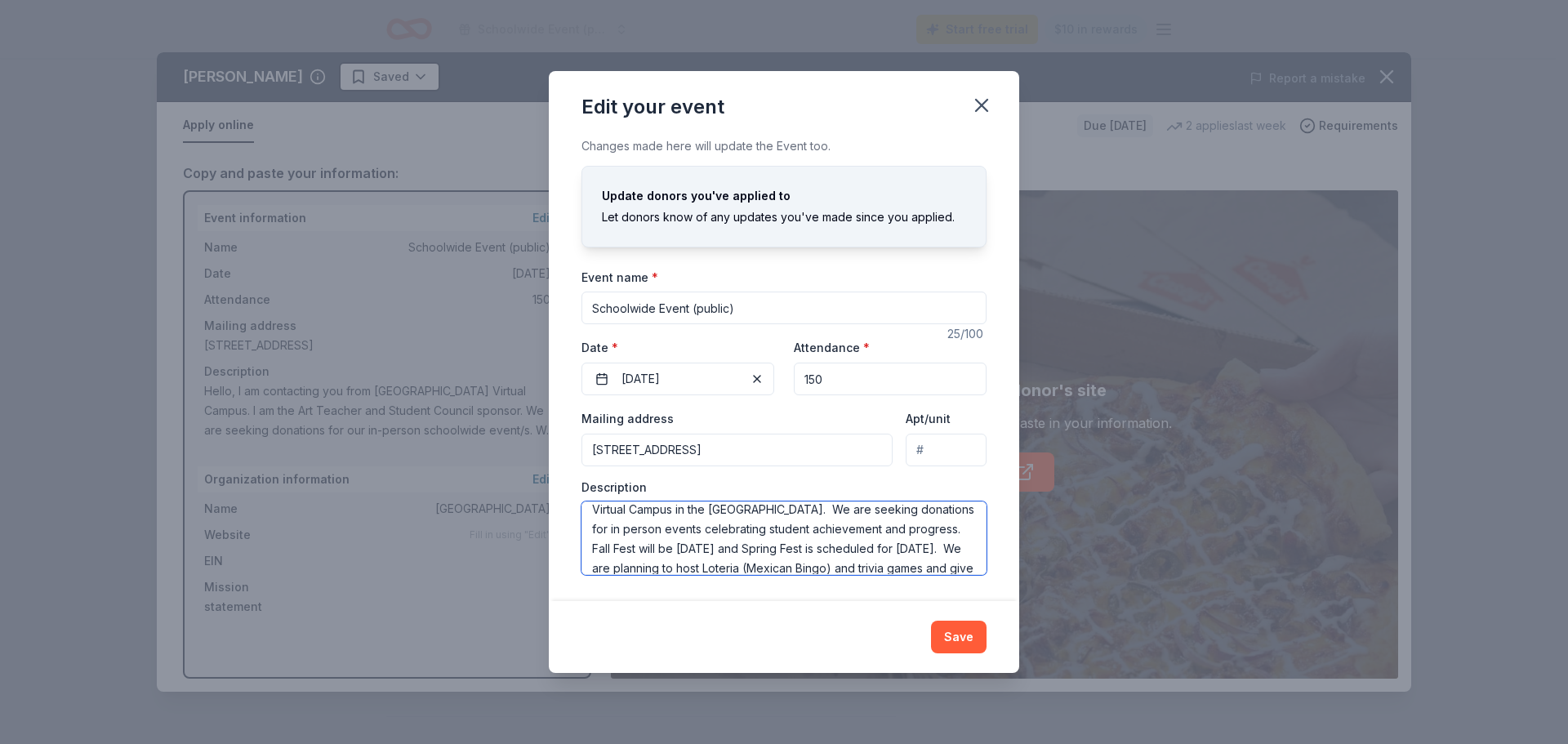 scroll, scrollTop: 9, scrollLeft: 0, axis: vertical 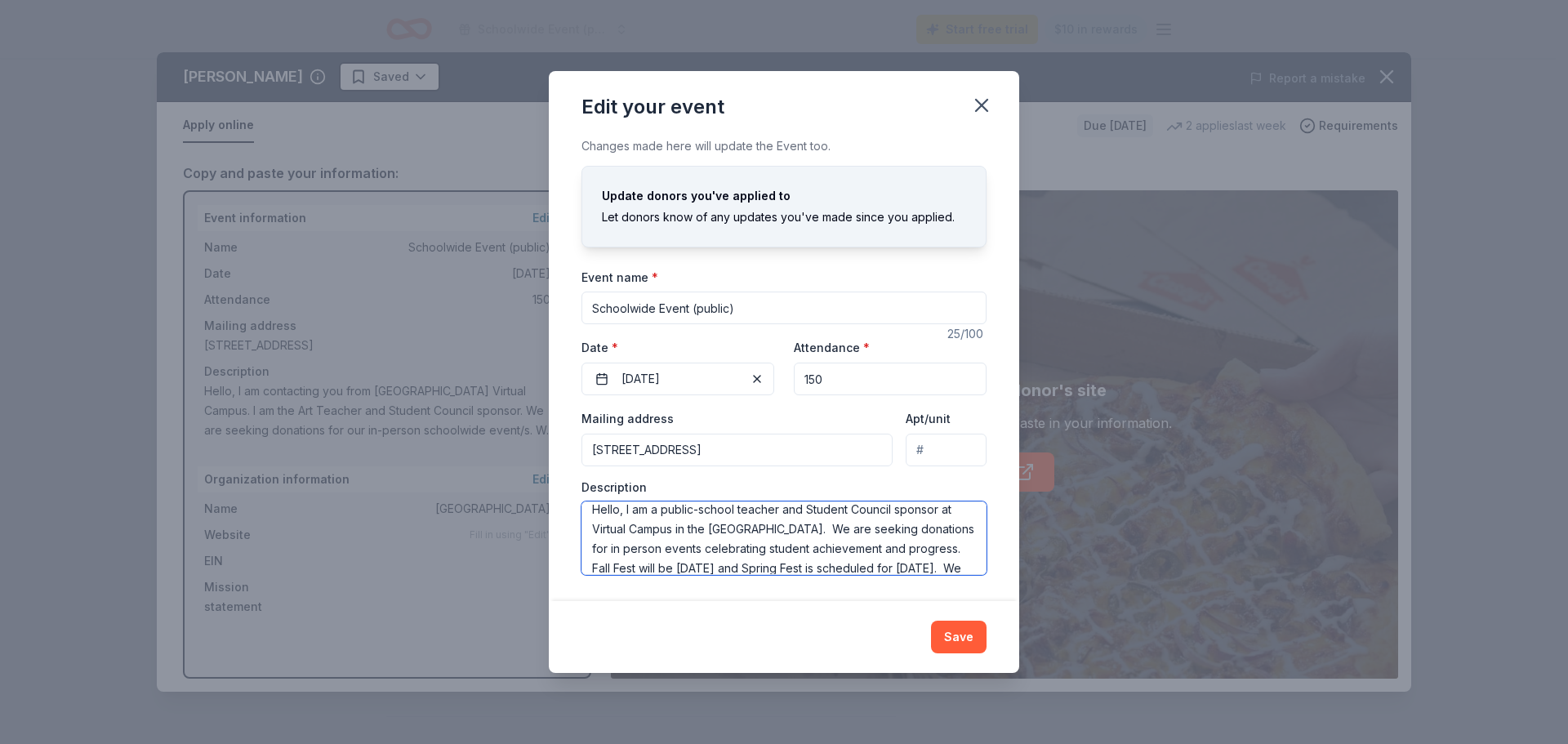 click on "Hello, I am a public-school teacher and Student Council sponsor at Virtual Campus in the [GEOGRAPHIC_DATA].  We are seeking donations for in person events celebrating student achievement and progress.  Fall Fest will be [DATE] and Spring Fest is scheduled for [DATE].  We are planning to host Loteria (Mexican Bingo) and trivia games and give away small prizes to students.  I am hoping that you will want to take part and donate items or gift cards for our students.
Thanks for your time and consideration,
[PERSON_NAME]
DMPS Virtual Campus
[STREET_ADDRESS]
[PHONE_NUMBER] (VC Main Office)
[PHONE_NUMBER] (personal)" at bounding box center [784, 538] 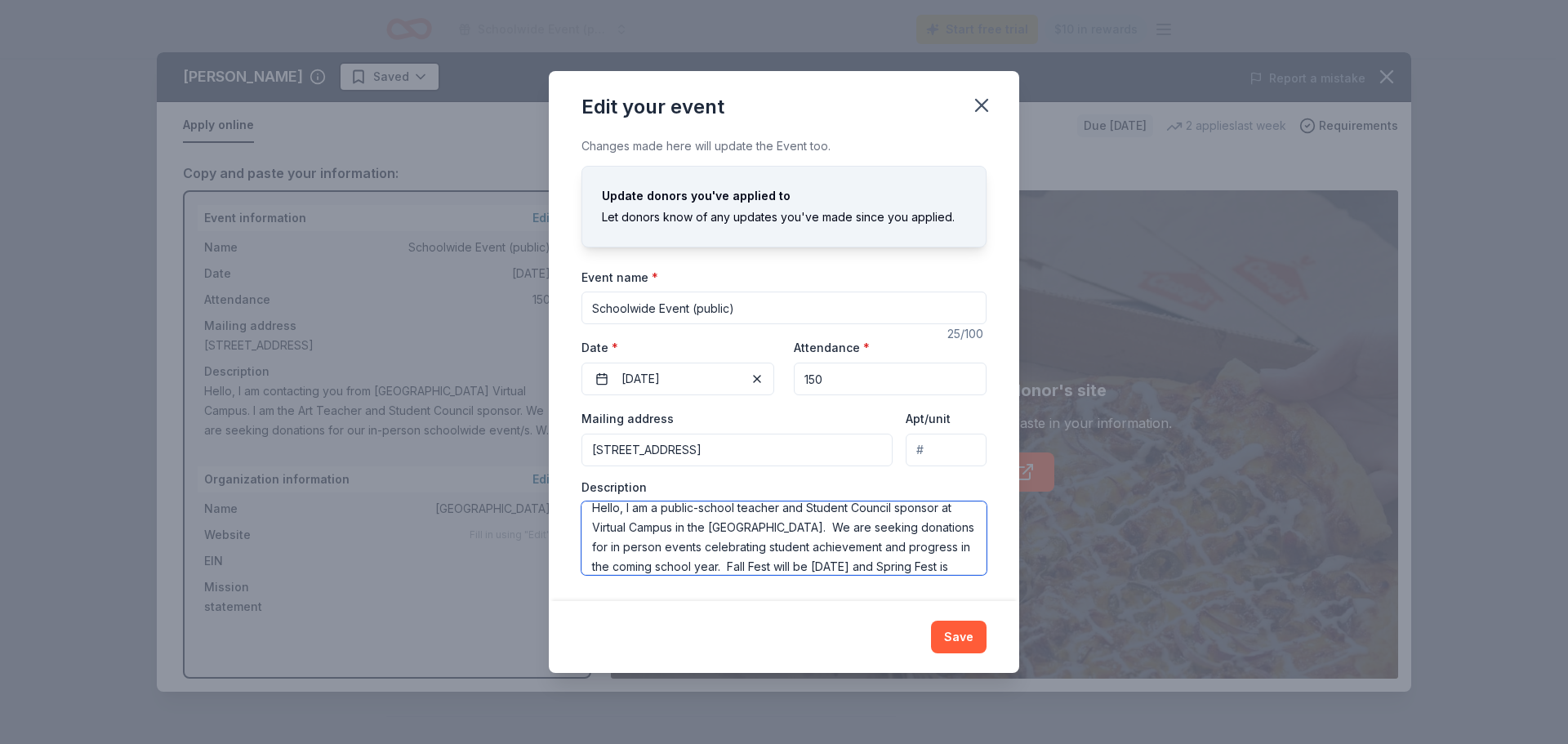 scroll, scrollTop: 92, scrollLeft: 0, axis: vertical 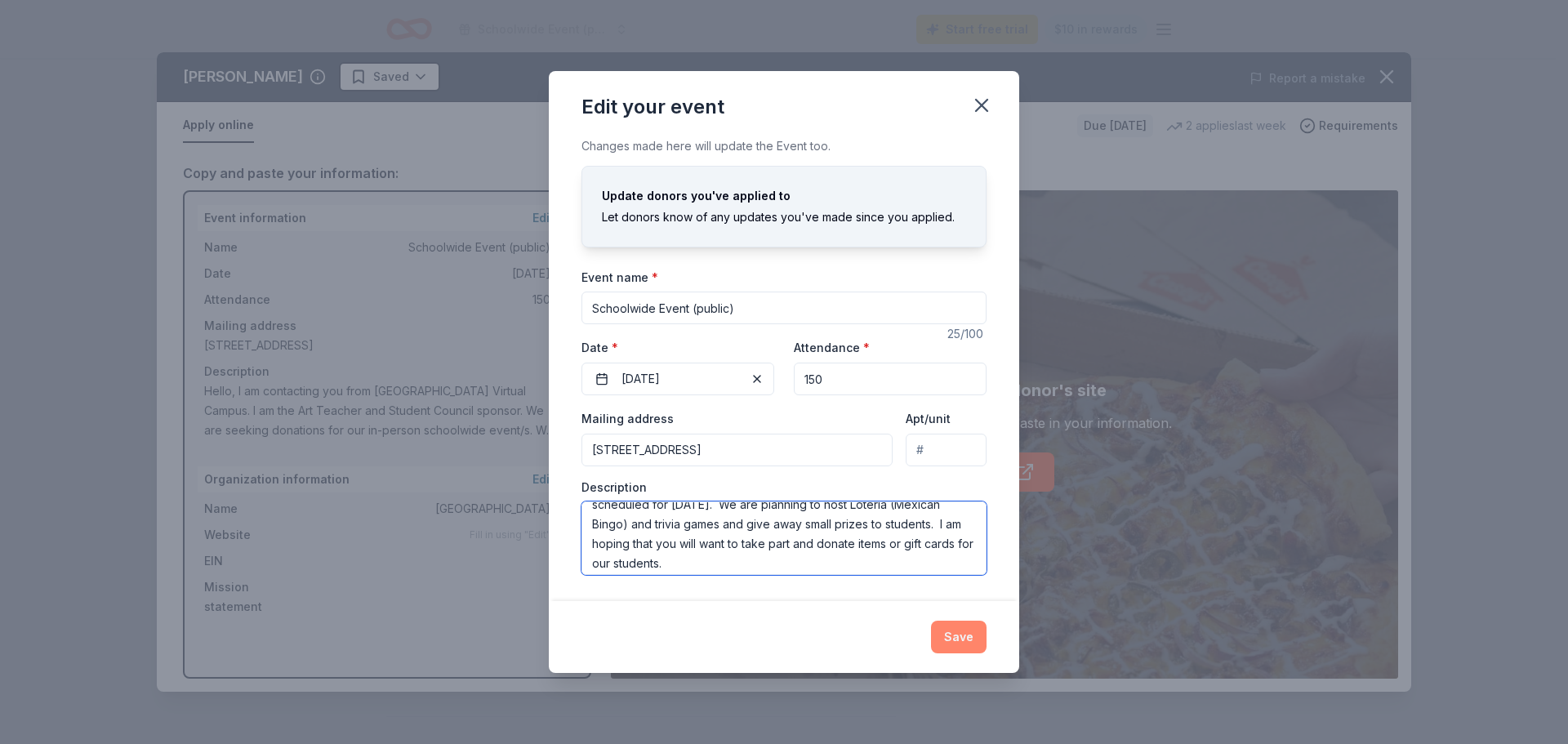 type on "Hello, I am a public-school teacher and Student Council sponsor at Virtual Campus in the [GEOGRAPHIC_DATA].  We are seeking donations for in person events celebrating student achievement and progress in the coming school year.  Fall Fest will be [DATE] and Spring Fest is scheduled for [DATE].  We are planning to host Loteria (Mexican Bingo) and trivia games and give away small prizes to students.  I am hoping that you will want to take part and donate items or gift cards for our students.
Thanks for your time and consideration,
[PERSON_NAME]
DMPS Virtual Campus
[STREET_ADDRESS]
[PHONE_NUMBER] (VC Main Office)
[PHONE_NUMBER] (personal)" 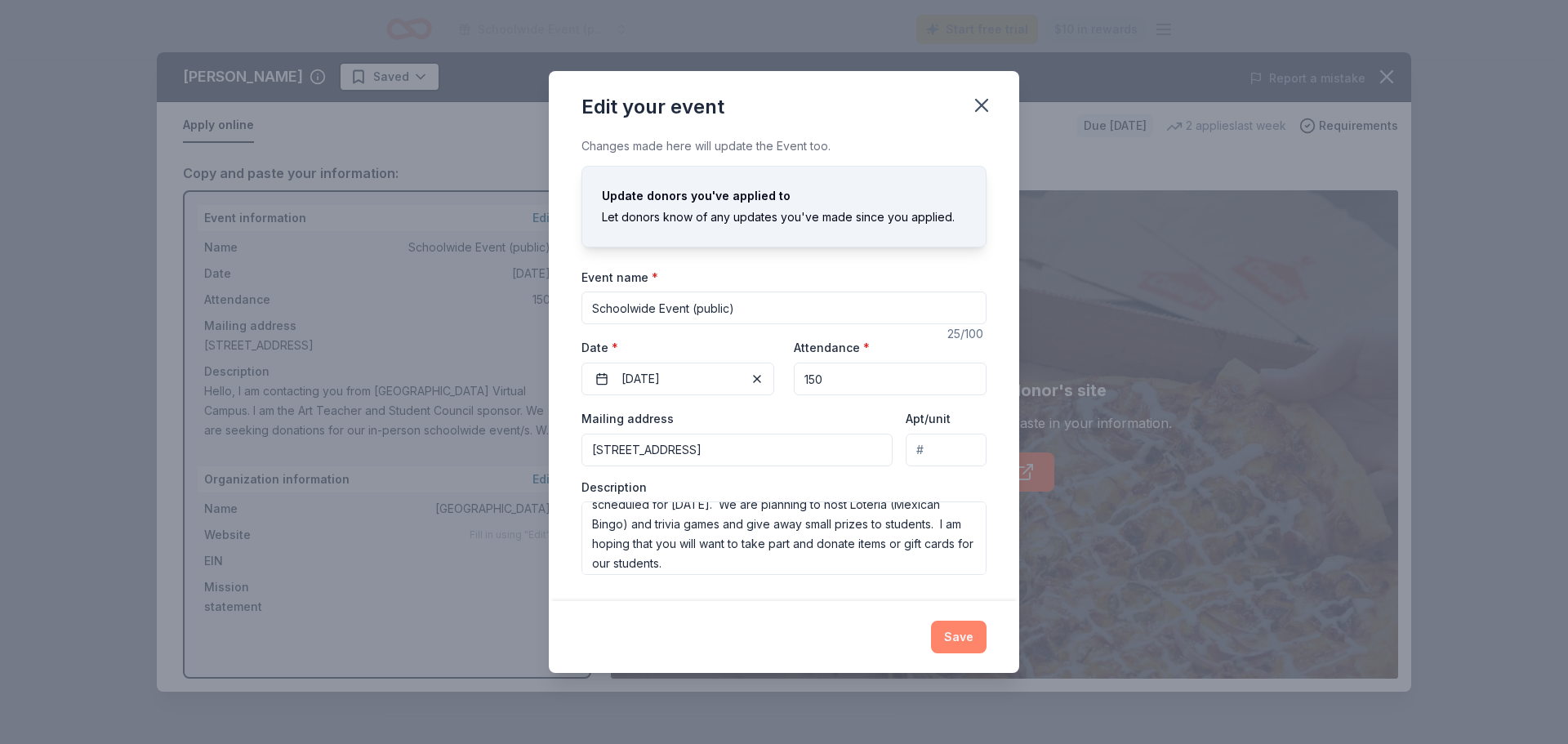click on "Save" at bounding box center (959, 637) 